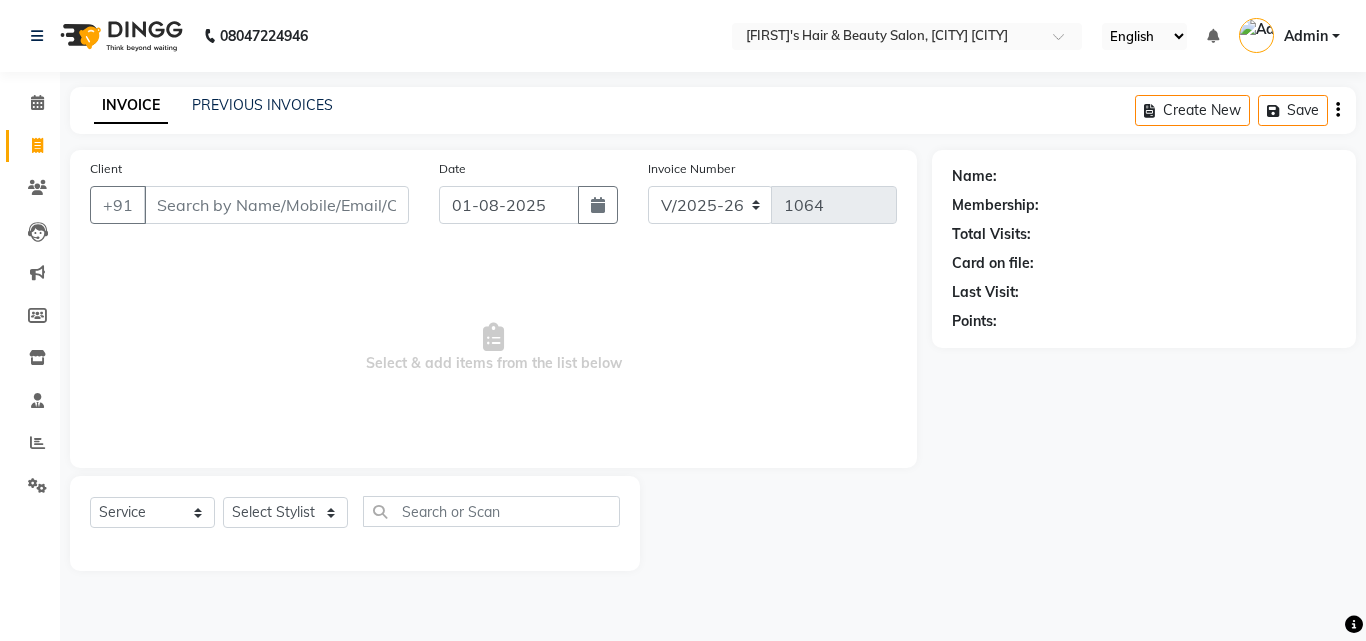 select on "5401" 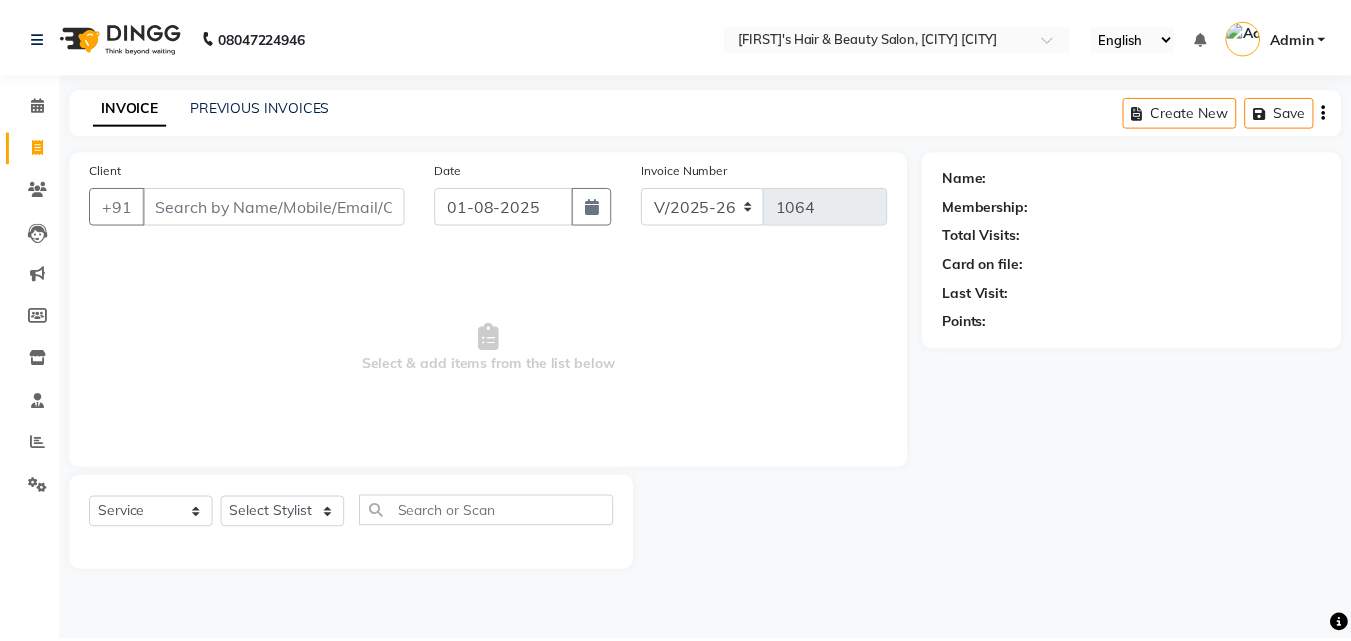 scroll, scrollTop: 0, scrollLeft: 0, axis: both 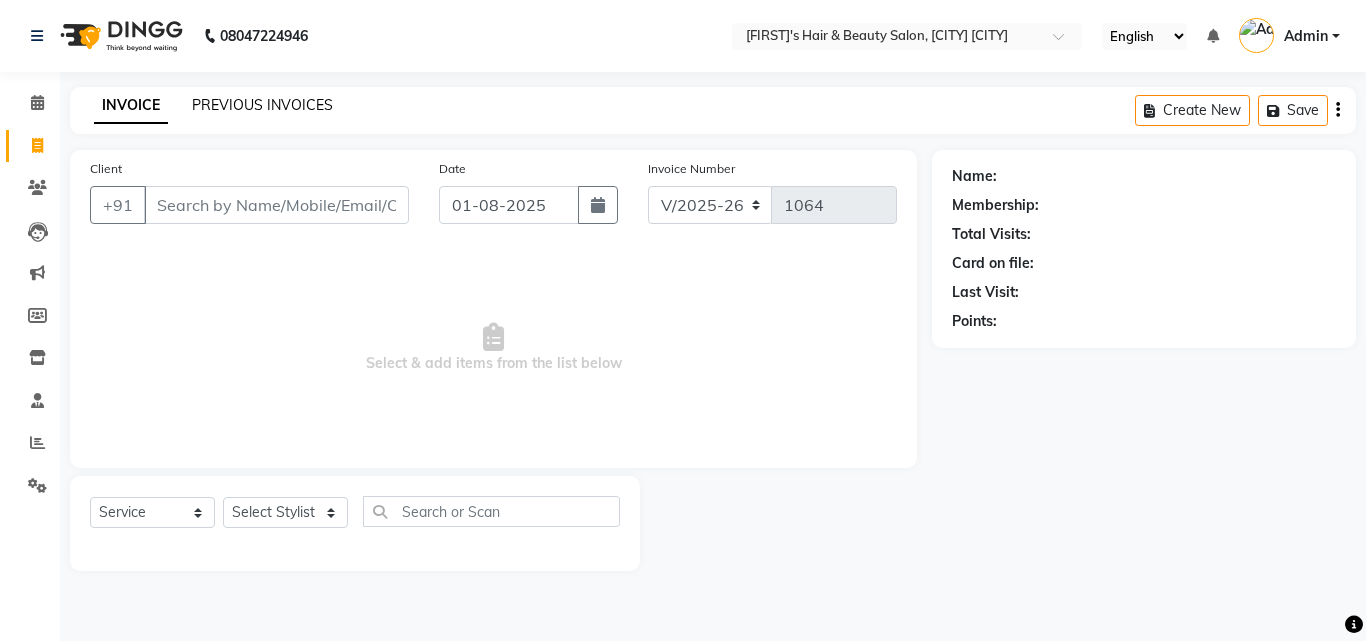 click on "PREVIOUS INVOICES" 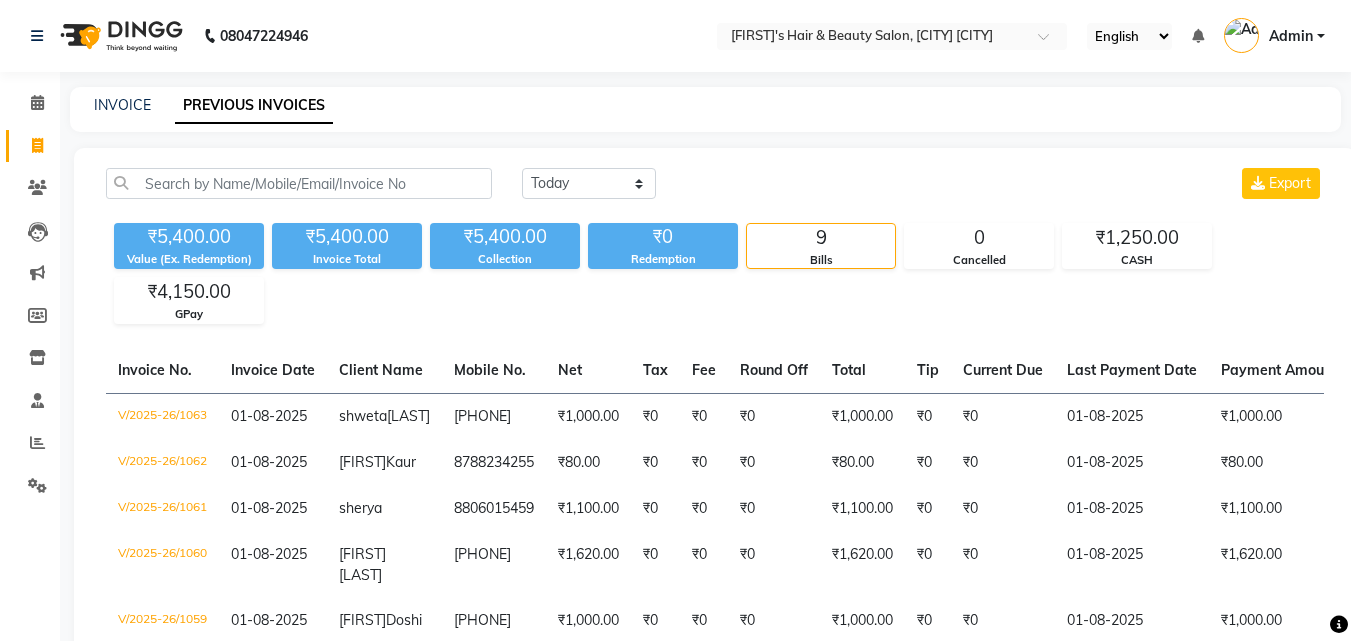 scroll, scrollTop: 431, scrollLeft: 0, axis: vertical 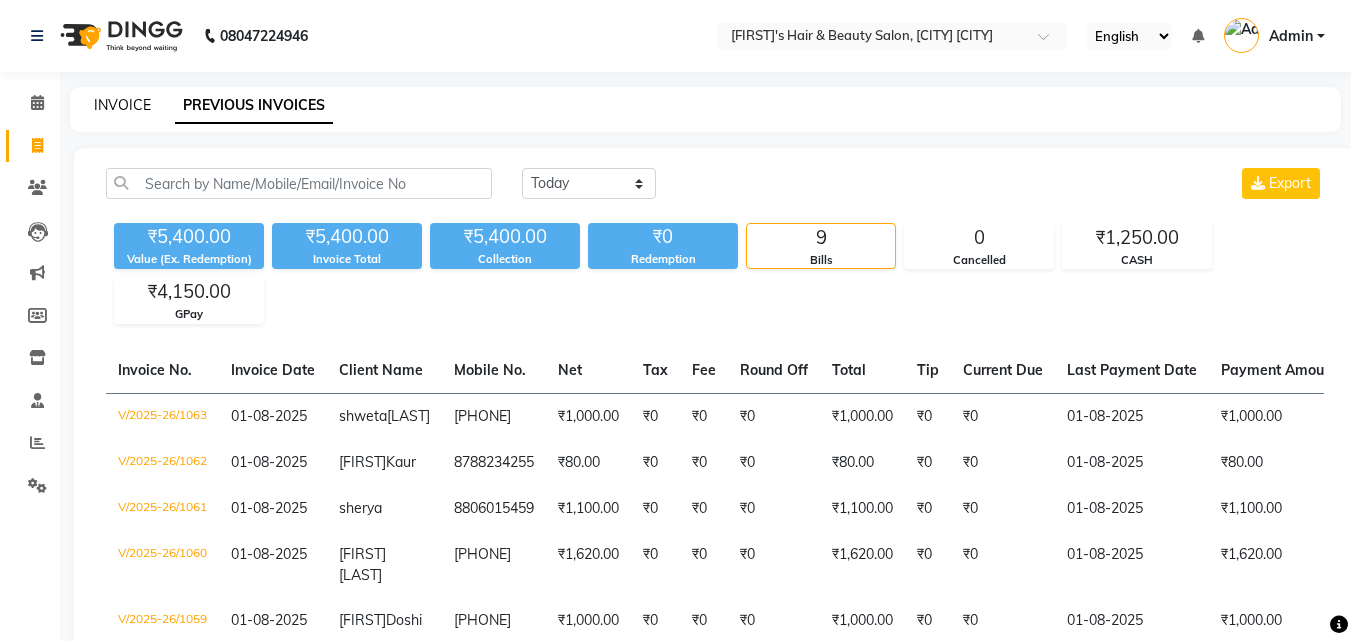 click on "INVOICE" 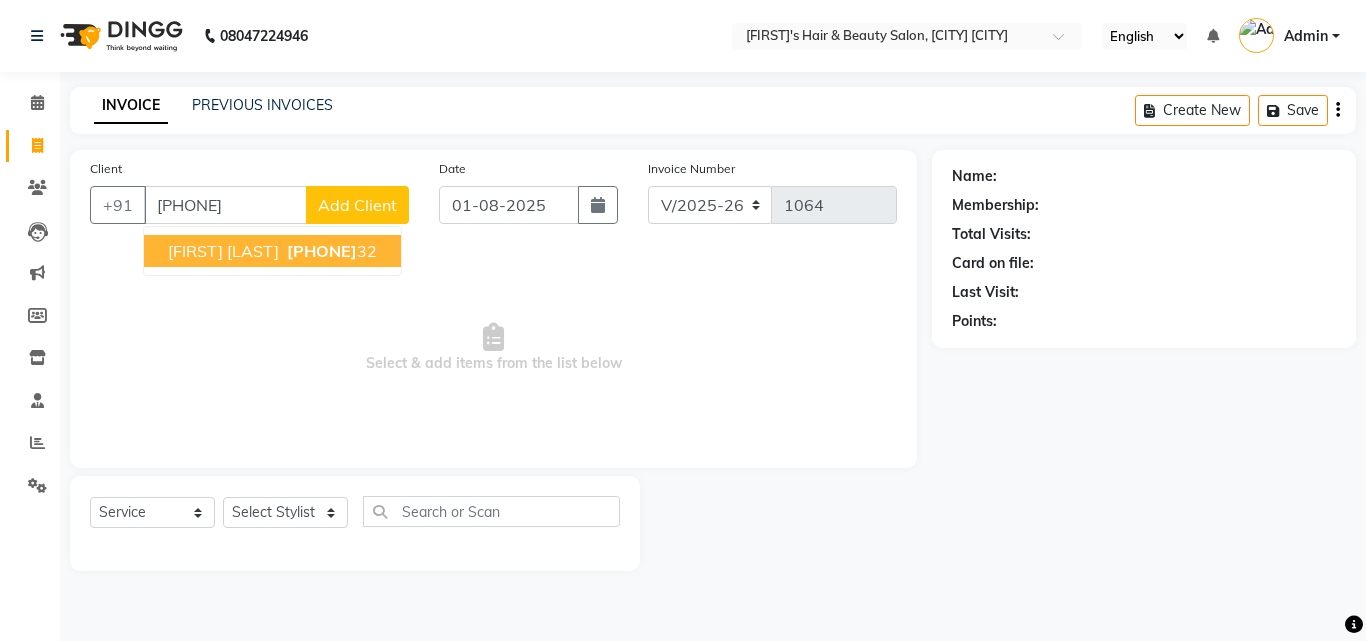 click on "[FIRST] [LAST]" at bounding box center [223, 251] 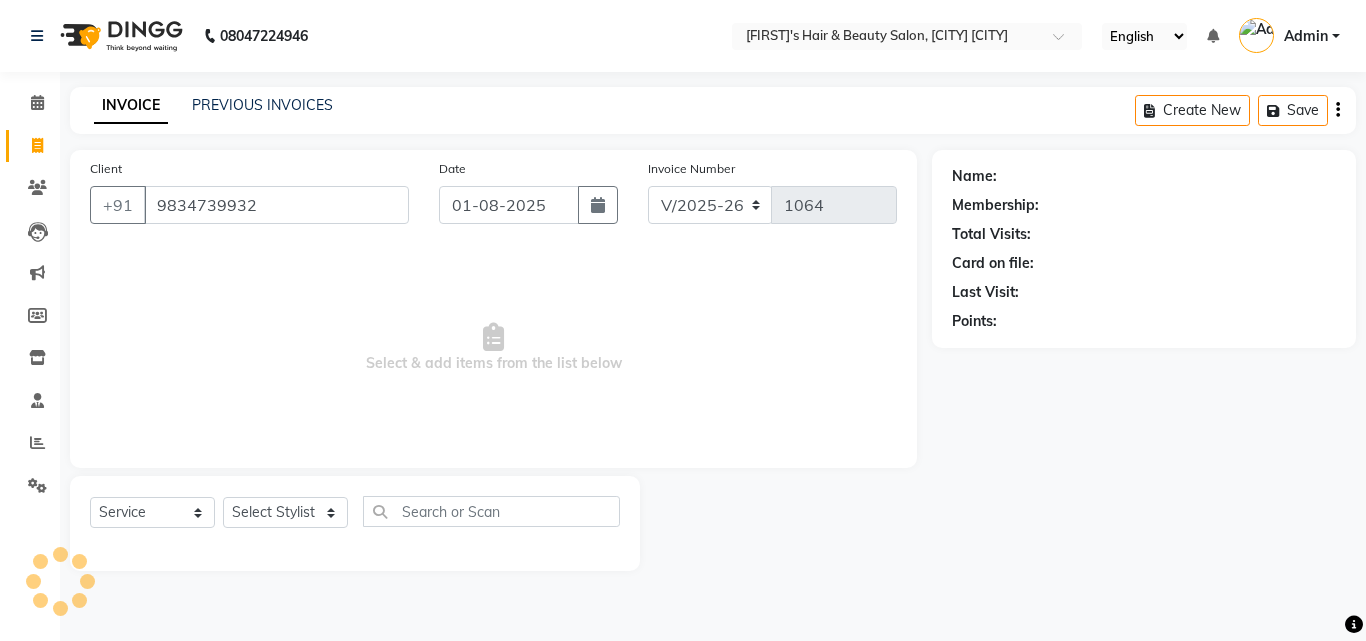 type on "9834739932" 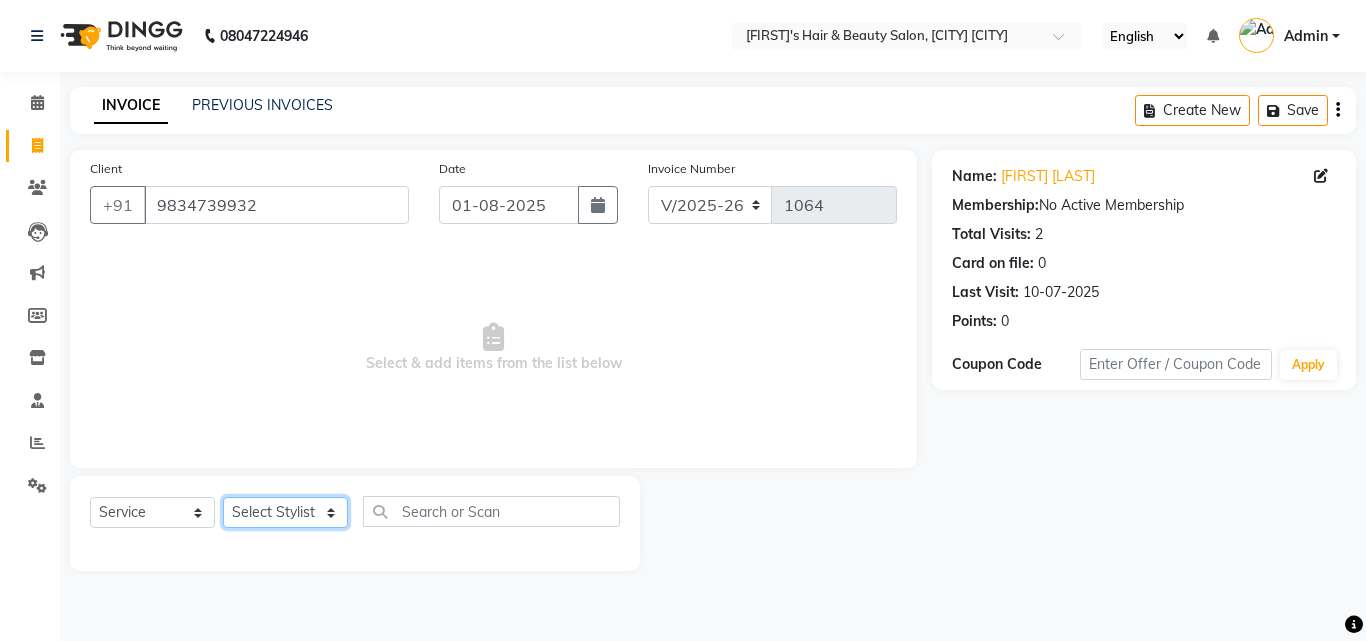 click on "Select Stylist [FIRST] [LAST] [FIRST] [LAST] [FIRST] [LAST] [FIRST] [FIRST] [LAST] [FIRST] [FIRST] [LAST] [FIRST] [FIRST] [LAST] [FIRST] [FIRST] [LAST]" 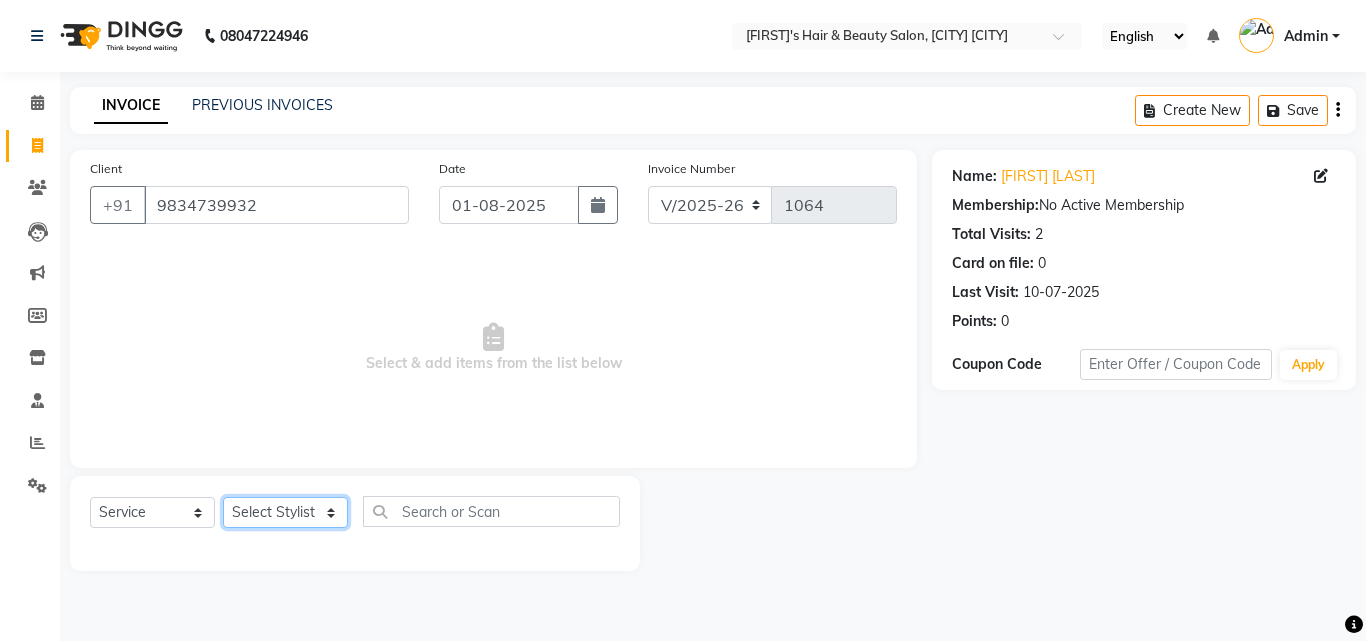 select on "[PHONE]" 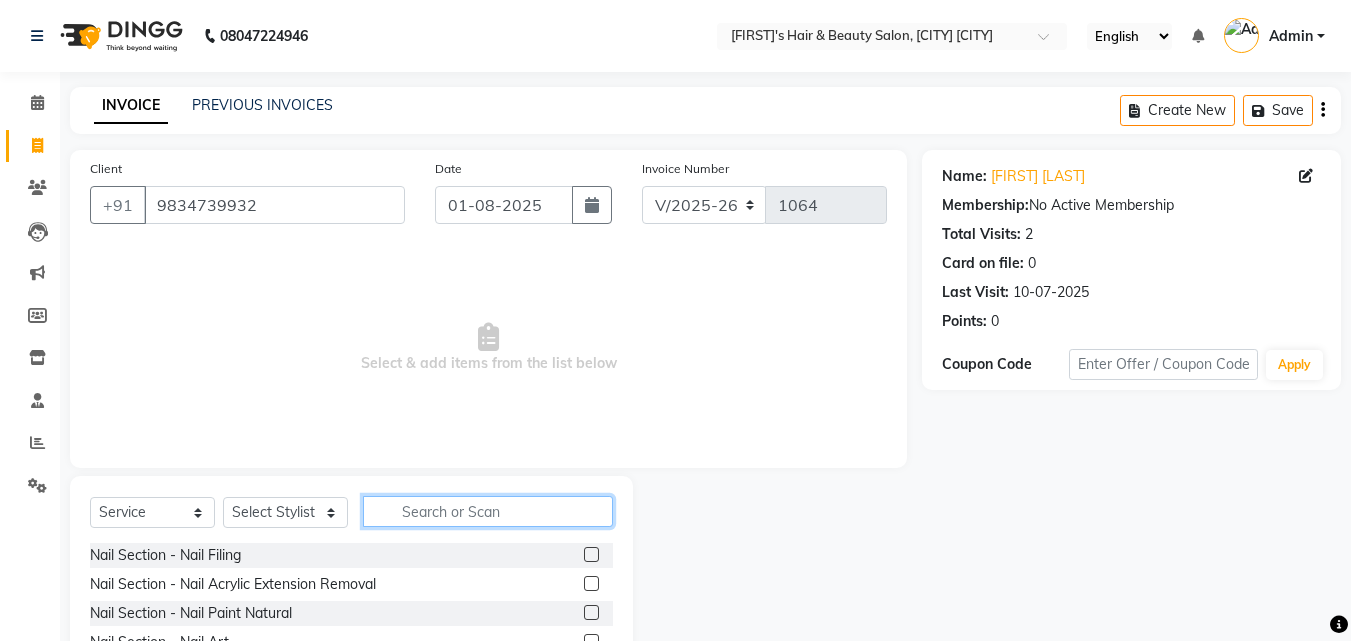 click 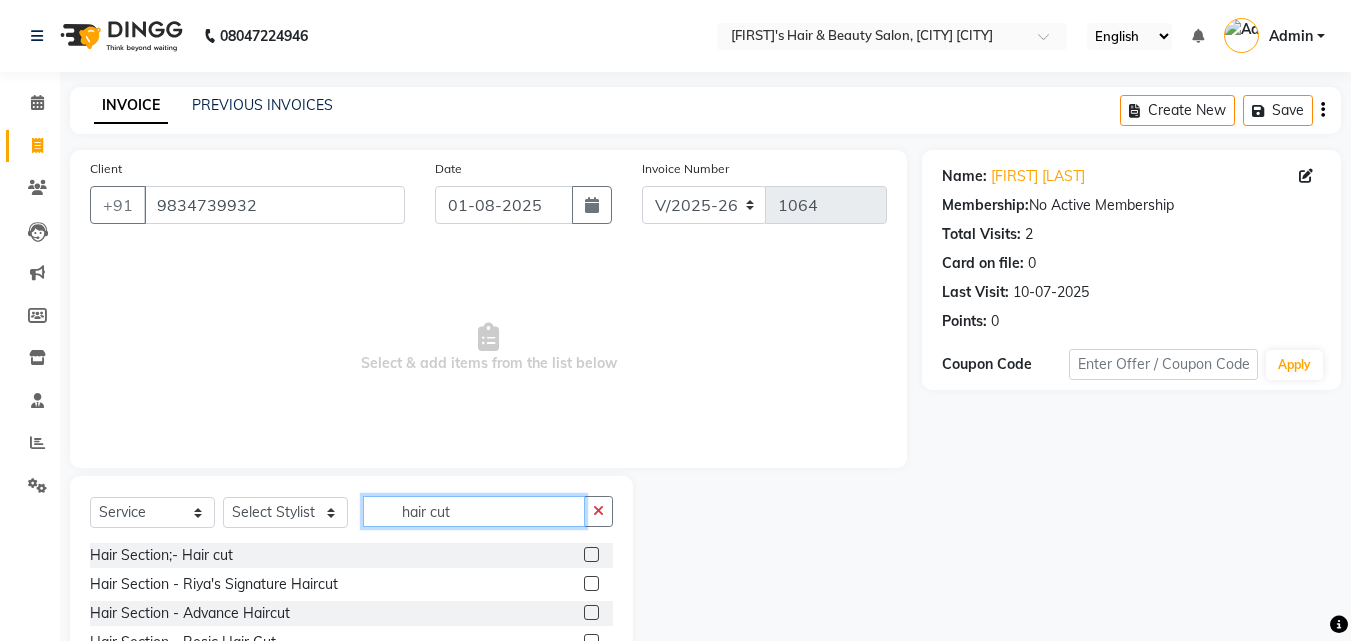 type on "hair cut" 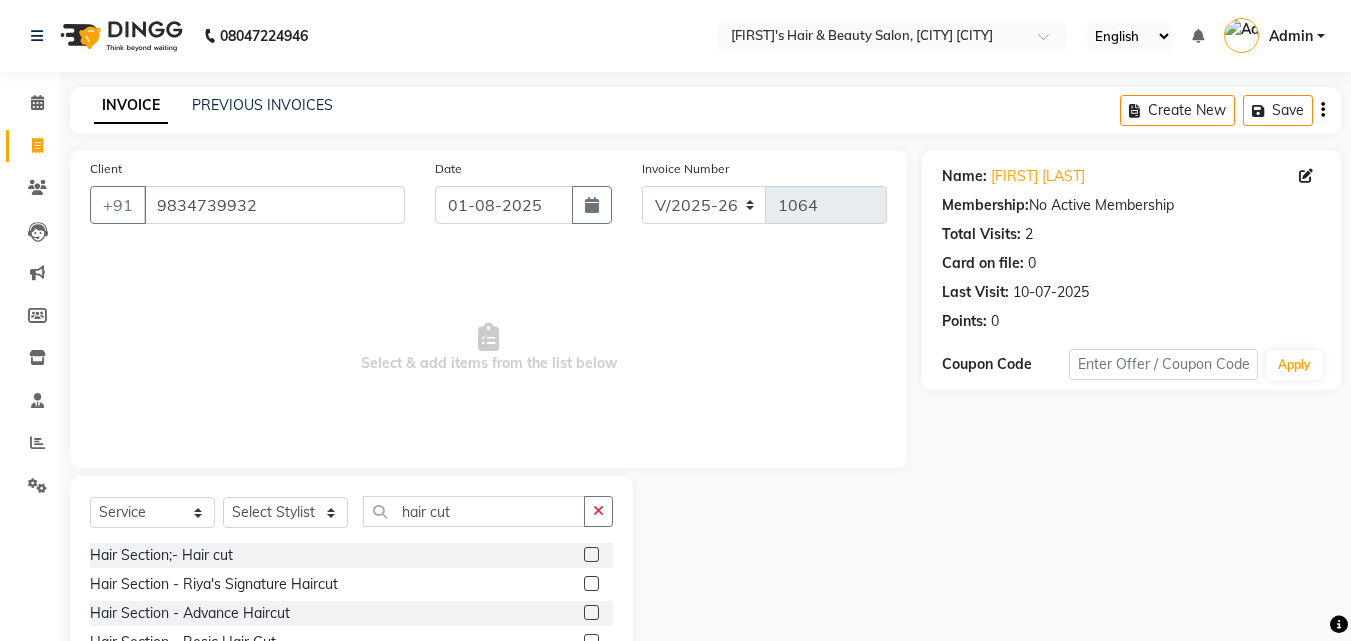 click 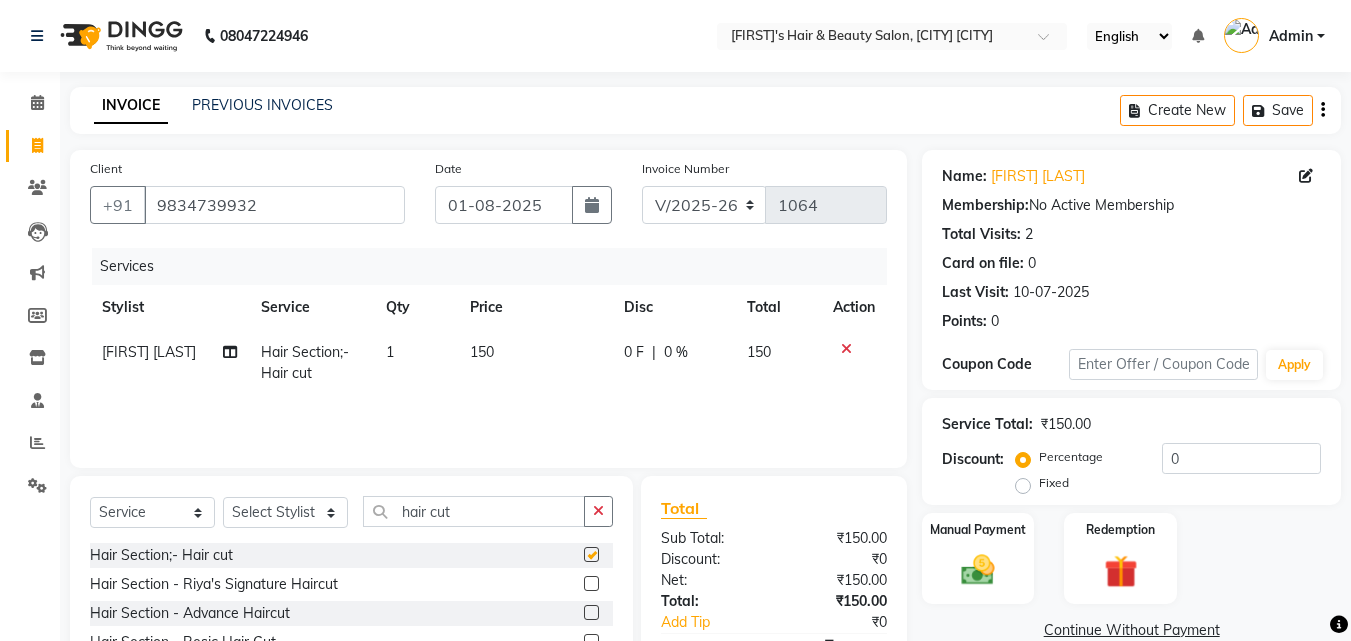 checkbox on "false" 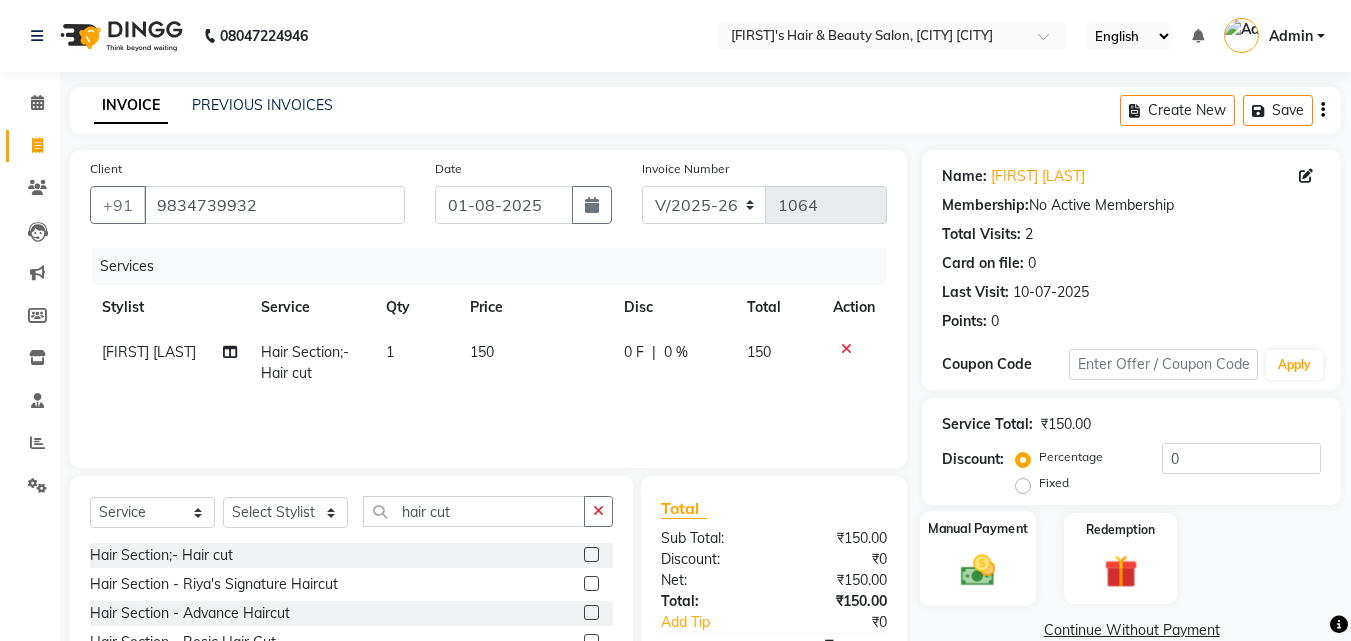 click 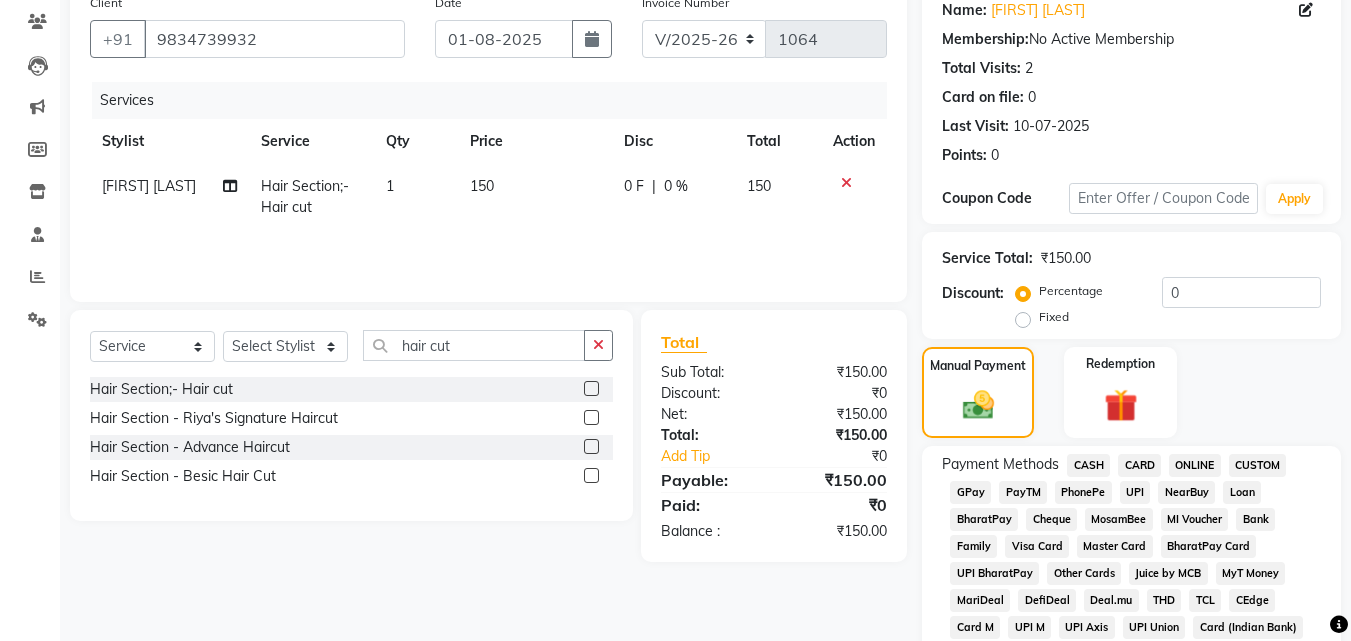 scroll, scrollTop: 200, scrollLeft: 0, axis: vertical 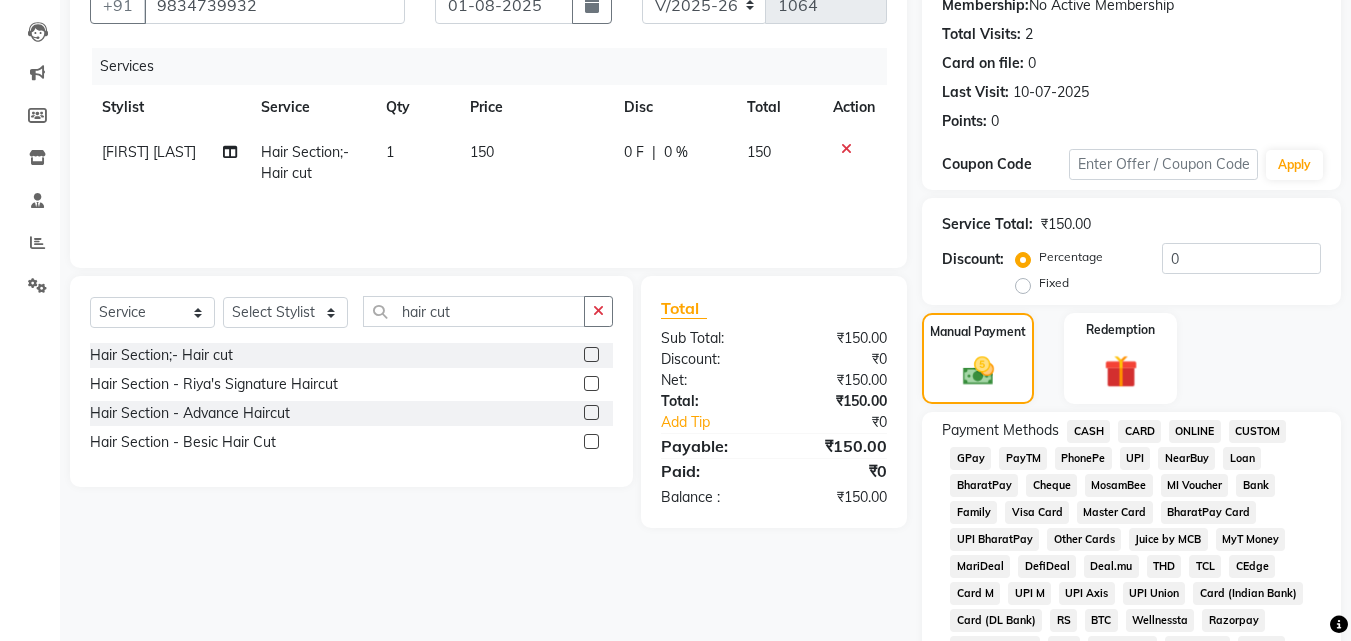 click on "GPay" 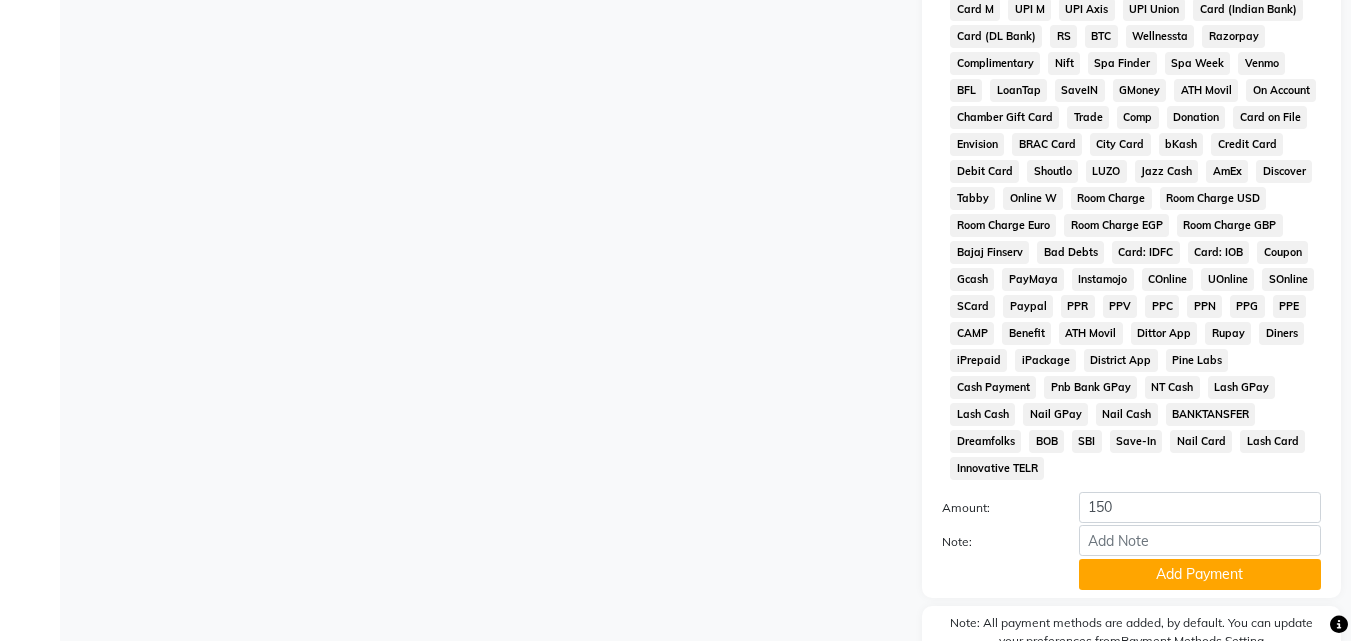 scroll, scrollTop: 800, scrollLeft: 0, axis: vertical 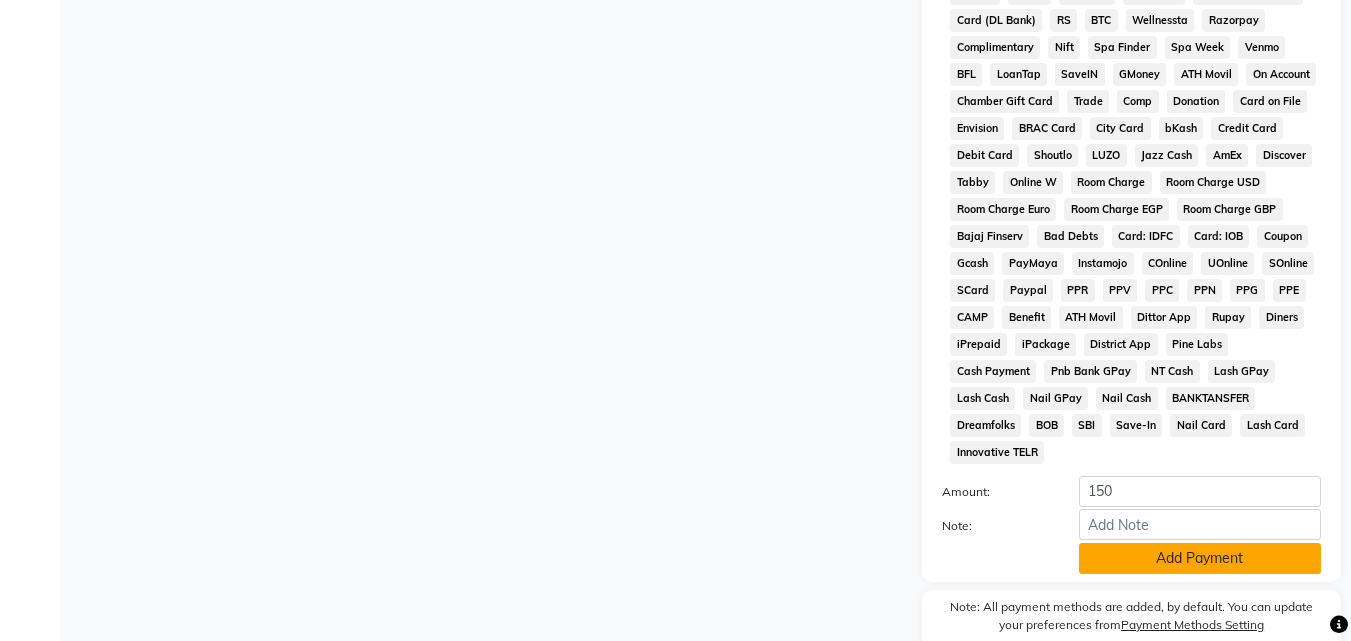 click on "Add Payment" 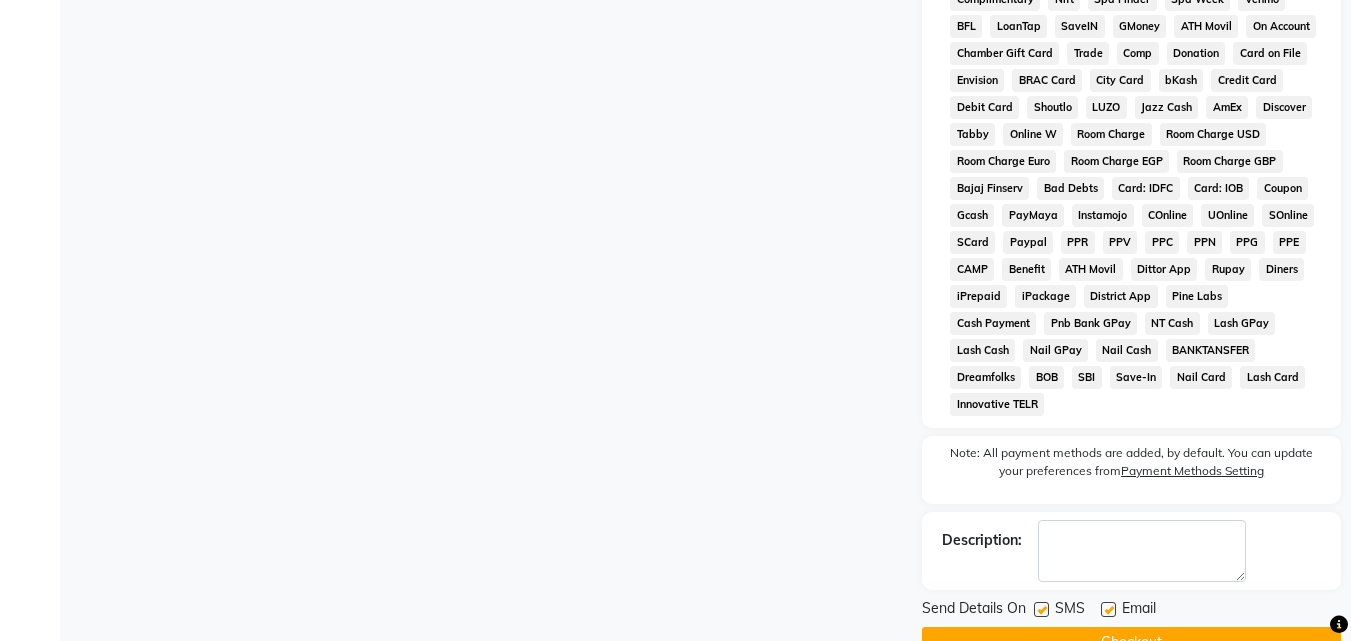scroll, scrollTop: 868, scrollLeft: 0, axis: vertical 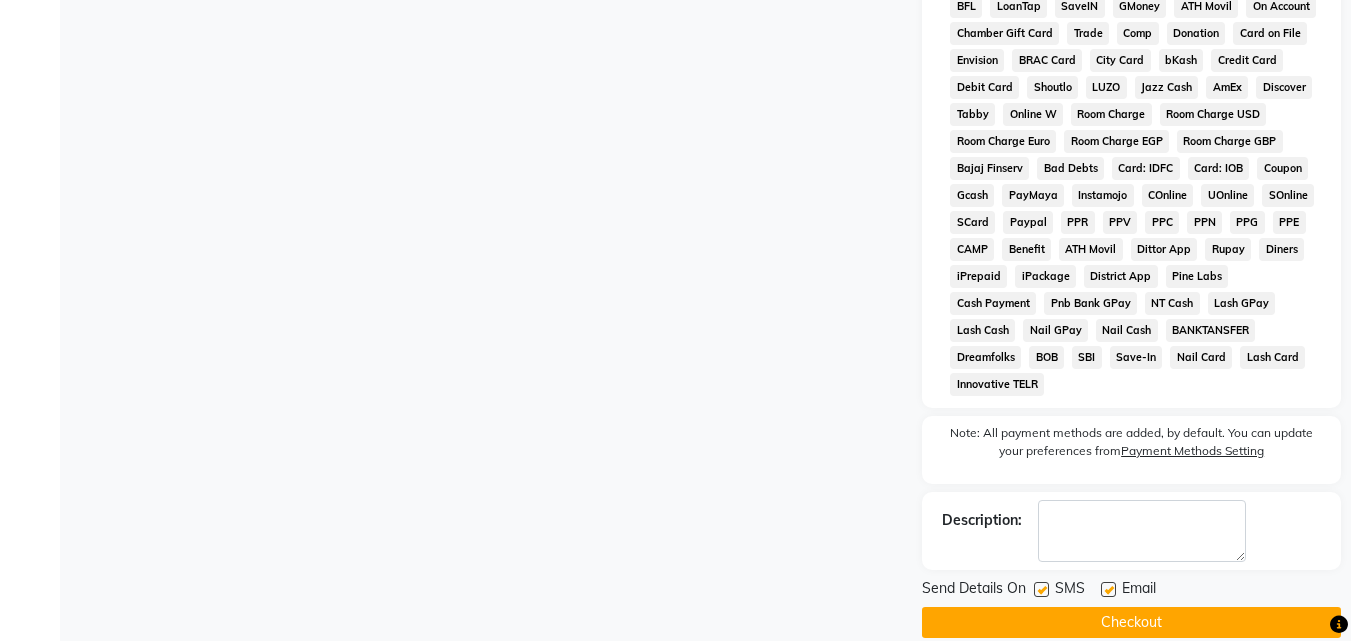 click on "Checkout" 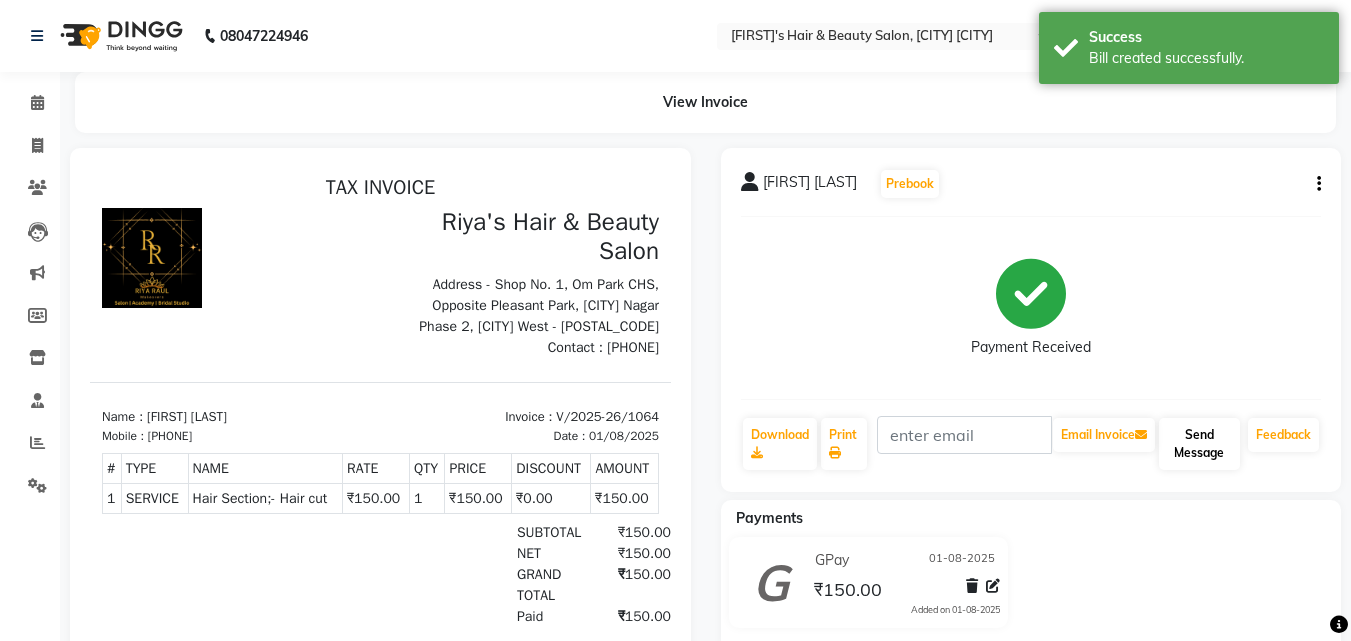 scroll, scrollTop: 0, scrollLeft: 0, axis: both 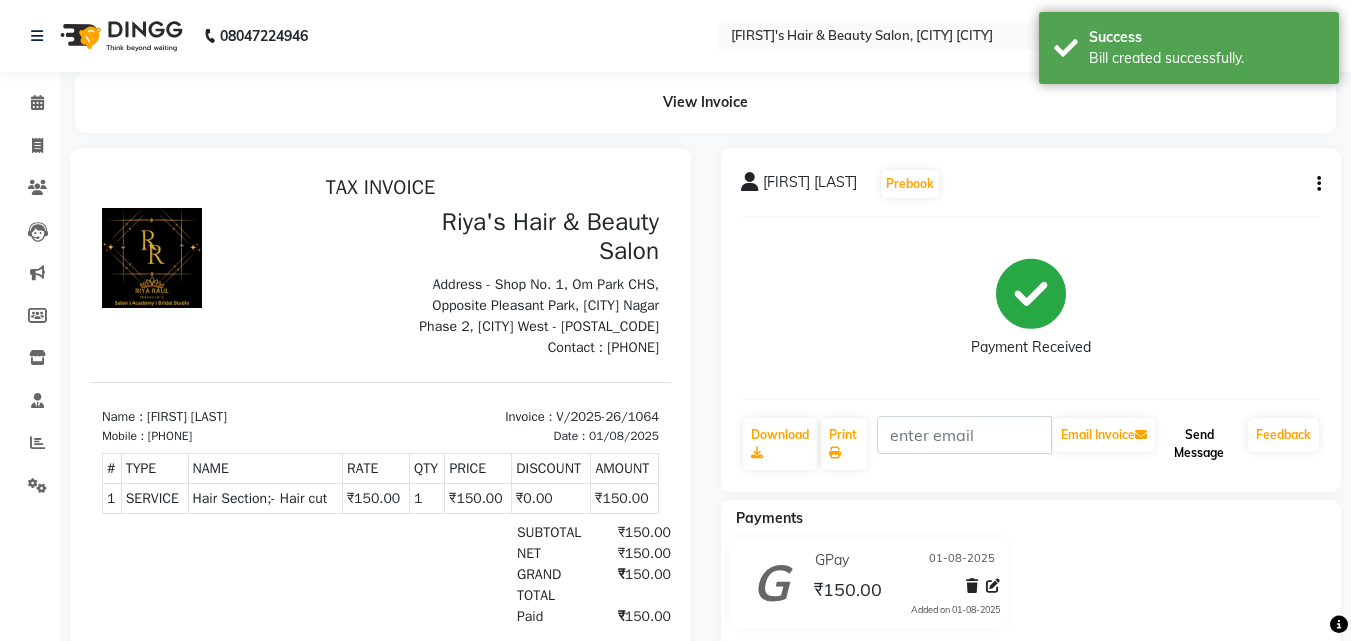 click on "Send Message" 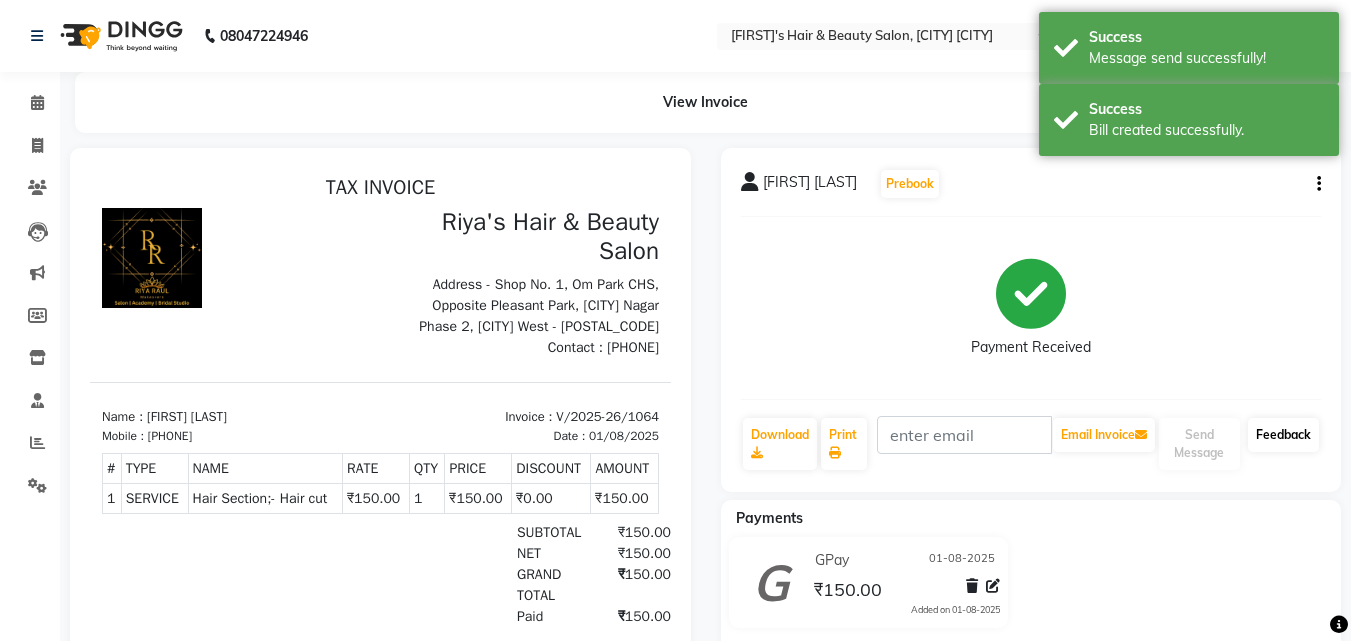 click on "Feedback" 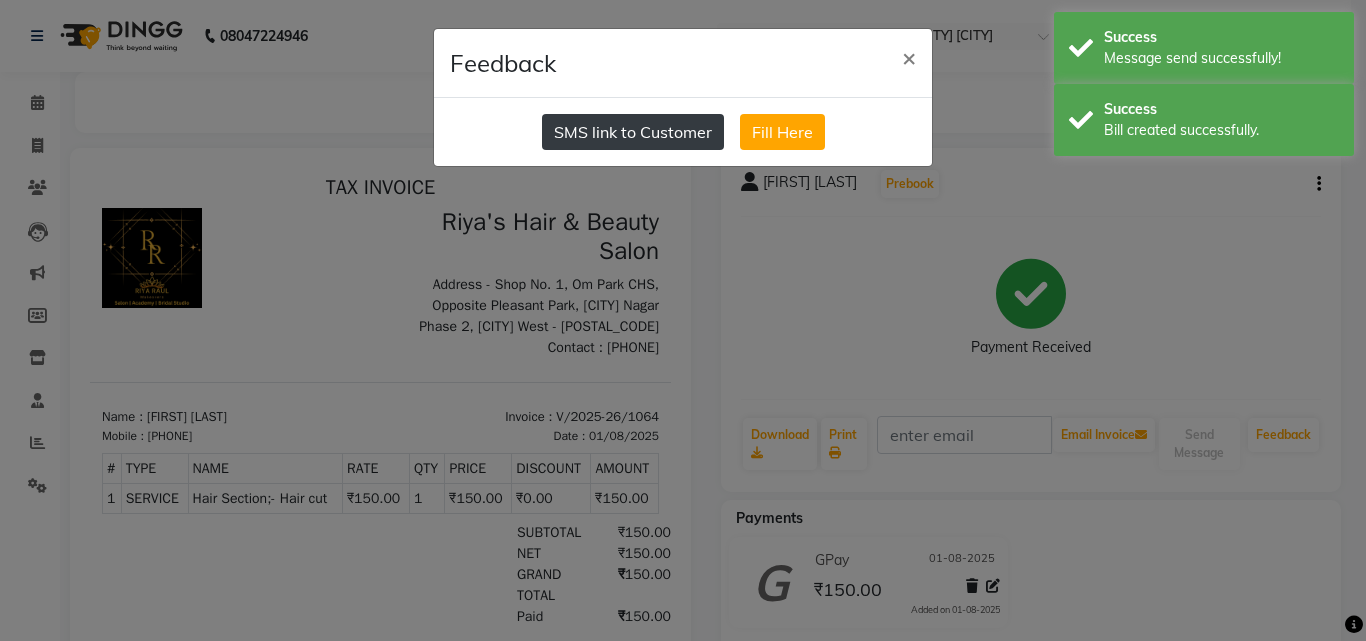click on "SMS link to Customer" 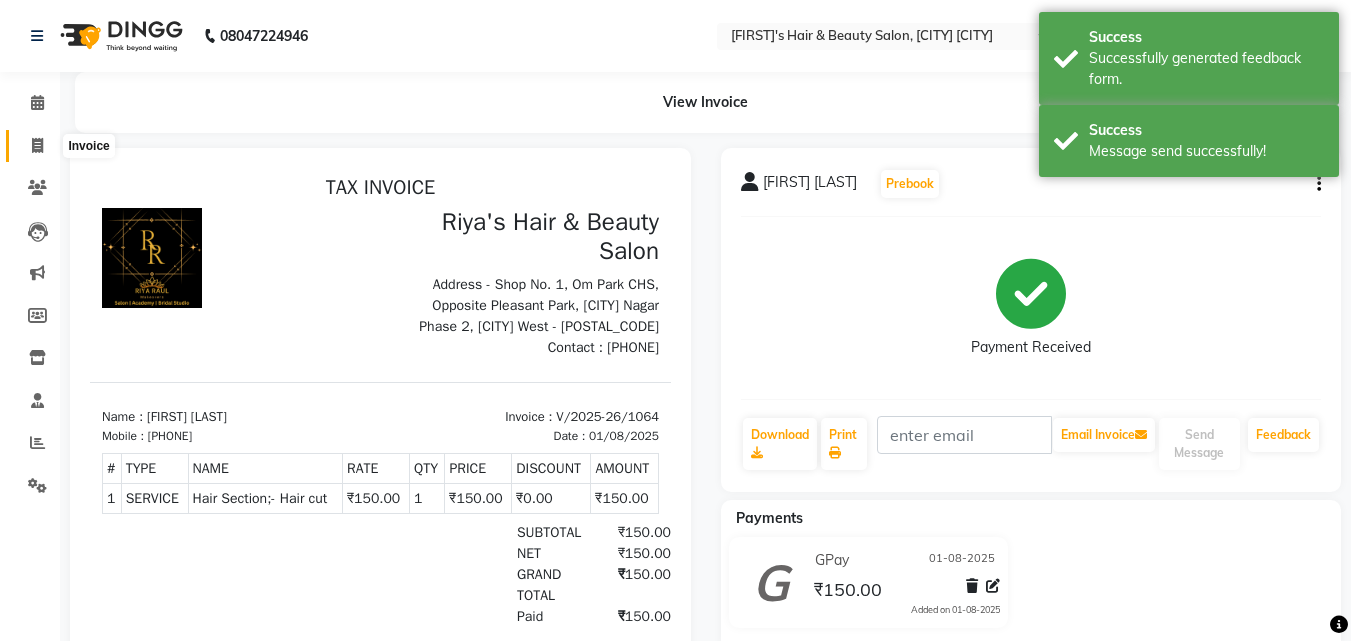 click 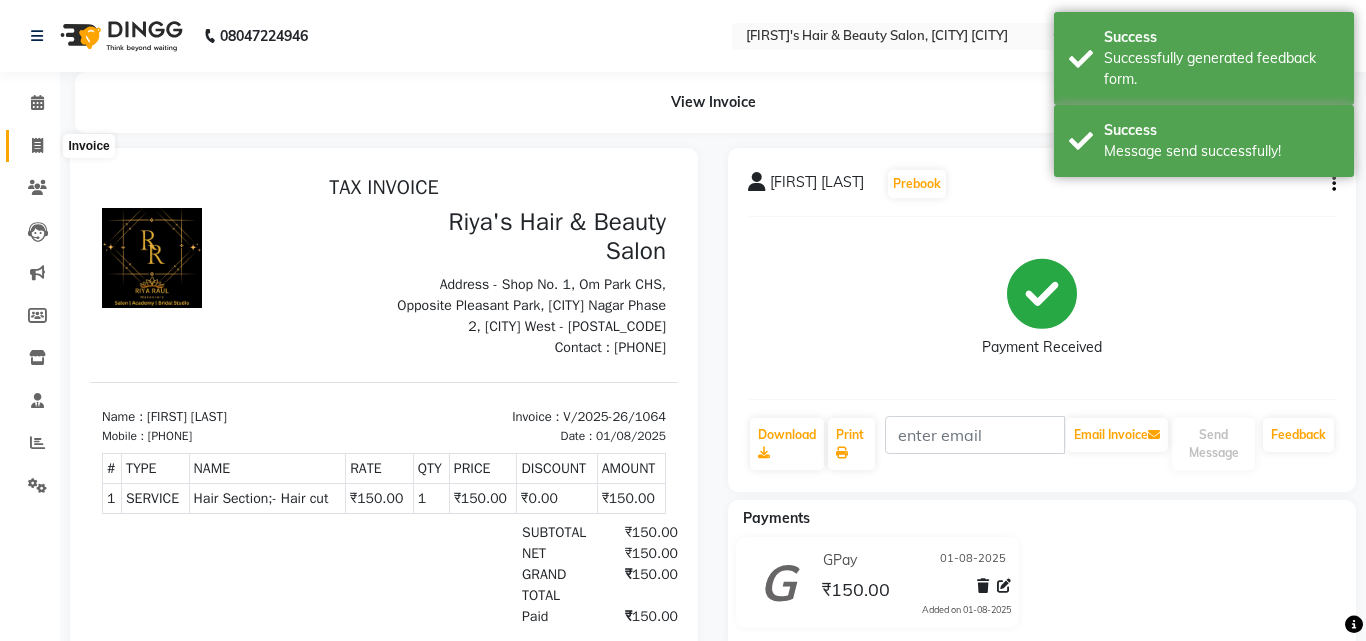 select on "5401" 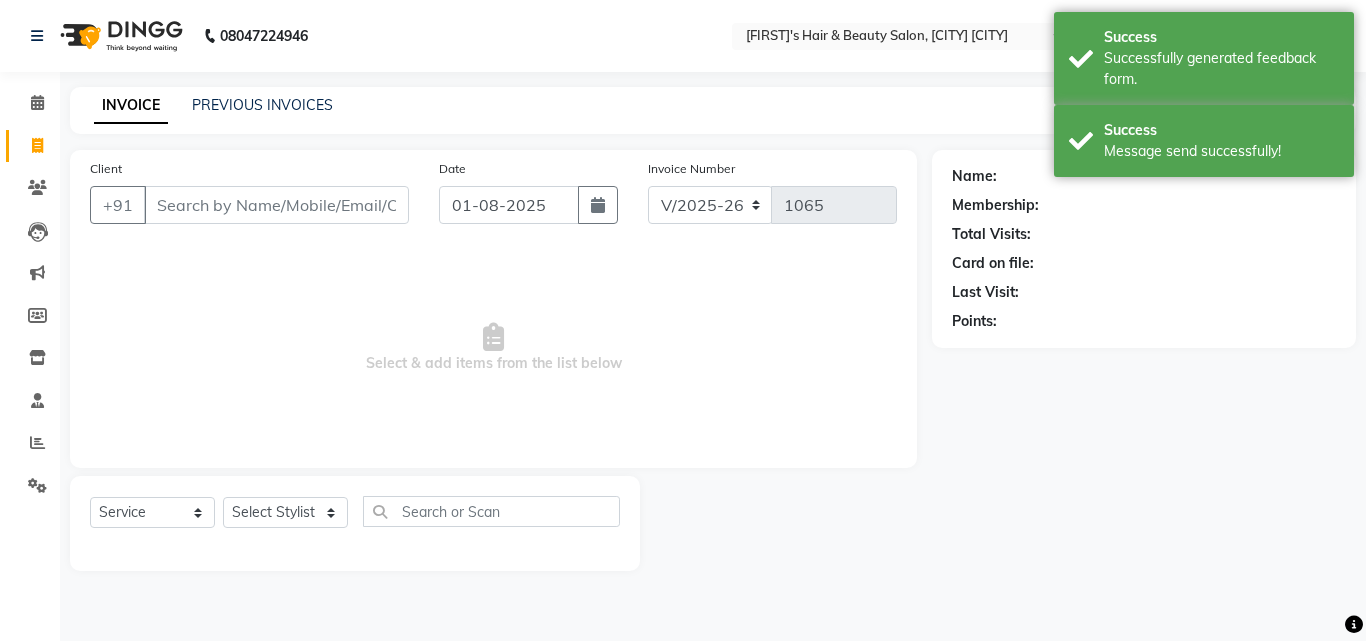 click on "Client" at bounding box center (276, 205) 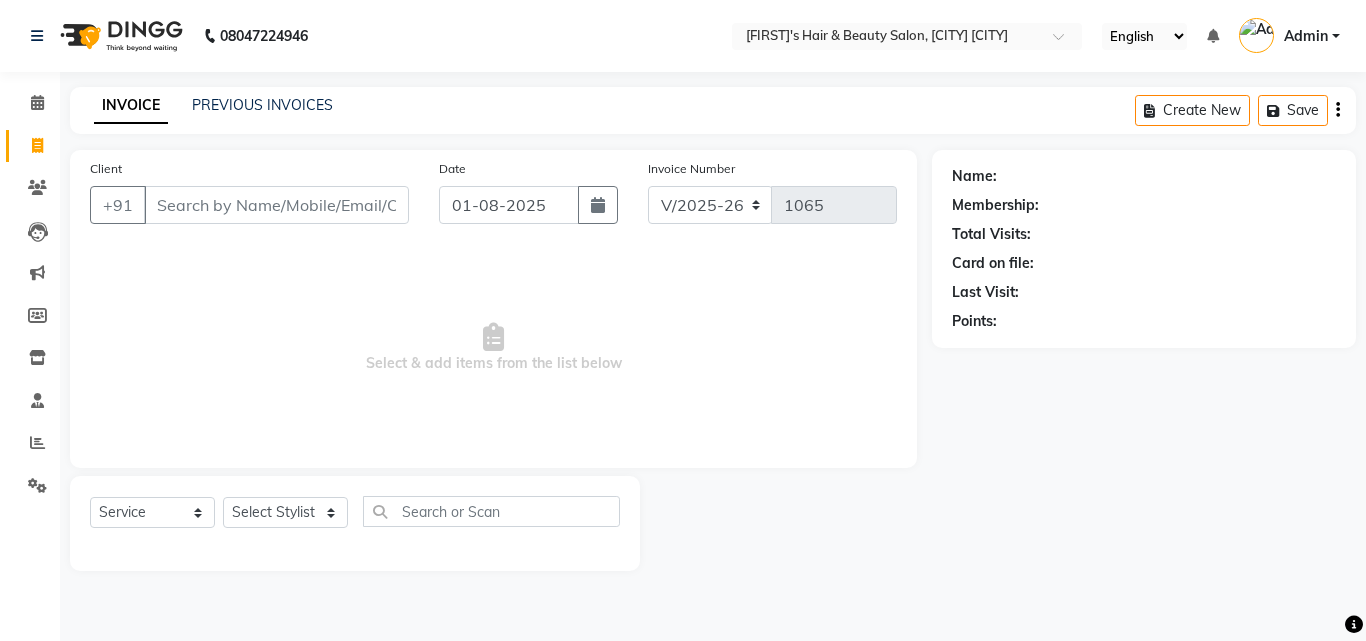 click on "Client" at bounding box center (276, 205) 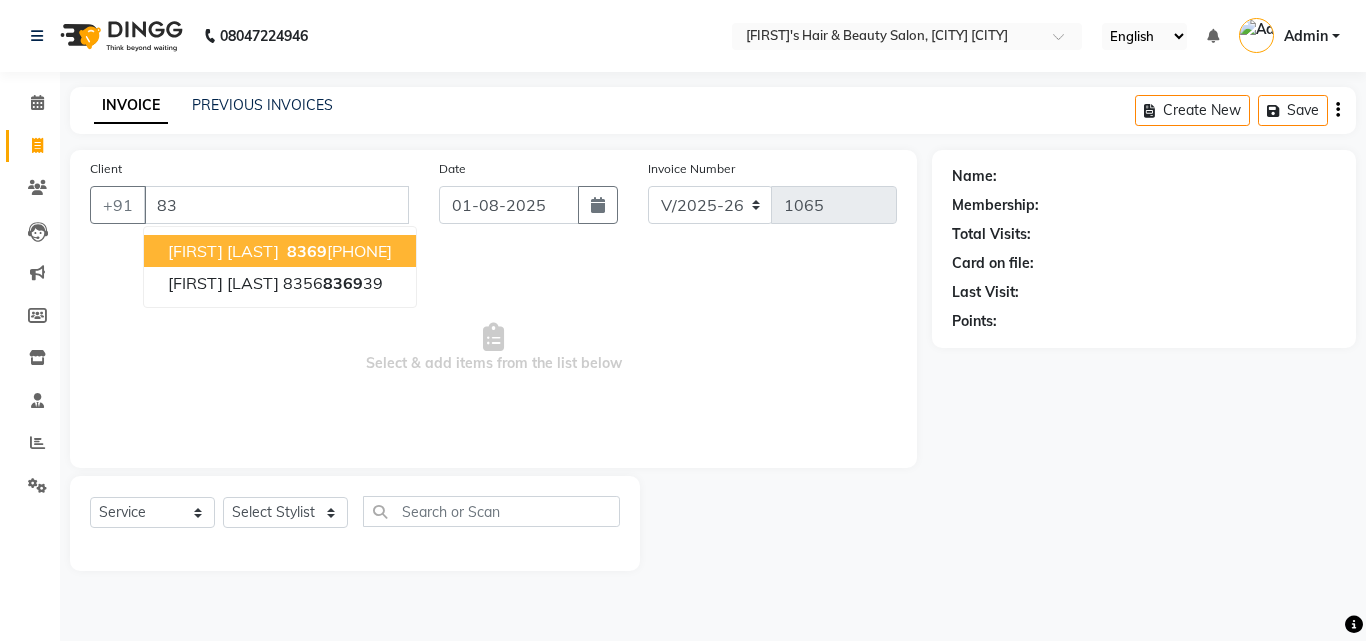 type on "8" 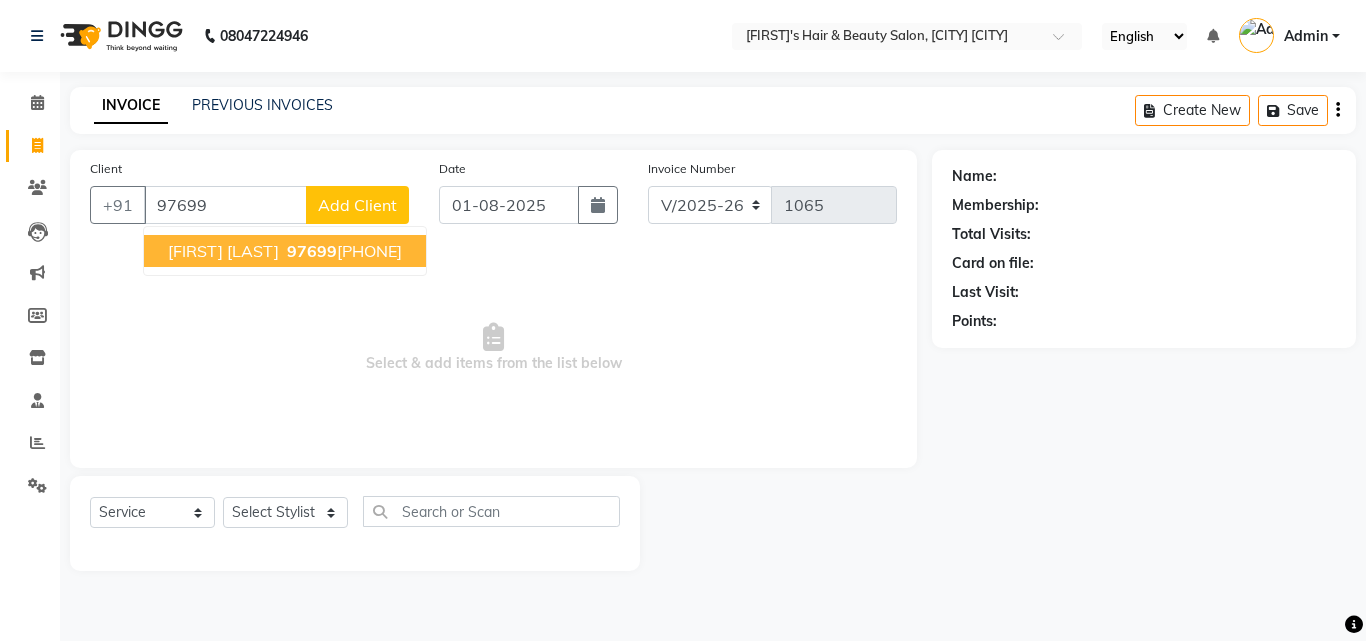 click on "[FIRST] [LAST]" at bounding box center (223, 251) 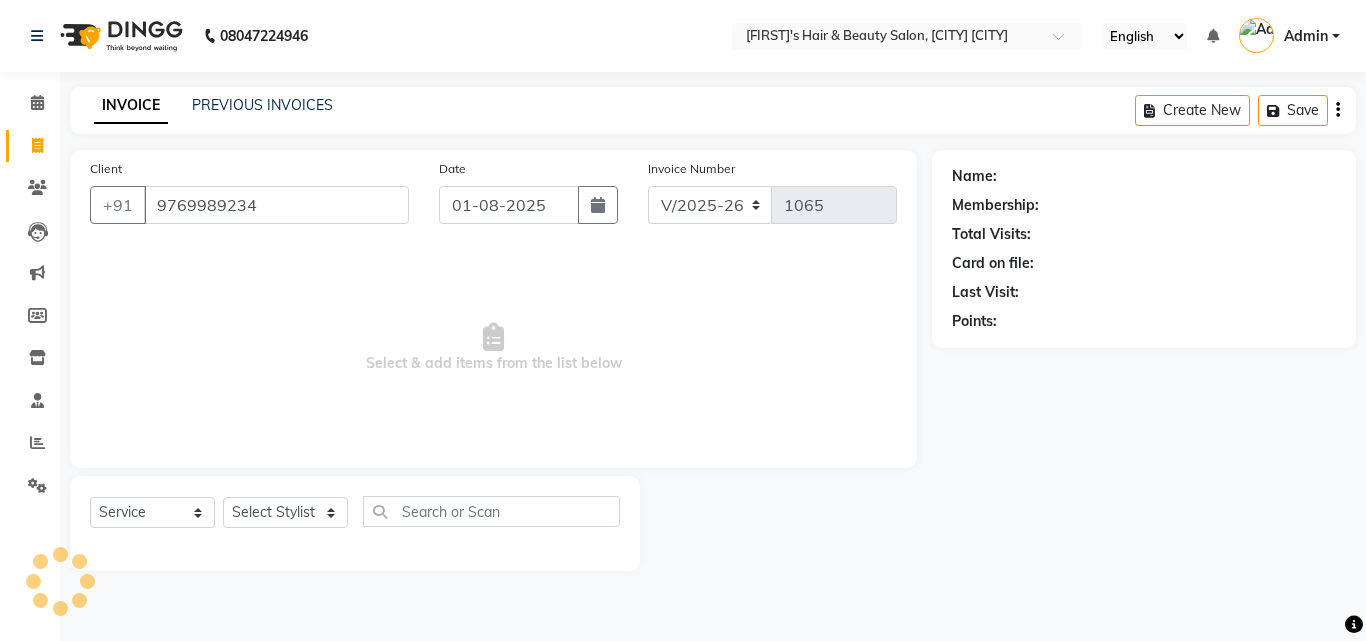 type on "9769989234" 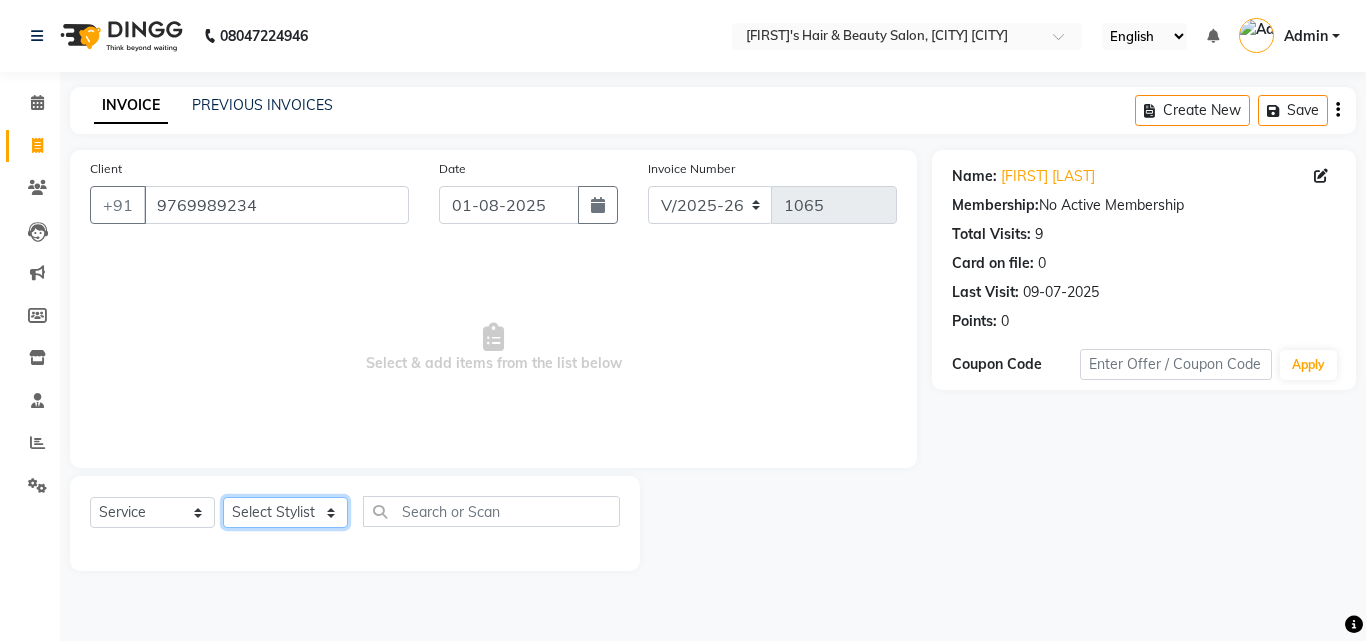 click on "Select Stylist [FIRST] [LAST] [FIRST] [LAST] [FIRST] [LAST] [FIRST] [FIRST] [LAST] [FIRST] [FIRST] [LAST] [FIRST] [FIRST] [LAST] [FIRST] [FIRST] [LAST]" 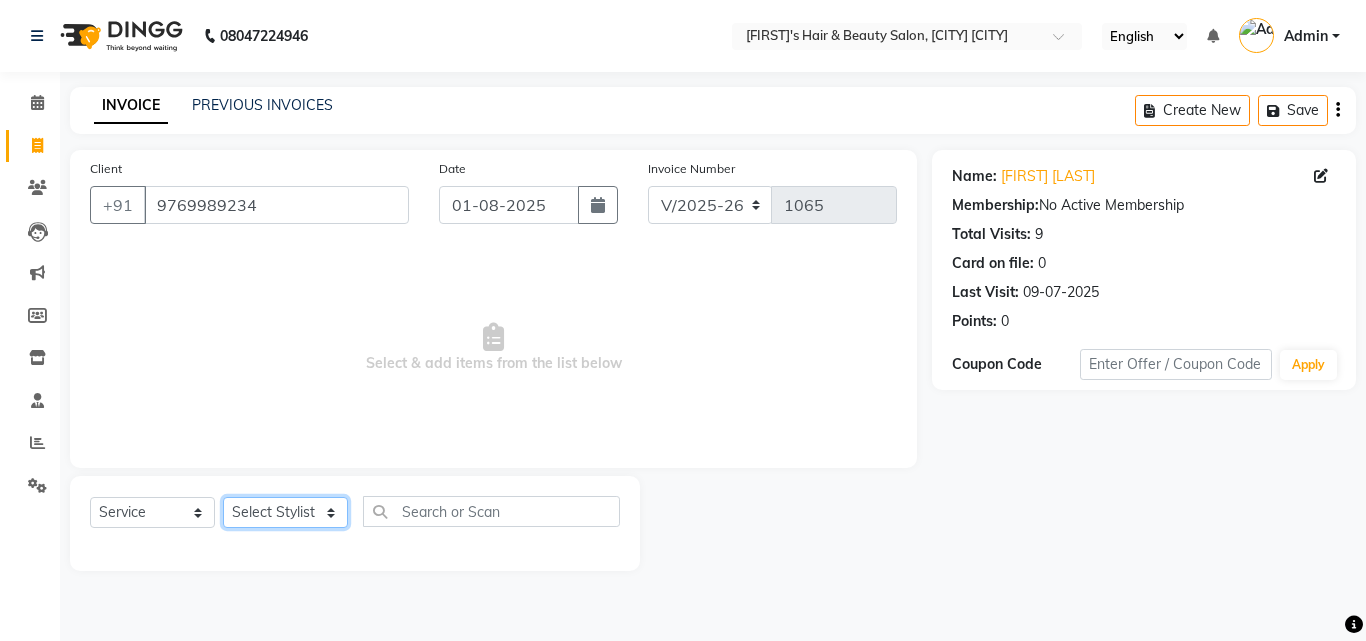 select on "67904" 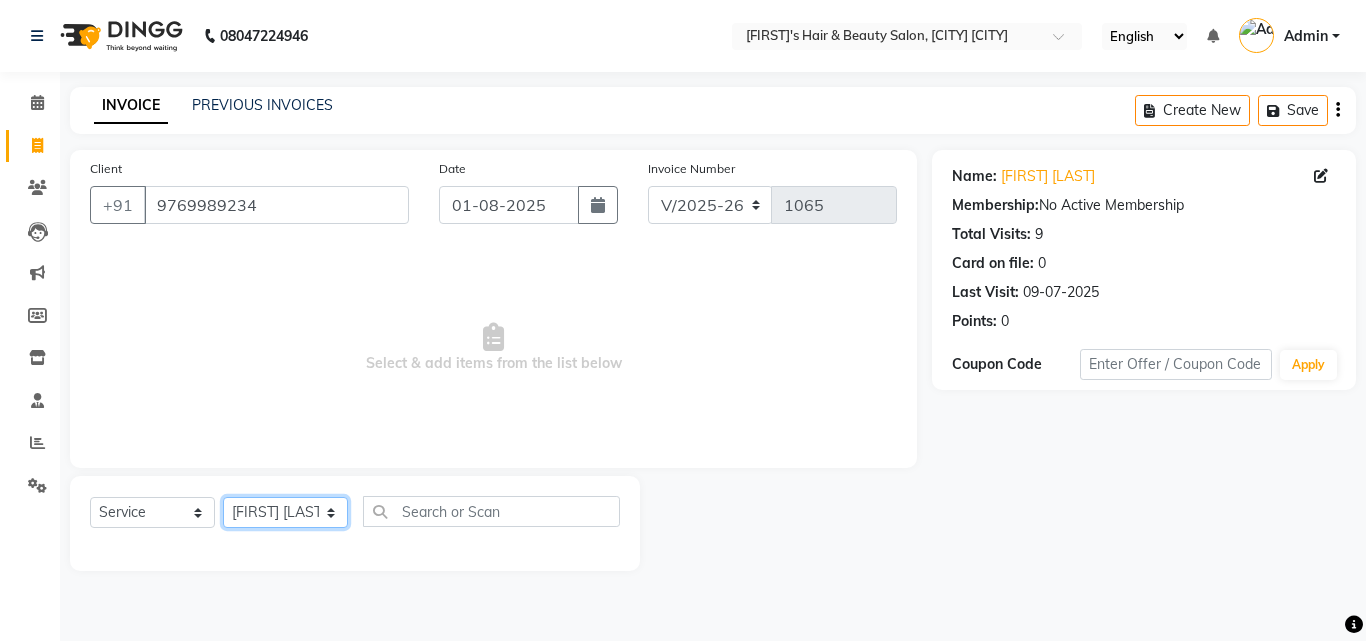 click on "Select Stylist [FIRST] [LAST] [FIRST] [LAST] [FIRST] [LAST] [FIRST] [FIRST] [LAST] [FIRST] [FIRST] [LAST] [FIRST] [FIRST] [LAST] [FIRST] [FIRST] [LAST]" 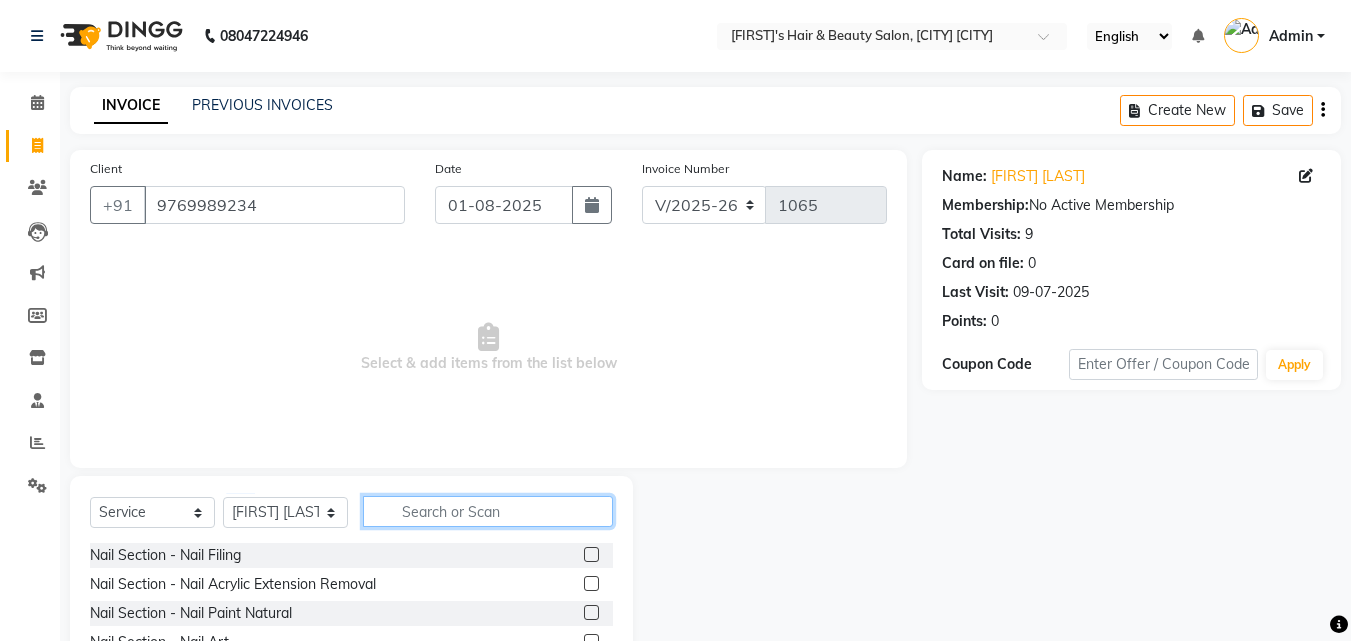 click 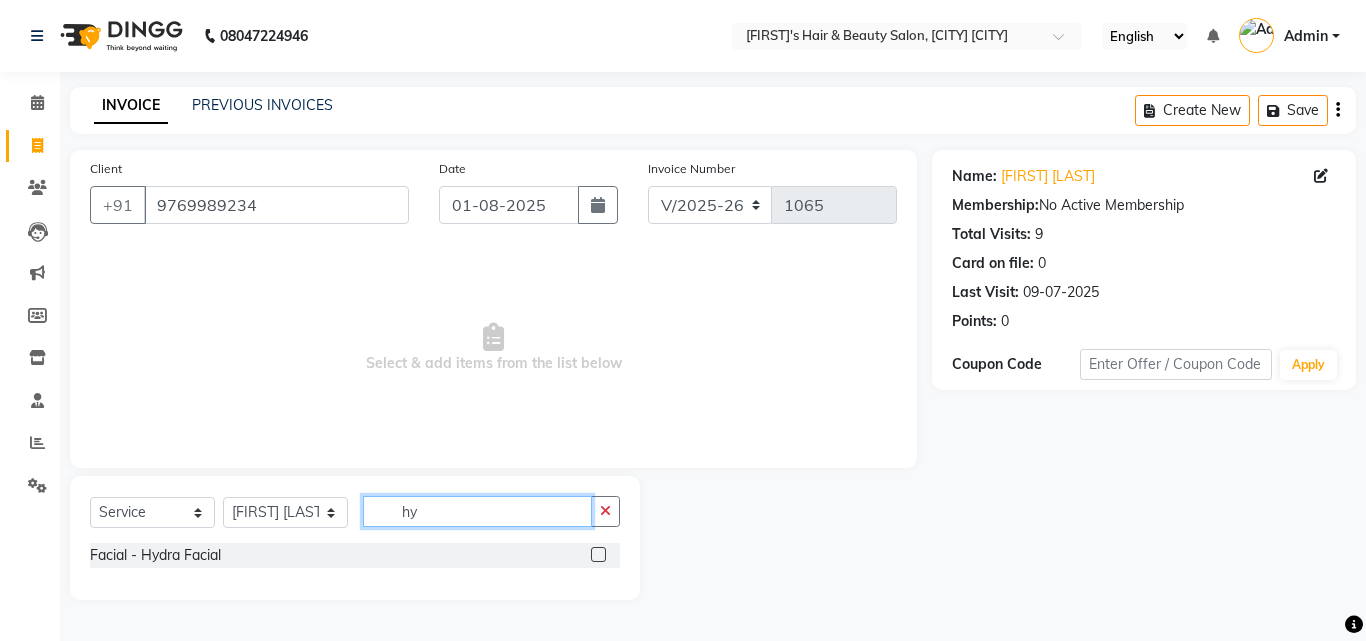 type on "hy" 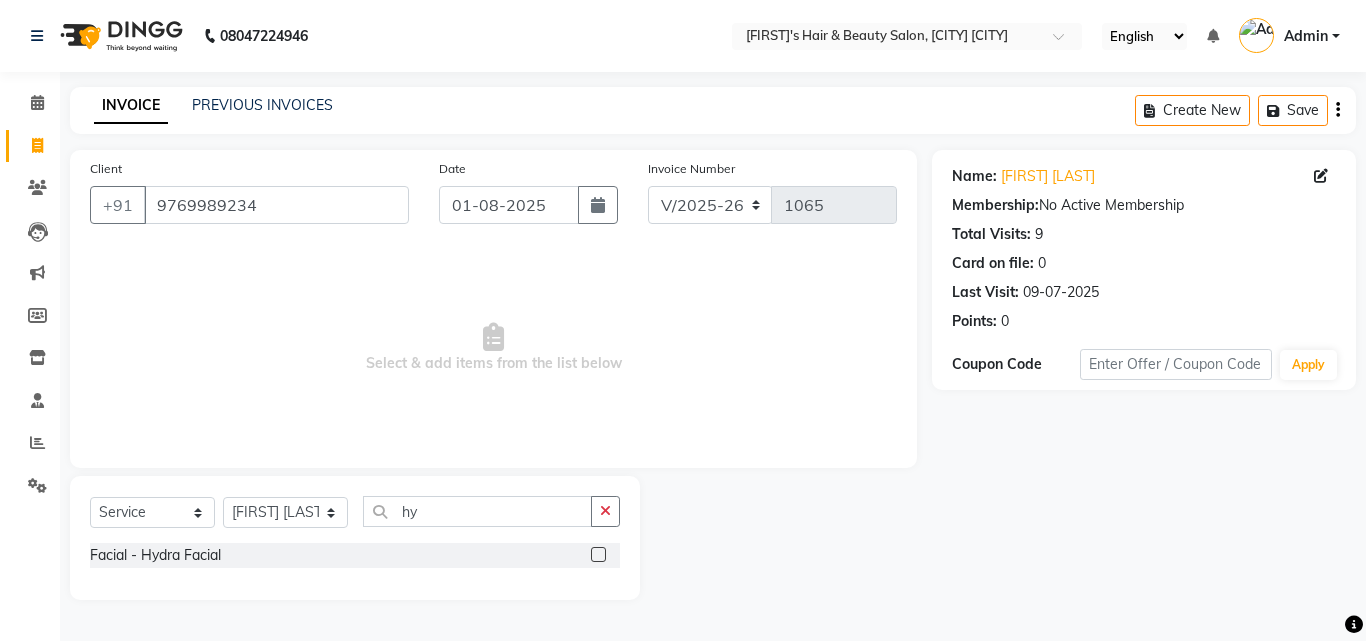 click 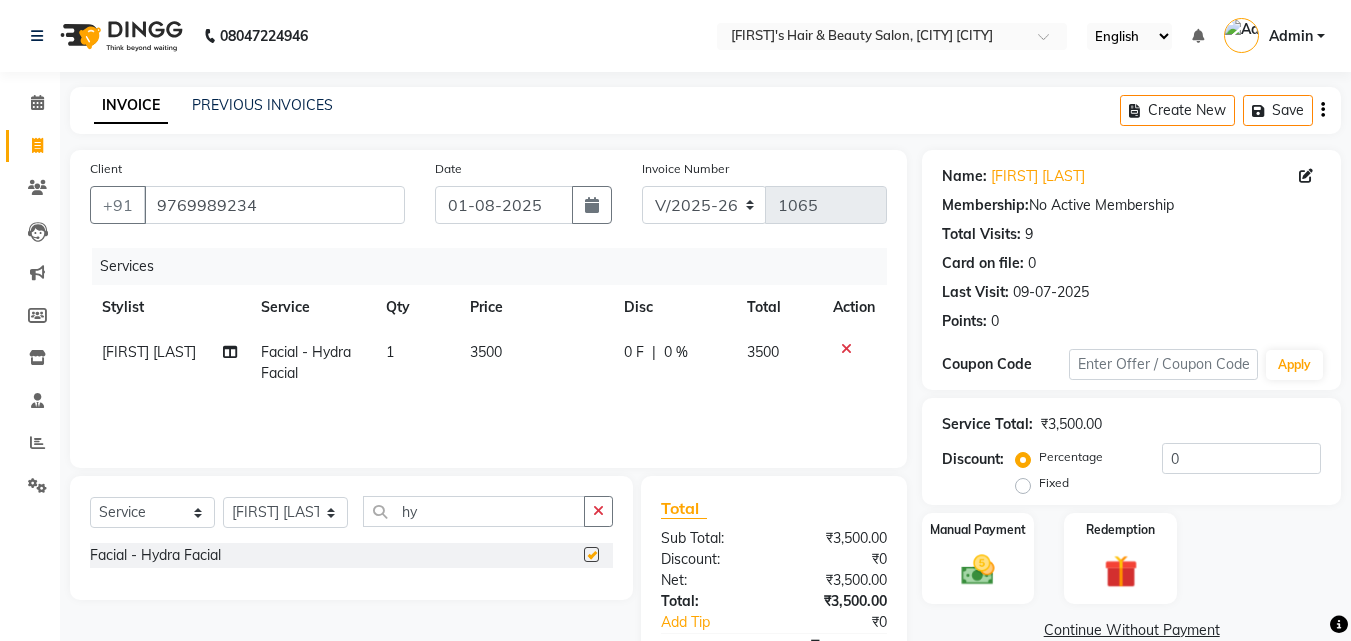 checkbox on "false" 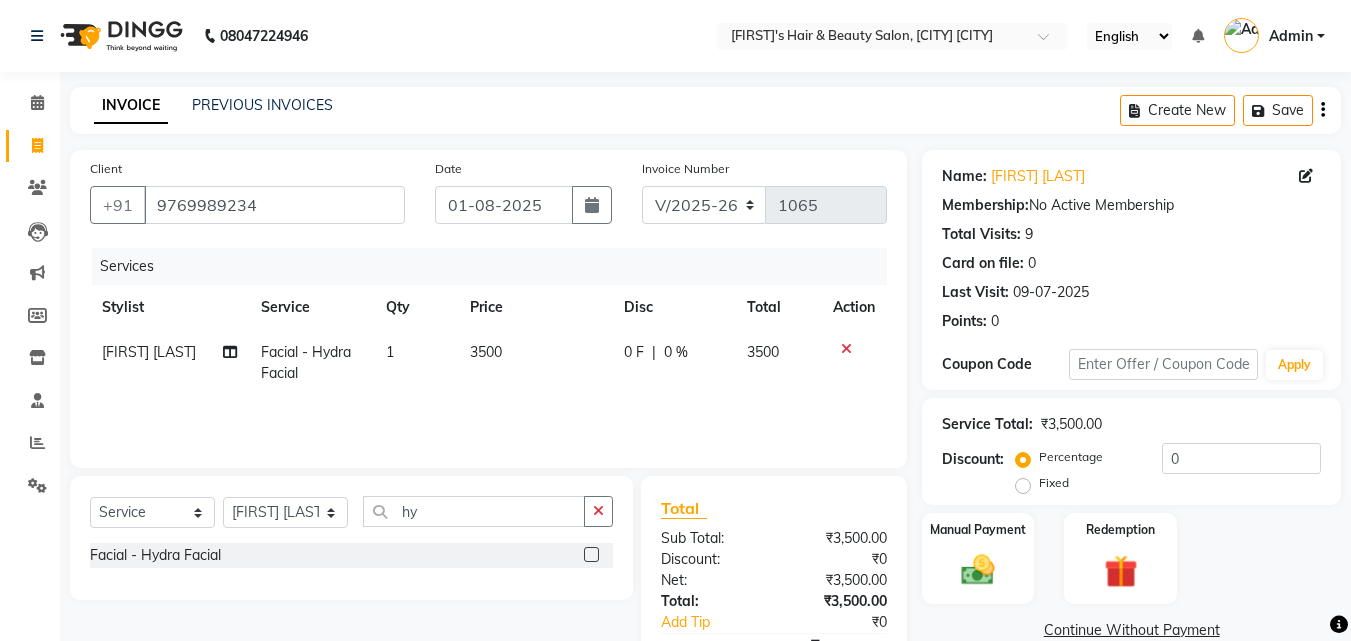 click on "3500" 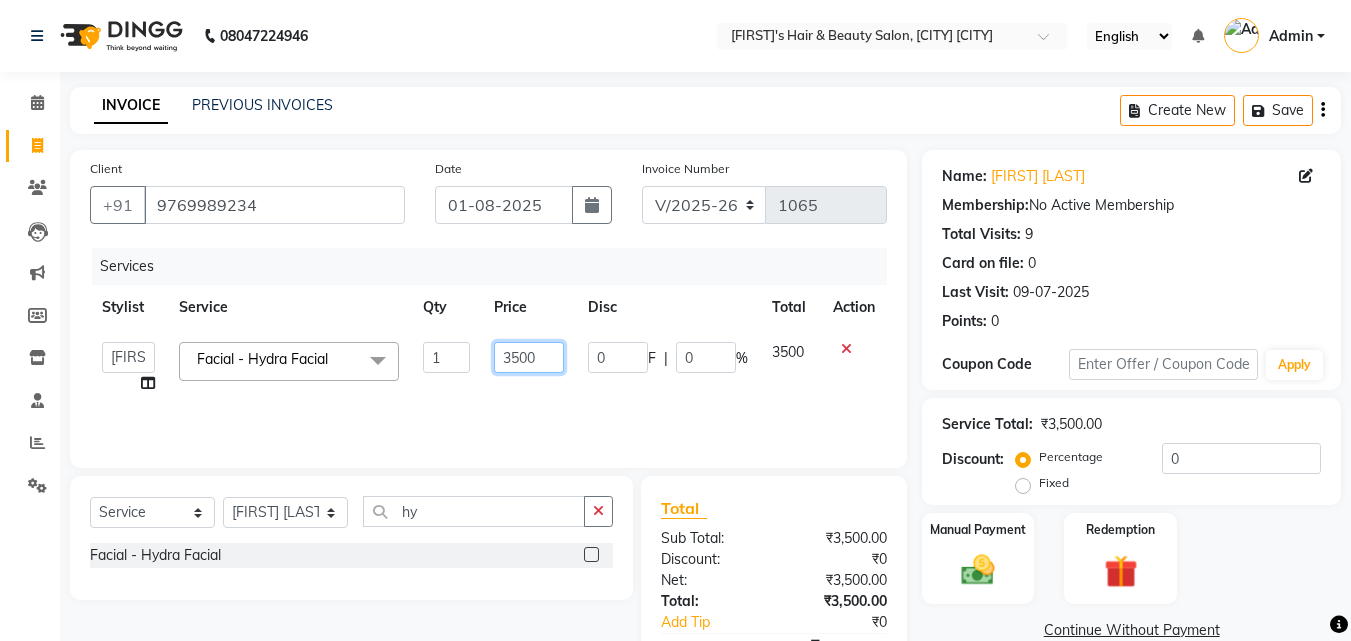 click on "3500" 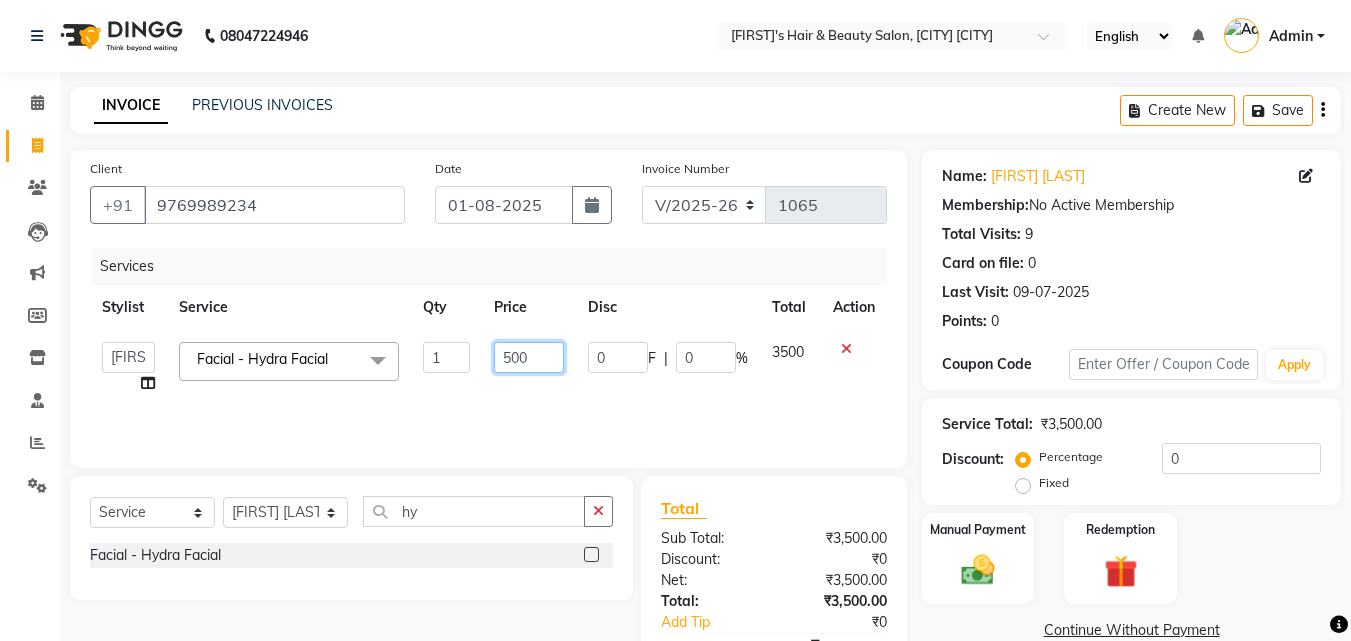type on "1500" 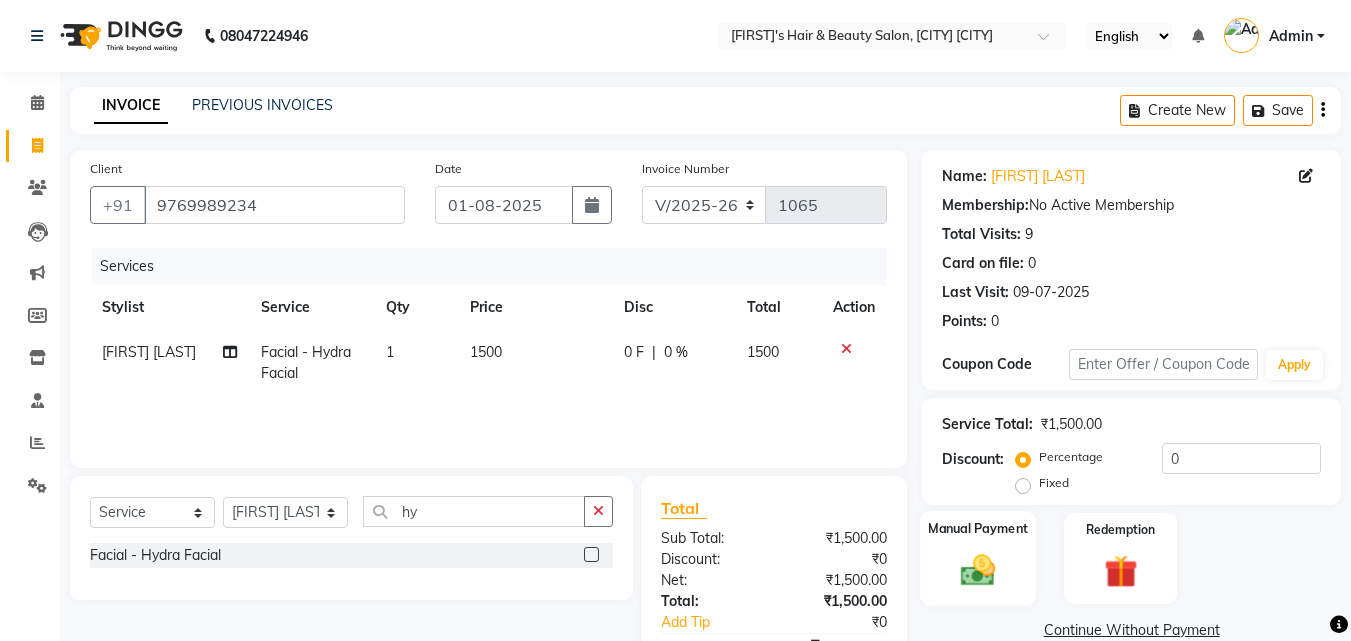 click on "Manual Payment" 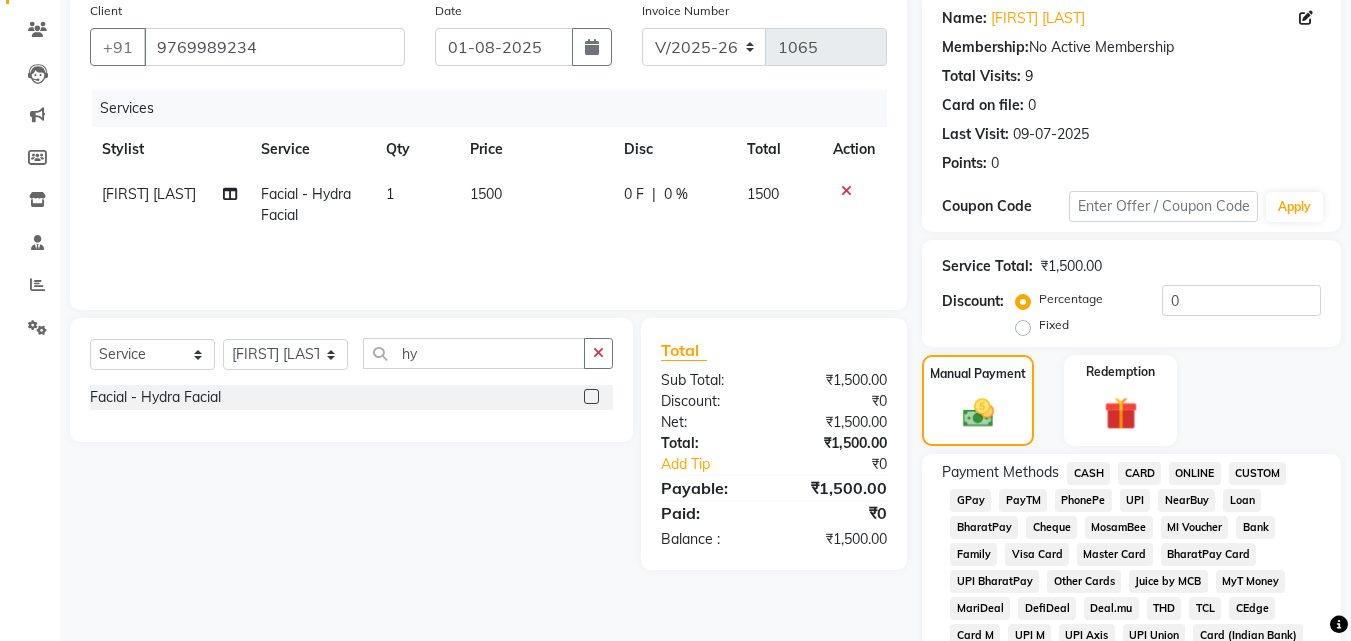 scroll, scrollTop: 160, scrollLeft: 0, axis: vertical 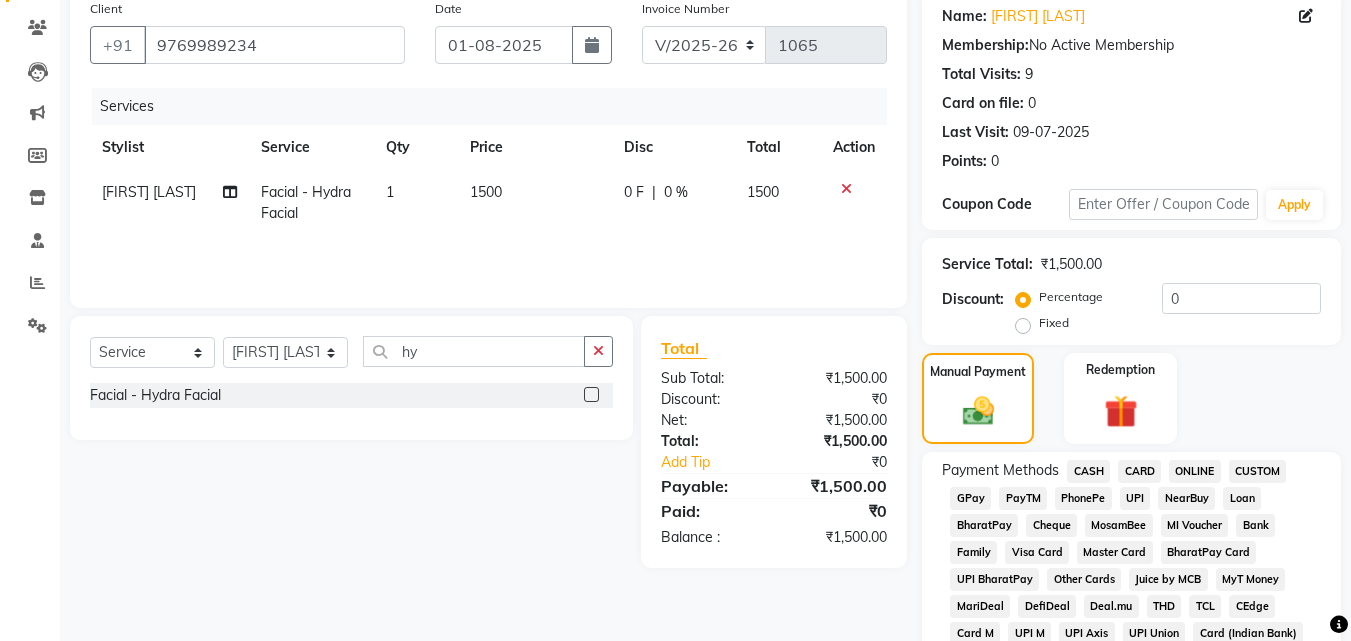 click on "GPay" 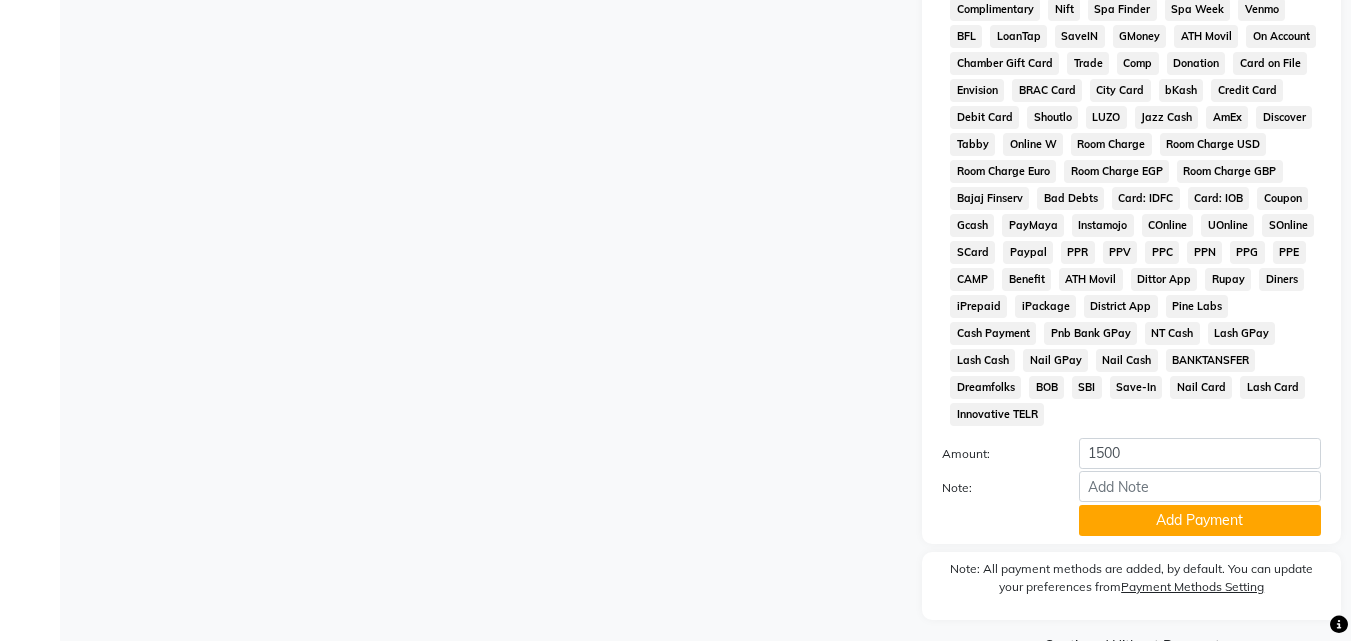 scroll, scrollTop: 840, scrollLeft: 0, axis: vertical 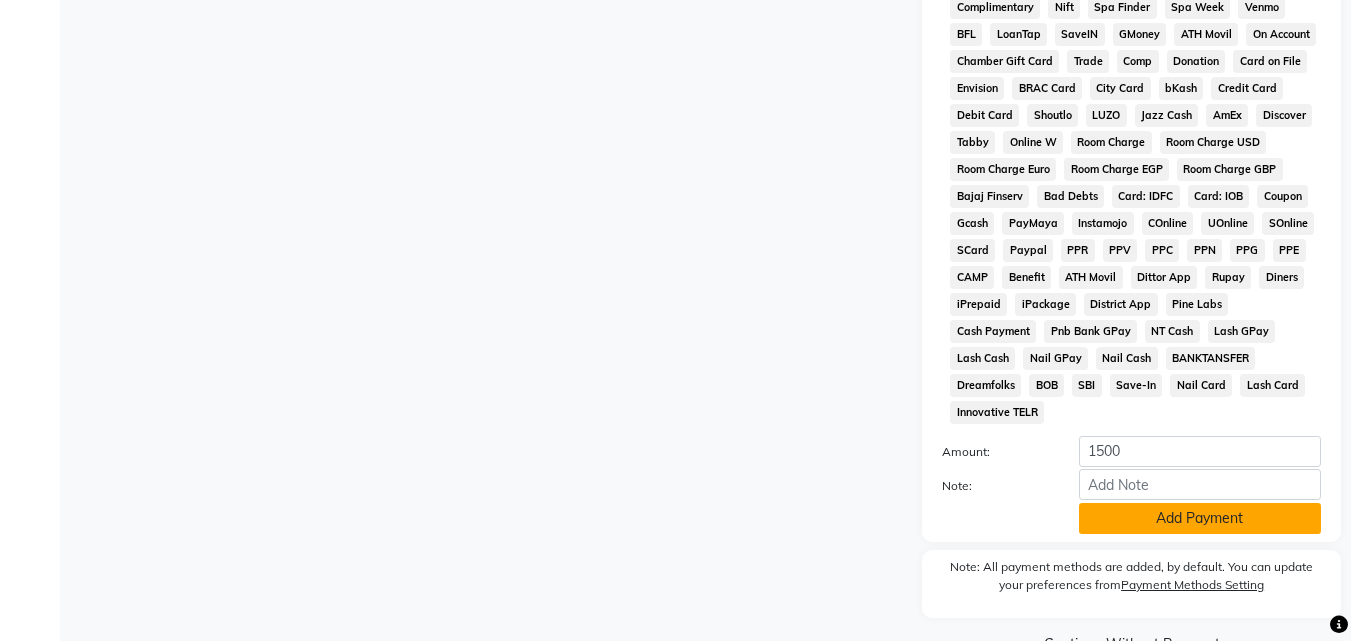click on "Add Payment" 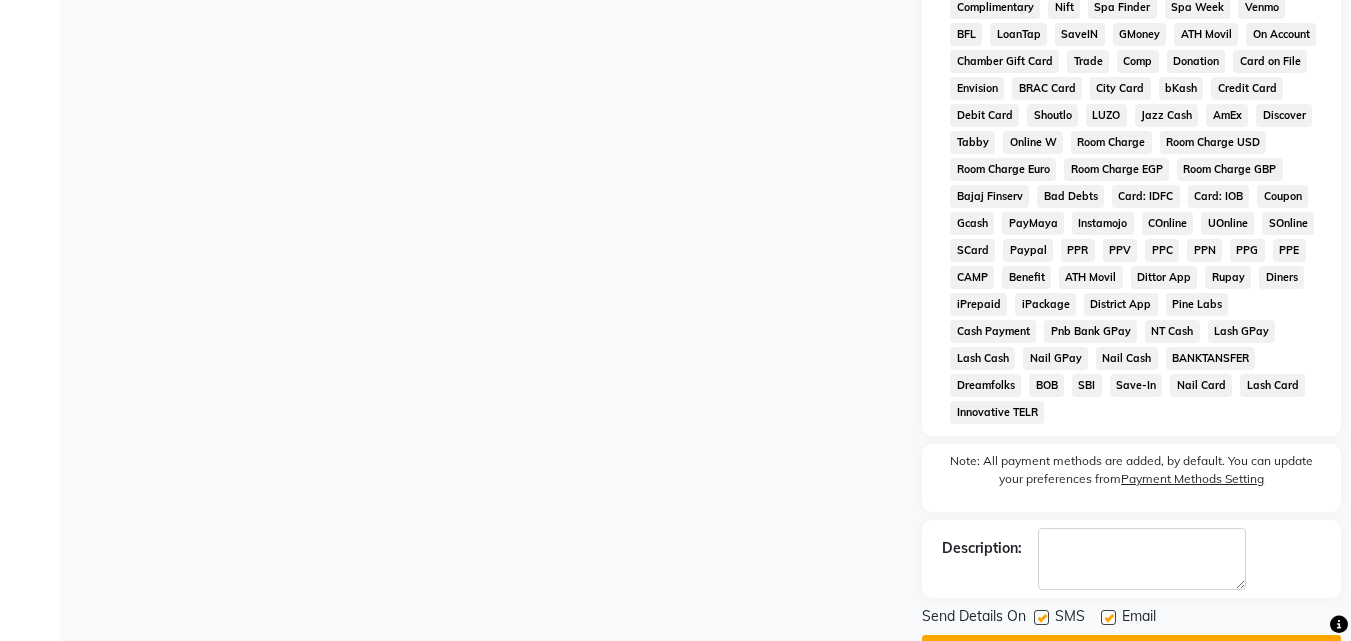 click on "Checkout" 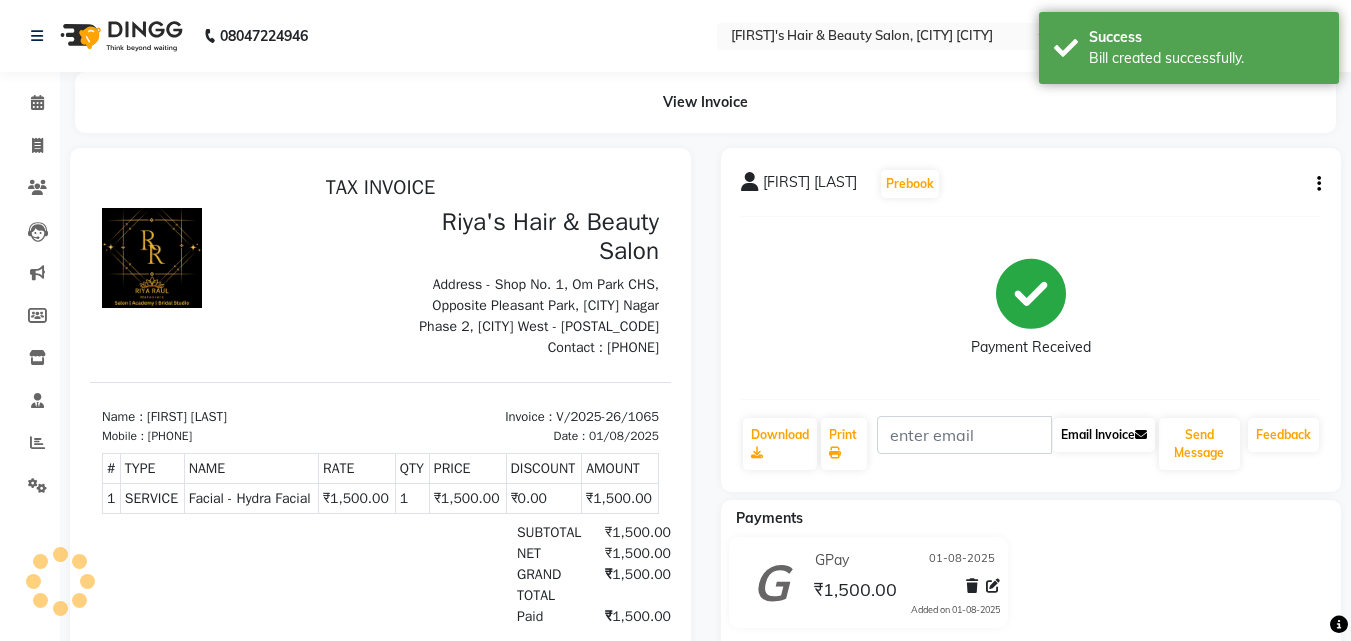 scroll, scrollTop: 0, scrollLeft: 0, axis: both 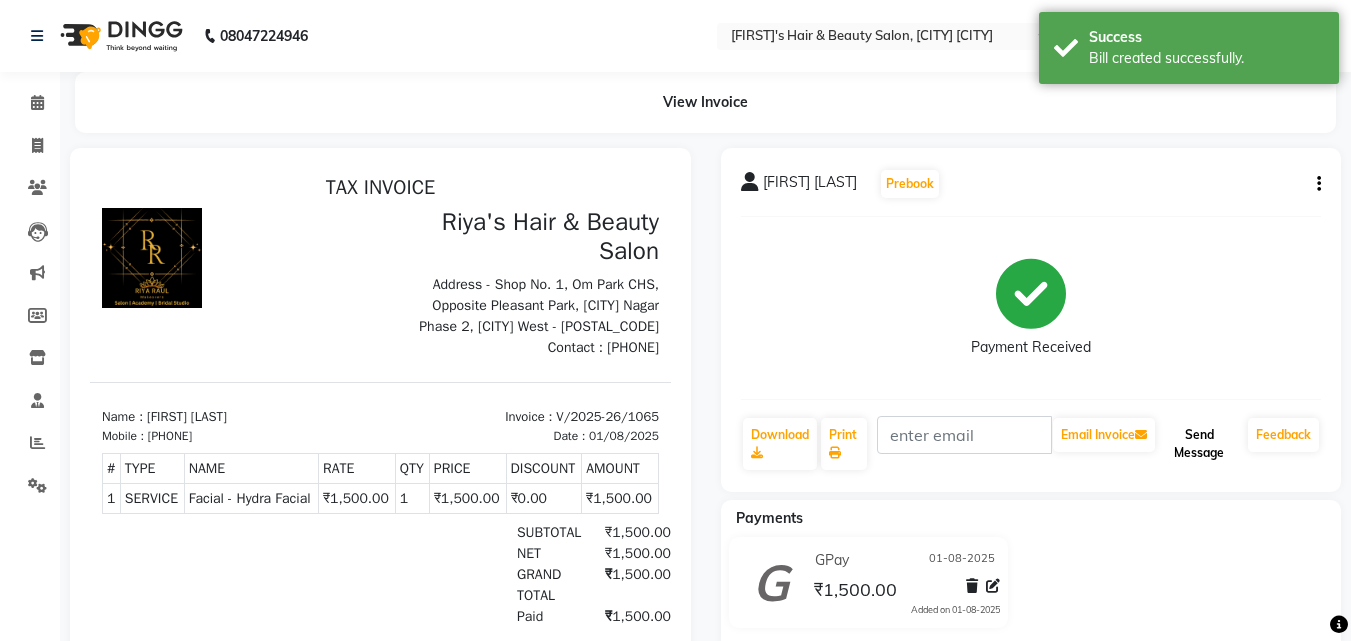 click on "Send Message" 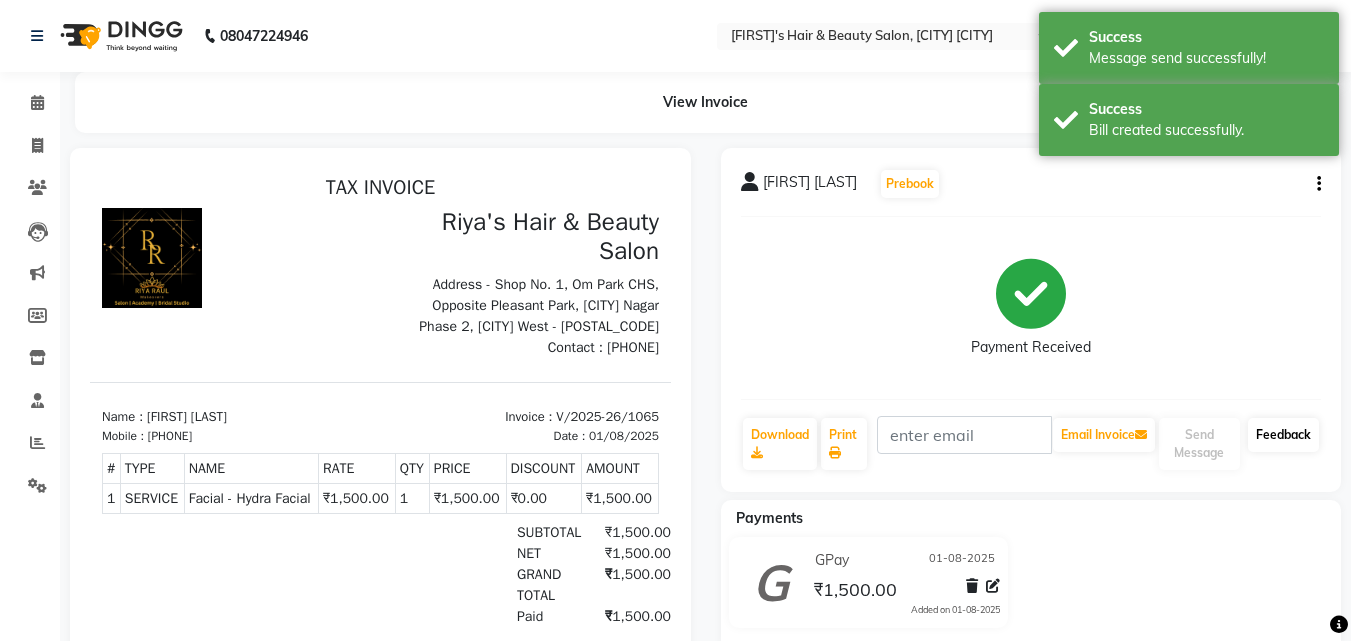 click on "Feedback" 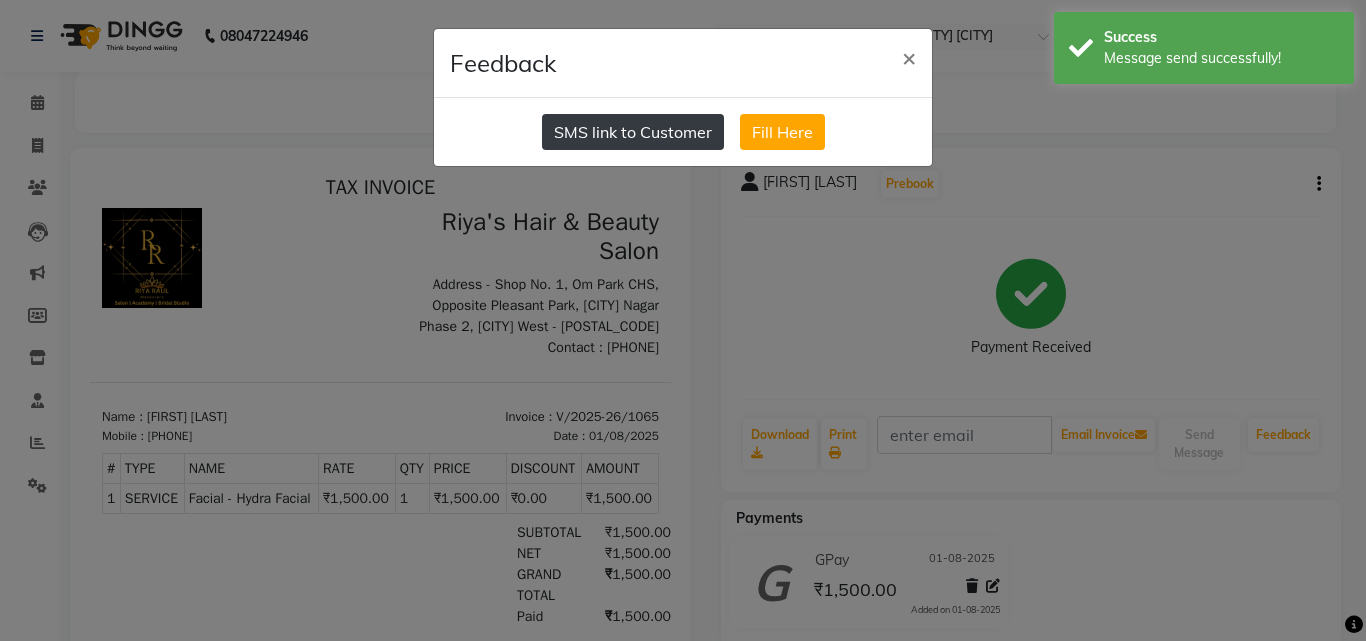 click on "SMS link to Customer" 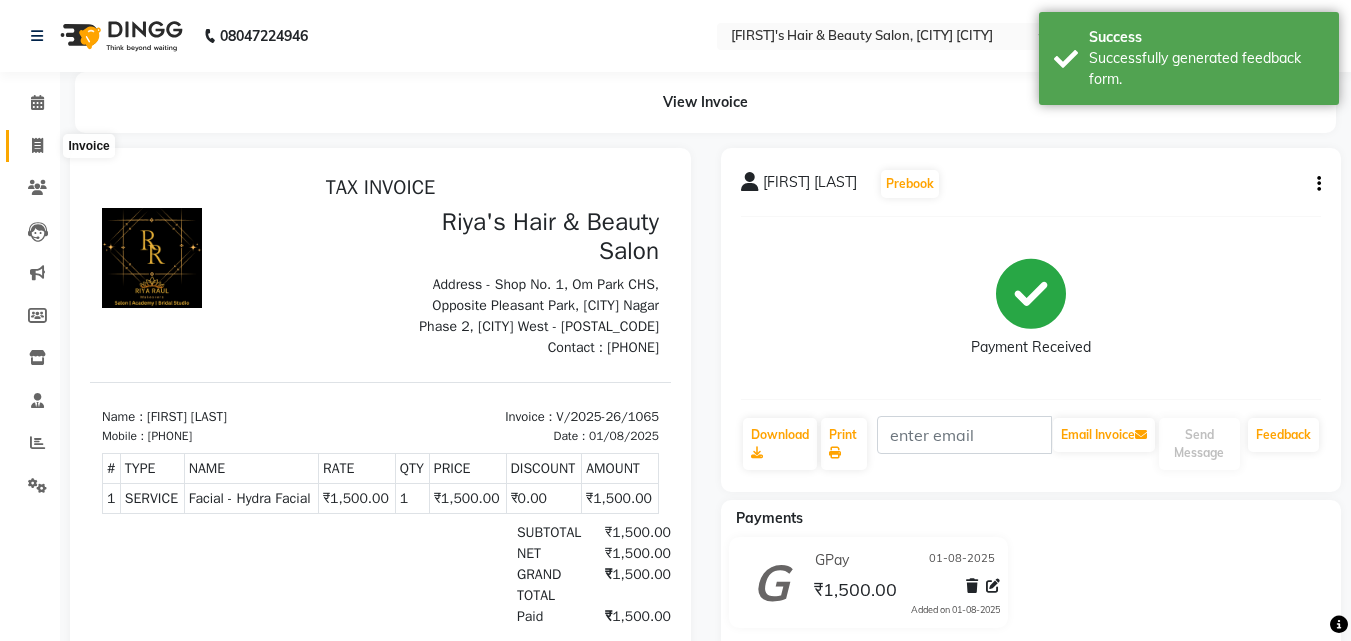 click 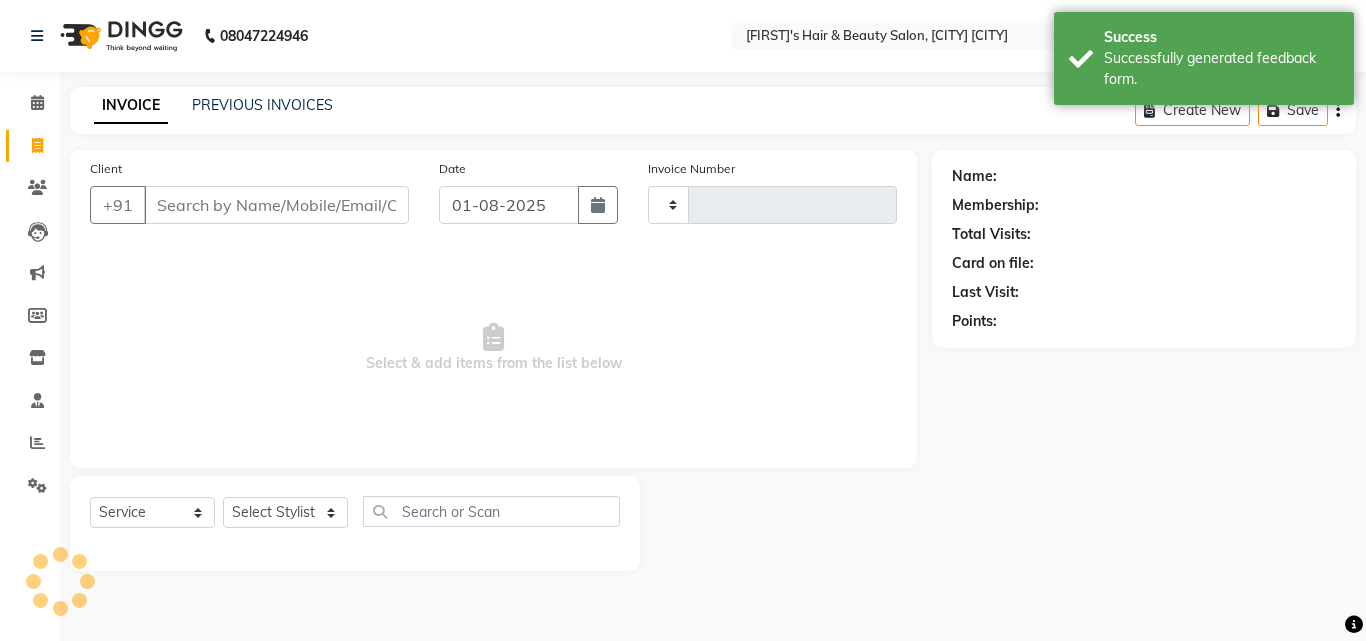 type on "1066" 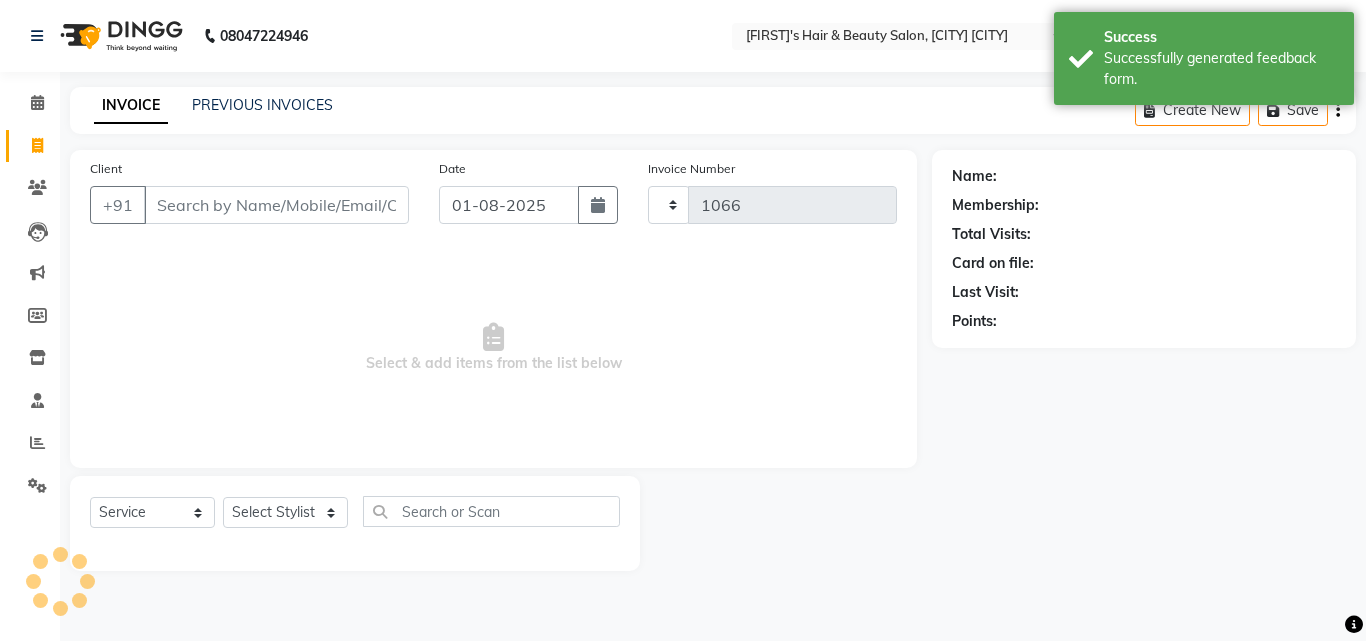select on "5401" 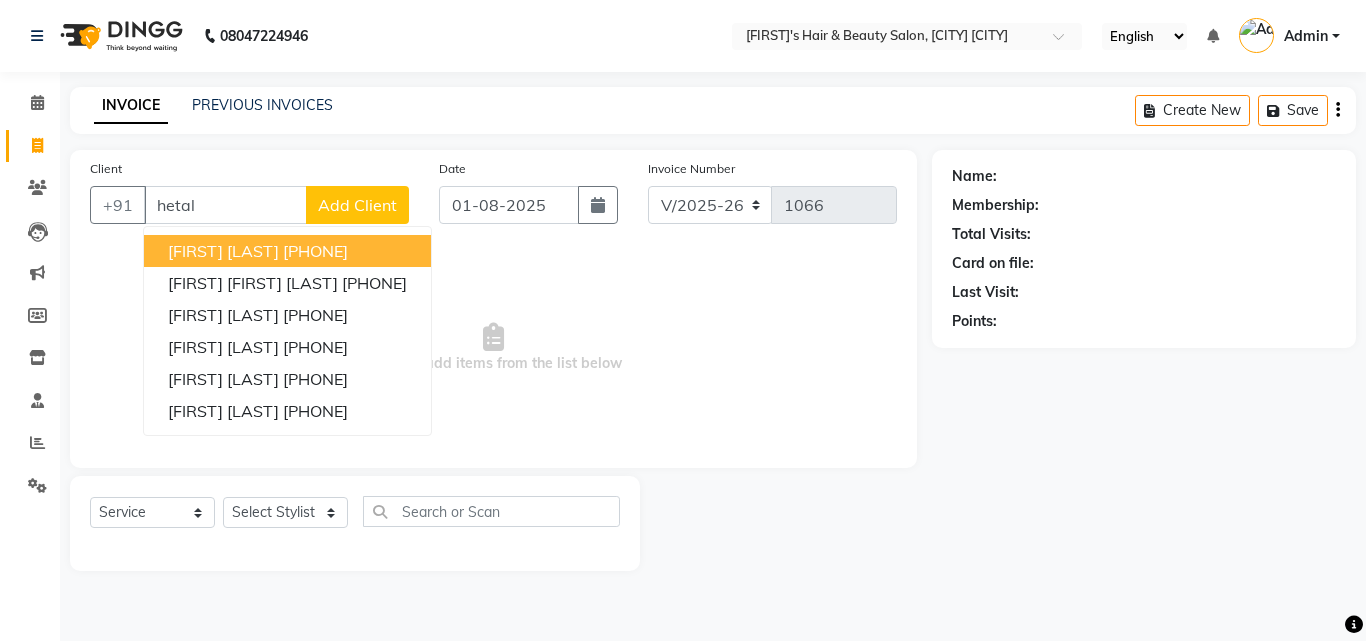 click on "[FIRST] [LAST]" at bounding box center [223, 251] 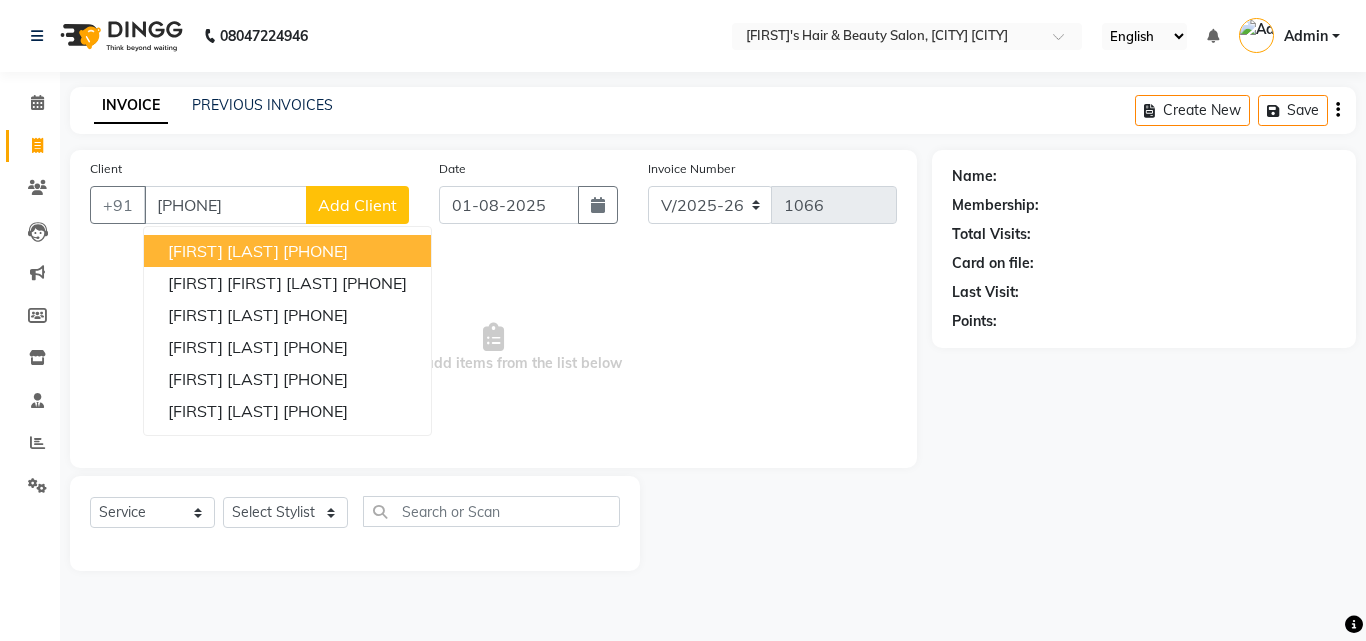 type on "[PHONE]" 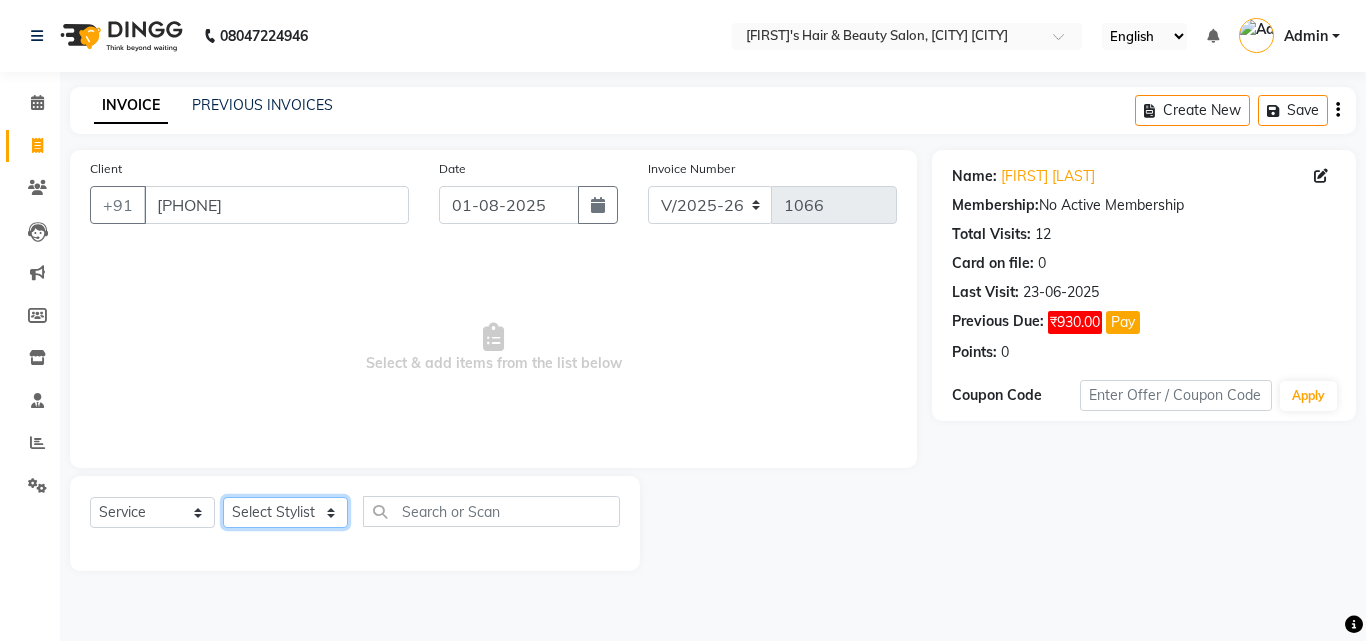 click on "Select Stylist [FIRST] [LAST] [FIRST] [LAST] [FIRST] [LAST] [FIRST] [FIRST] [LAST] [FIRST] [FIRST] [LAST] [FIRST] [FIRST] [LAST] [FIRST] [FIRST] [LAST]" 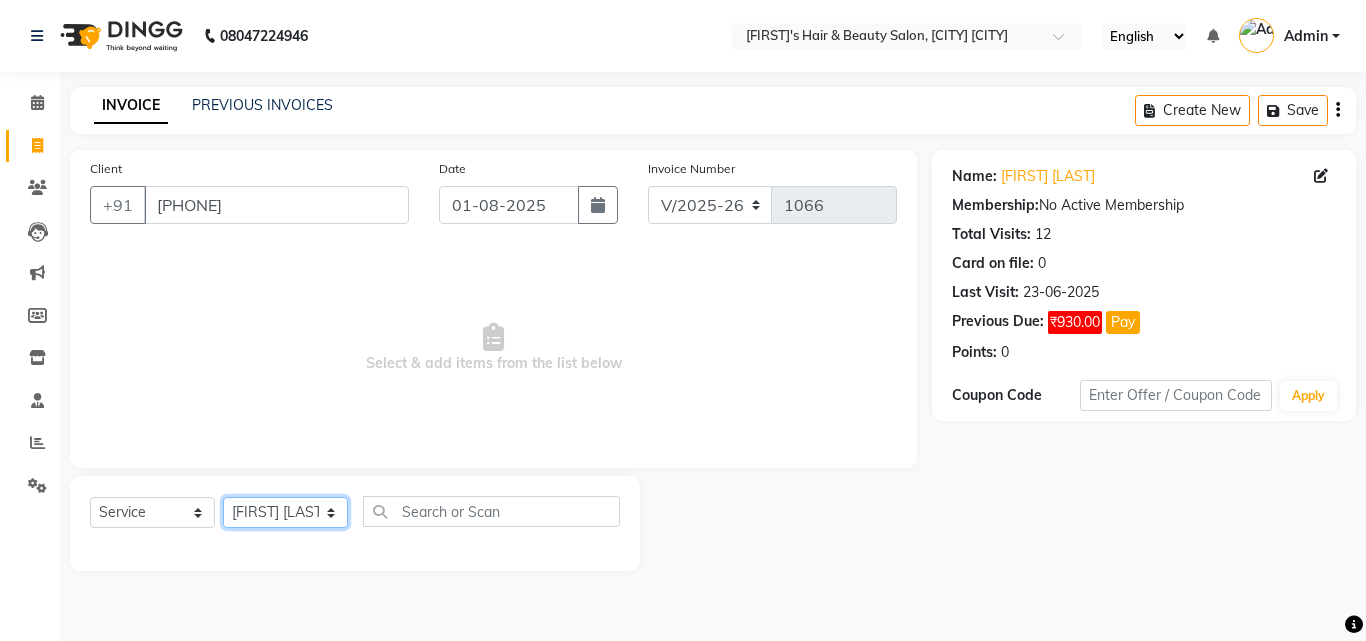 click on "Select Stylist [FIRST] [LAST] [FIRST] [LAST] [FIRST] [LAST] [FIRST] [FIRST] [LAST] [FIRST] [FIRST] [LAST] [FIRST] [FIRST] [LAST] [FIRST] [FIRST] [LAST]" 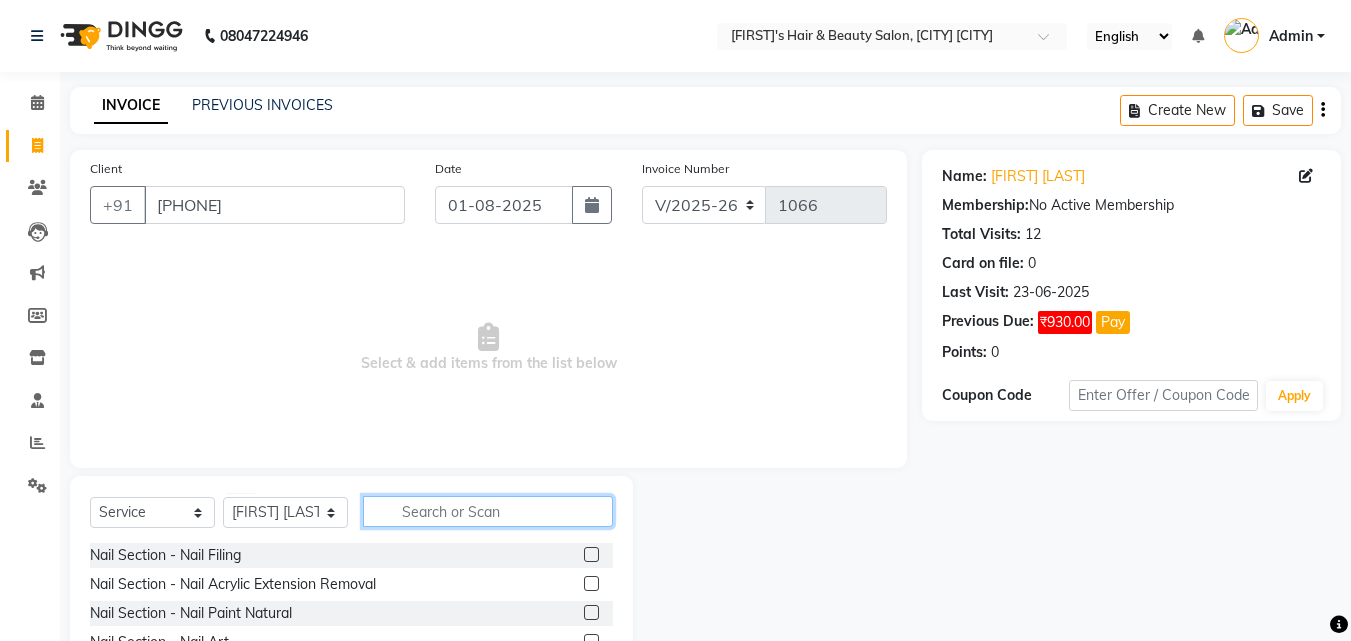 click 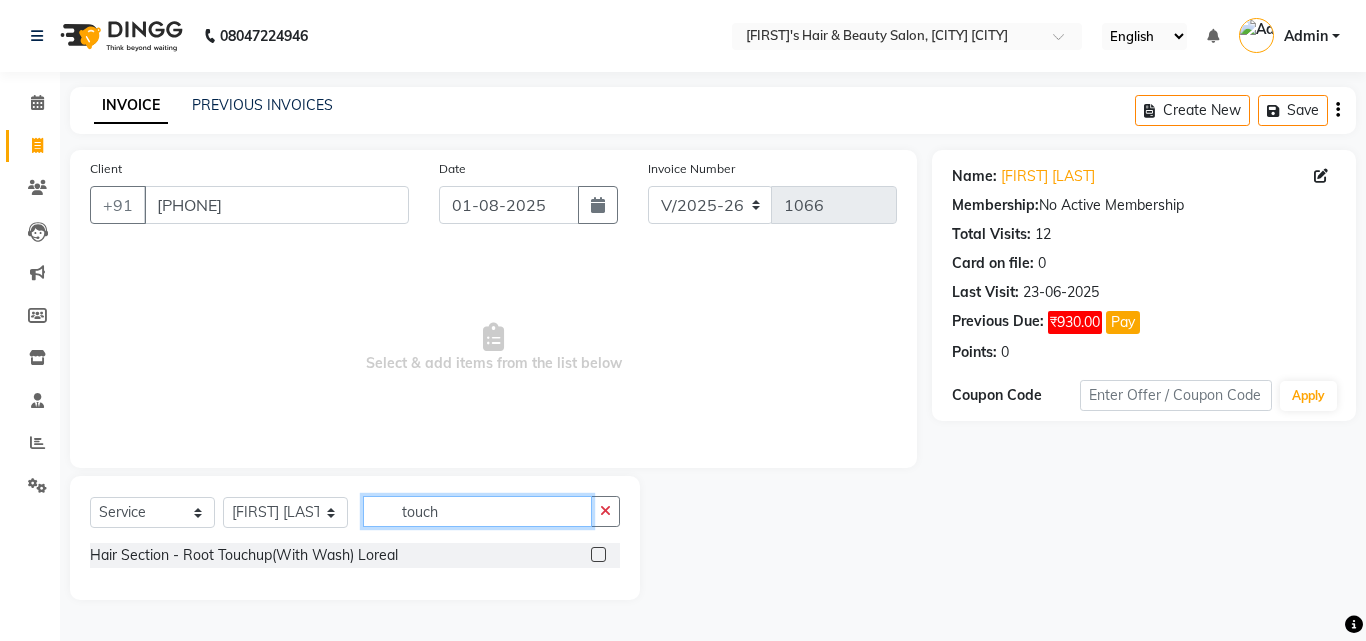 type on "touch" 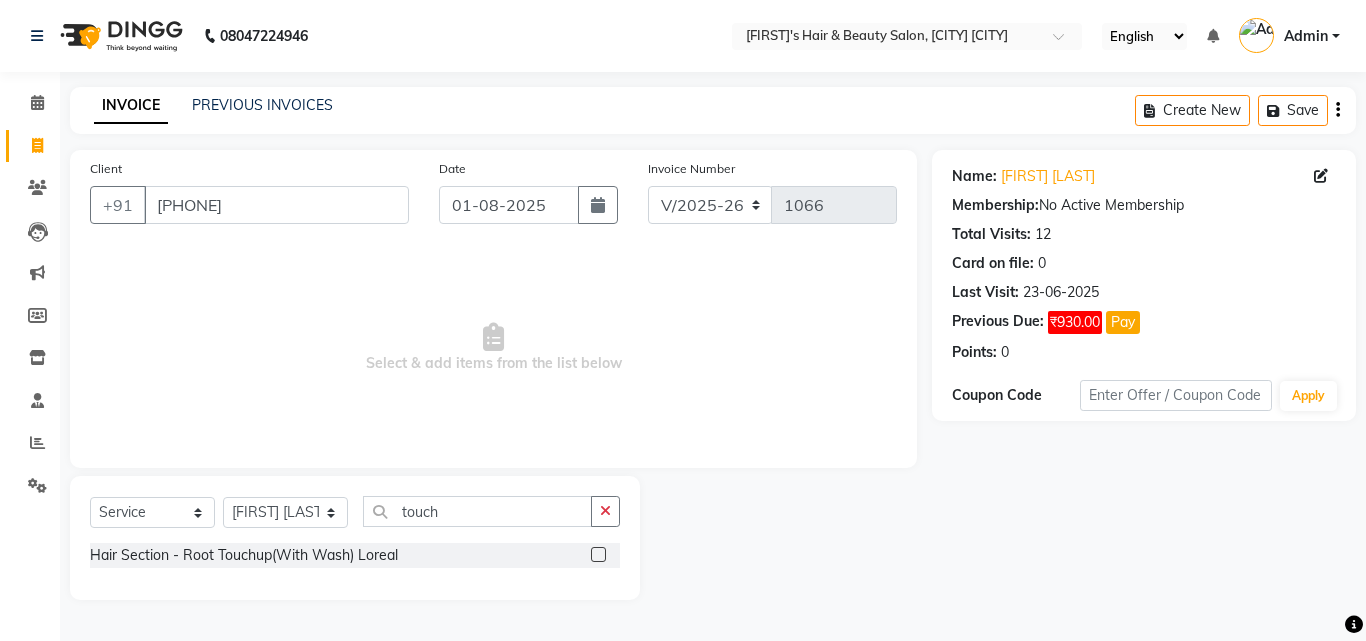 click 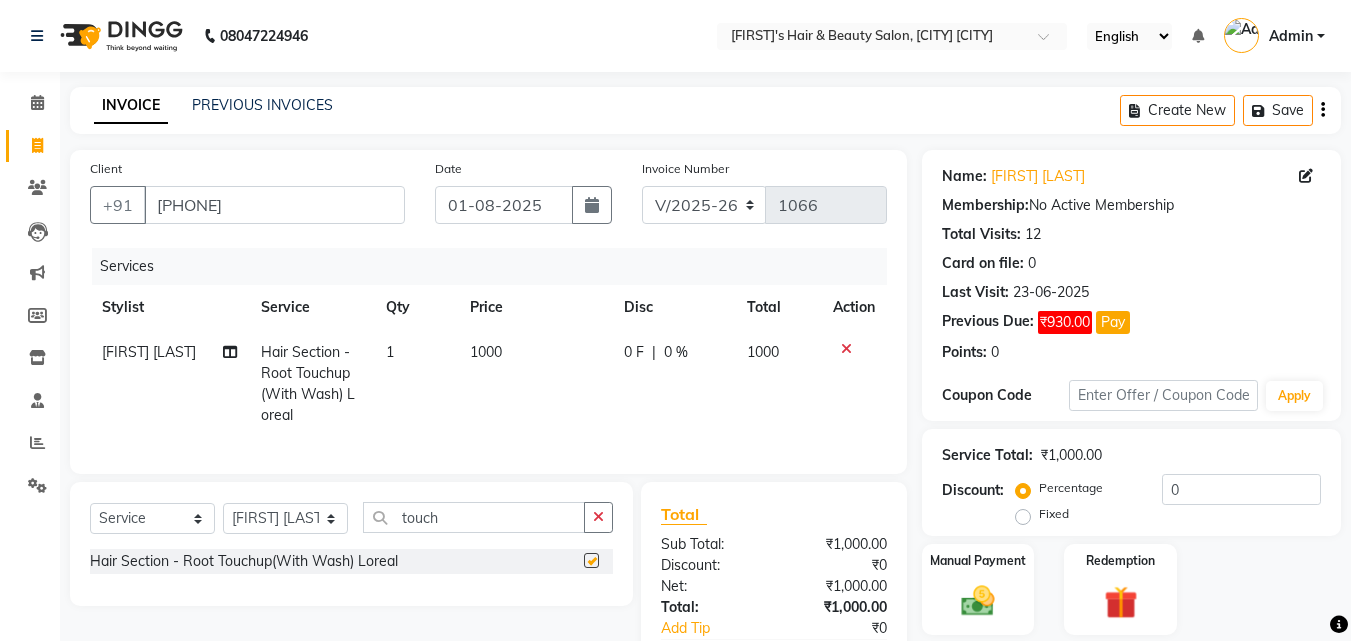 checkbox on "false" 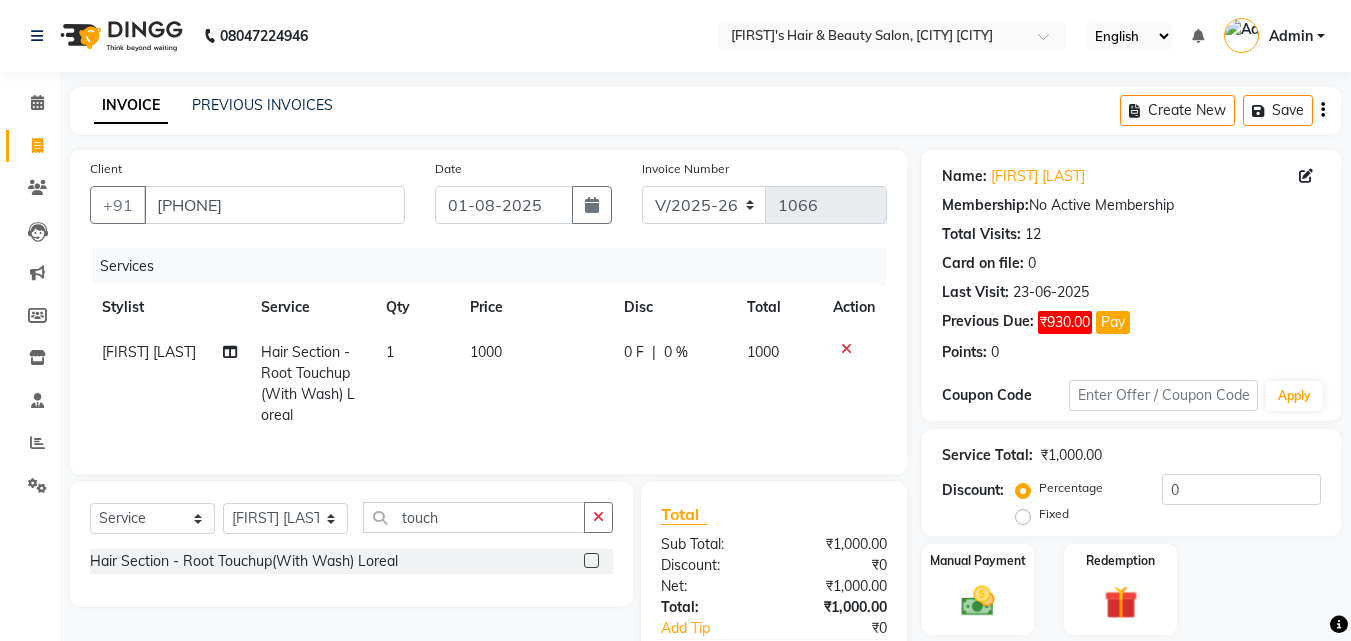 click on "0 %" 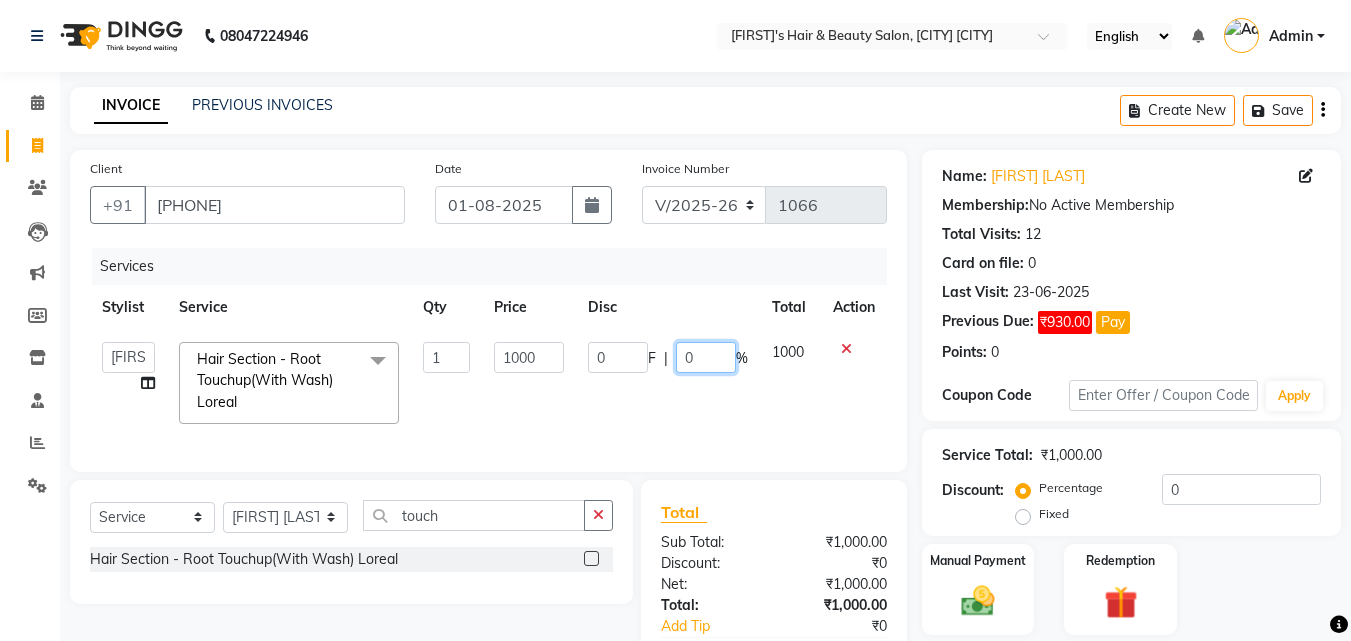 click on "0" 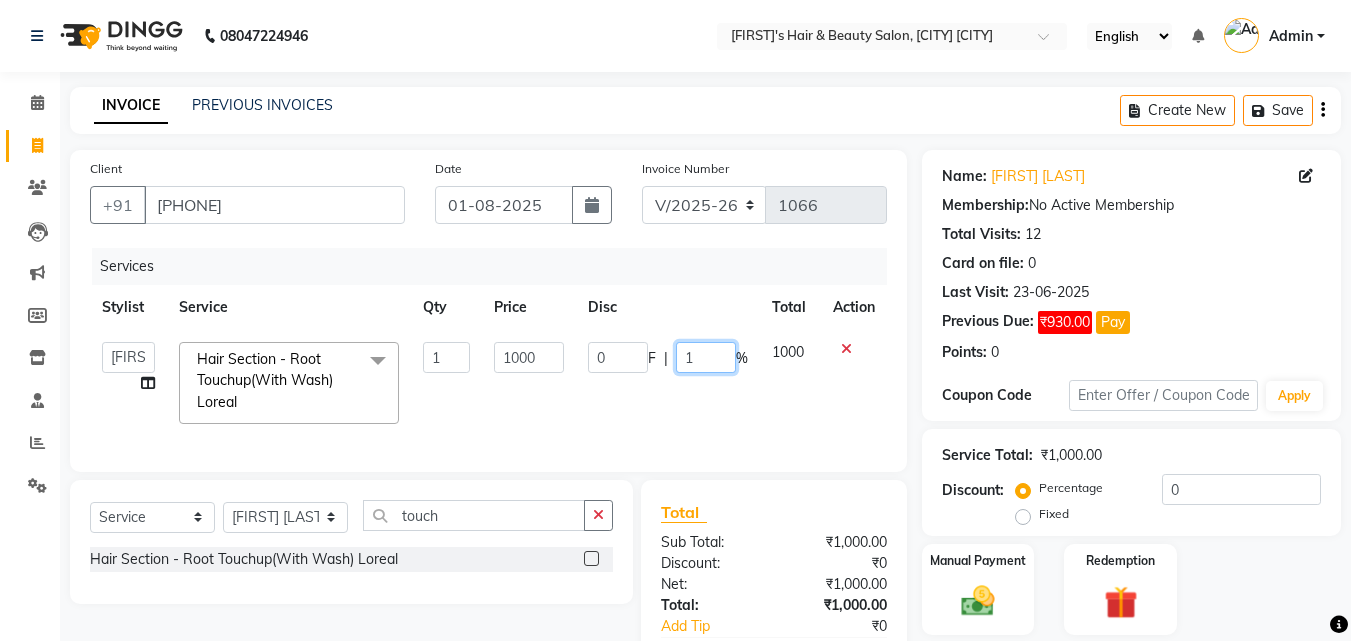 type on "10" 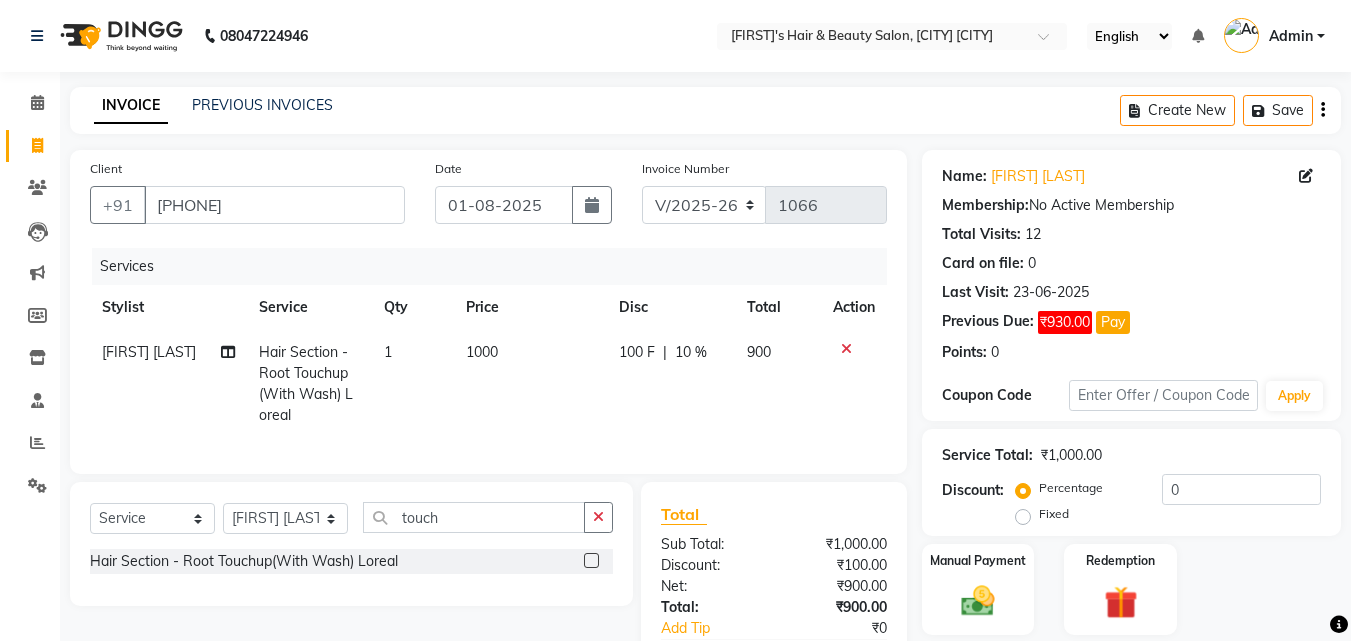 click on "900" 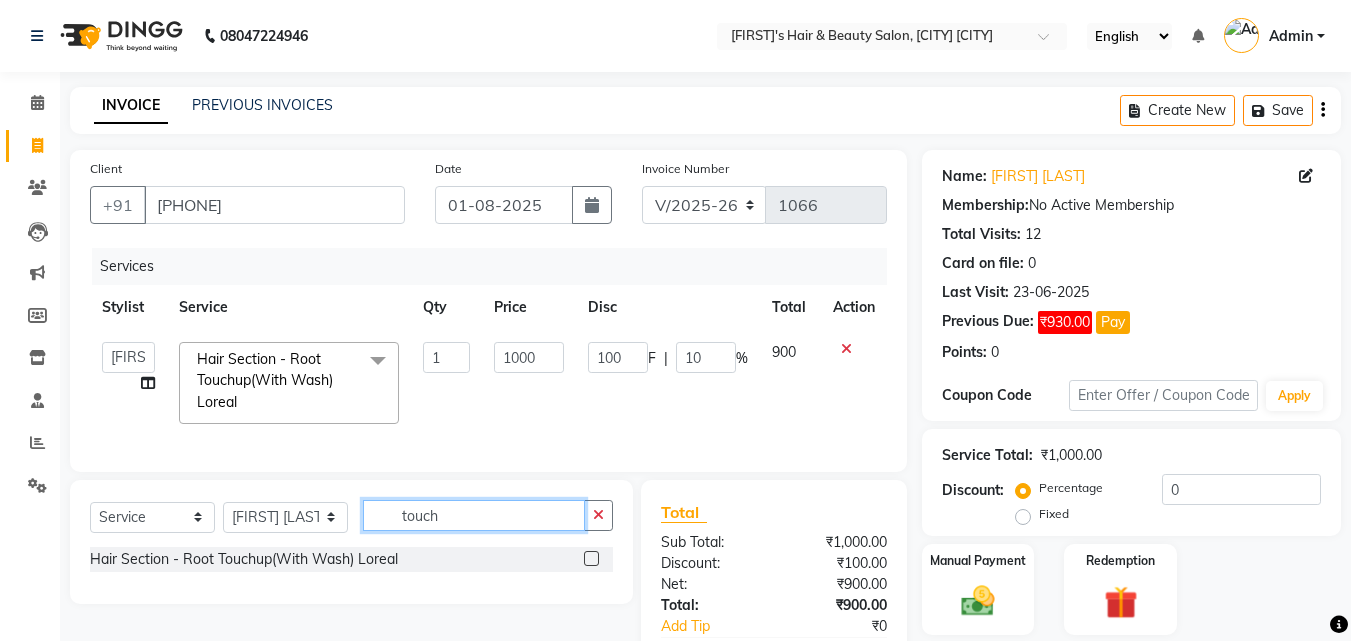 click on "touch" 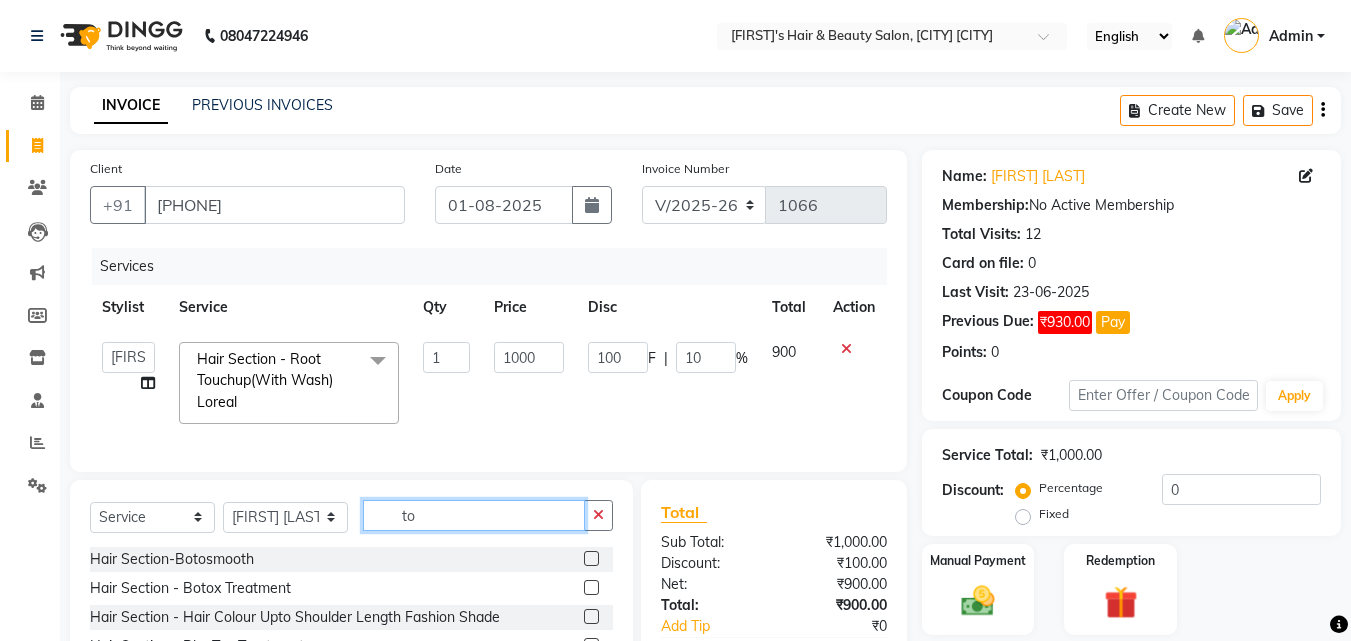type on "t" 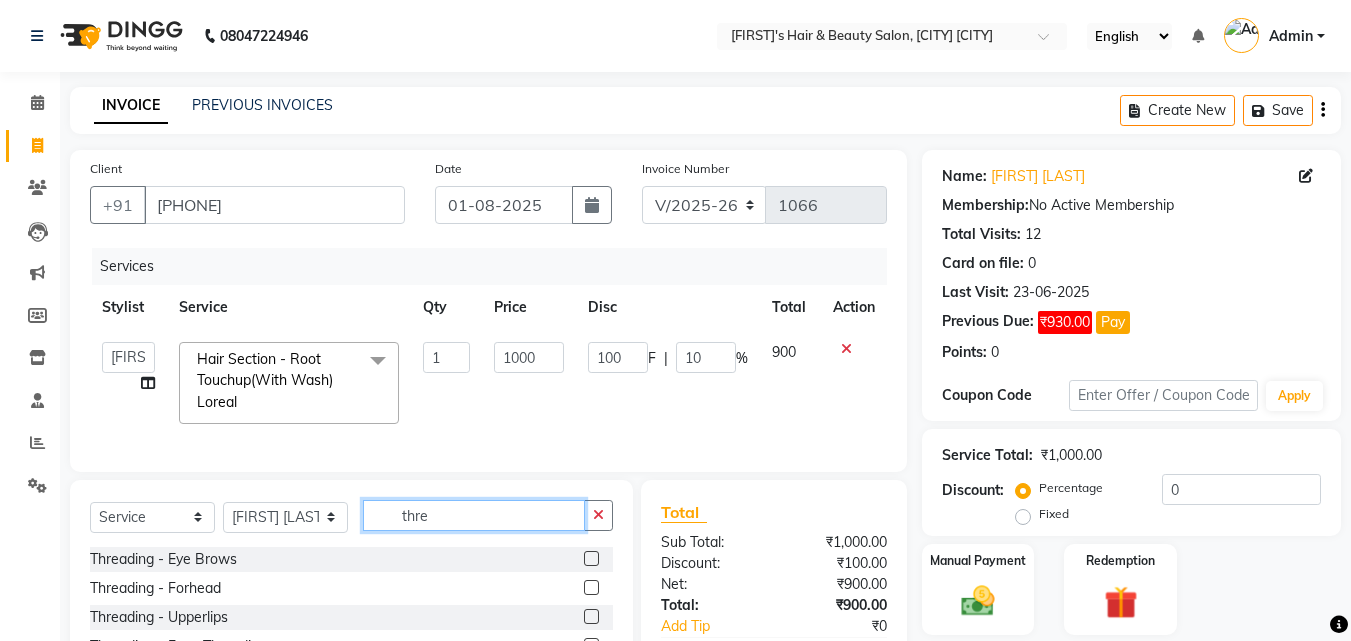 type on "thre" 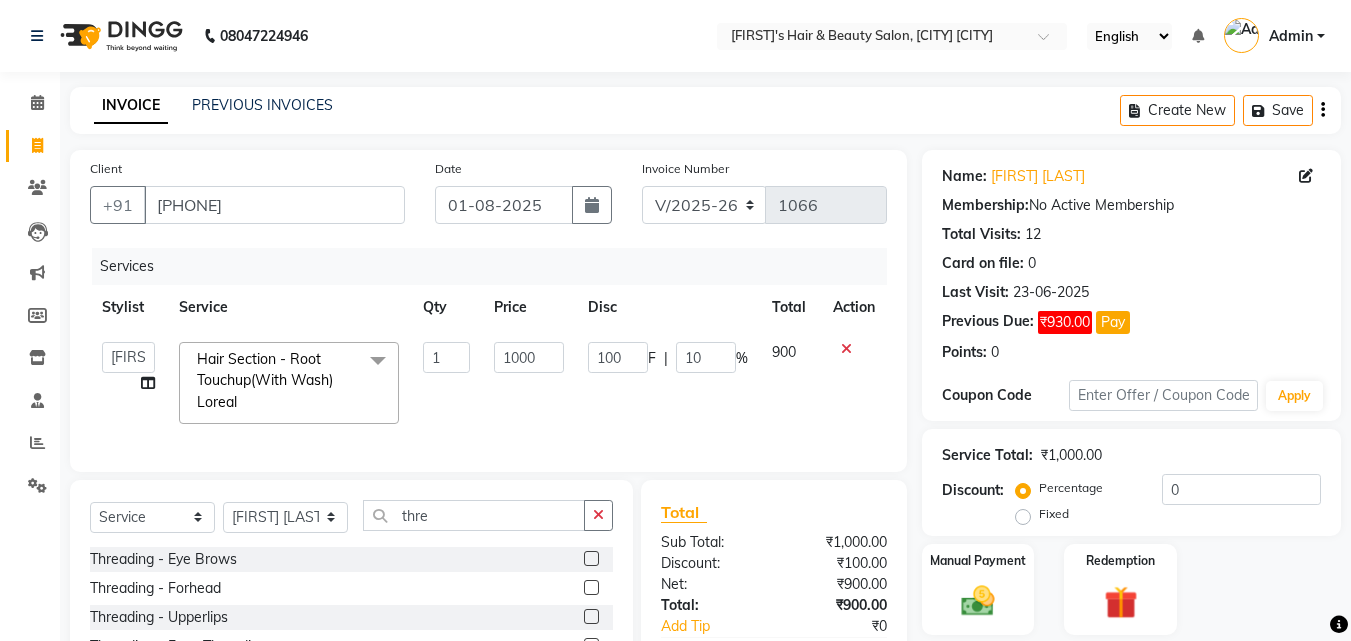 click 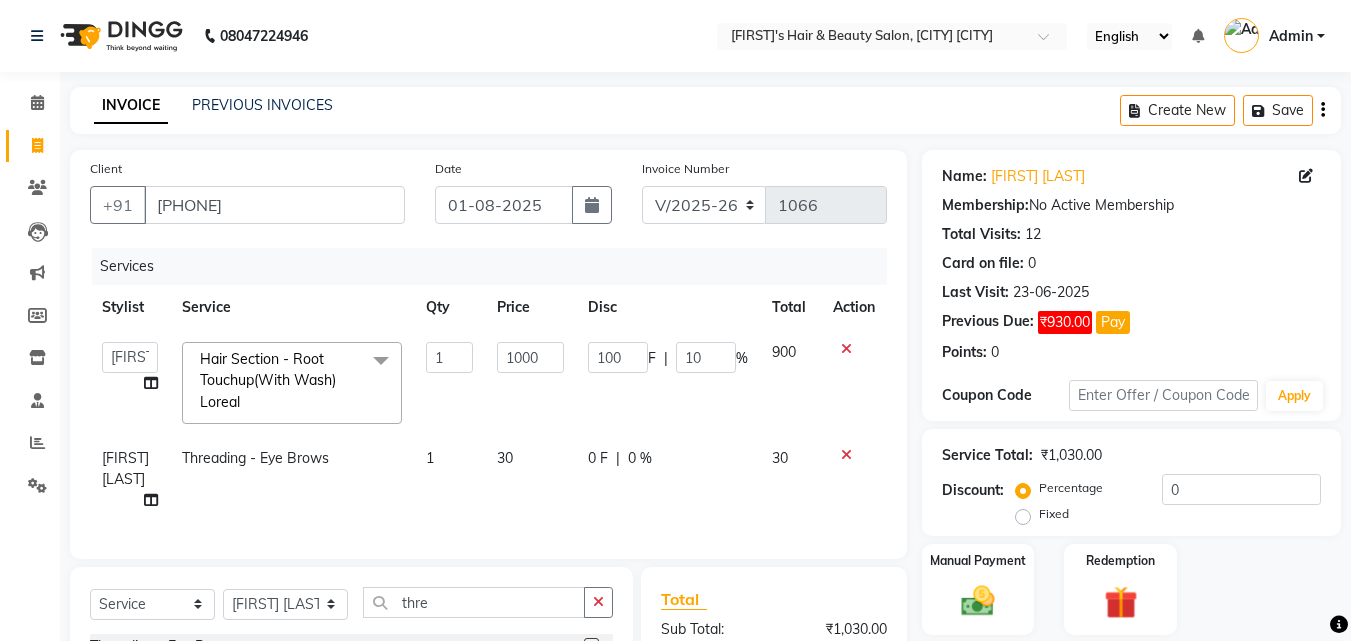 checkbox on "false" 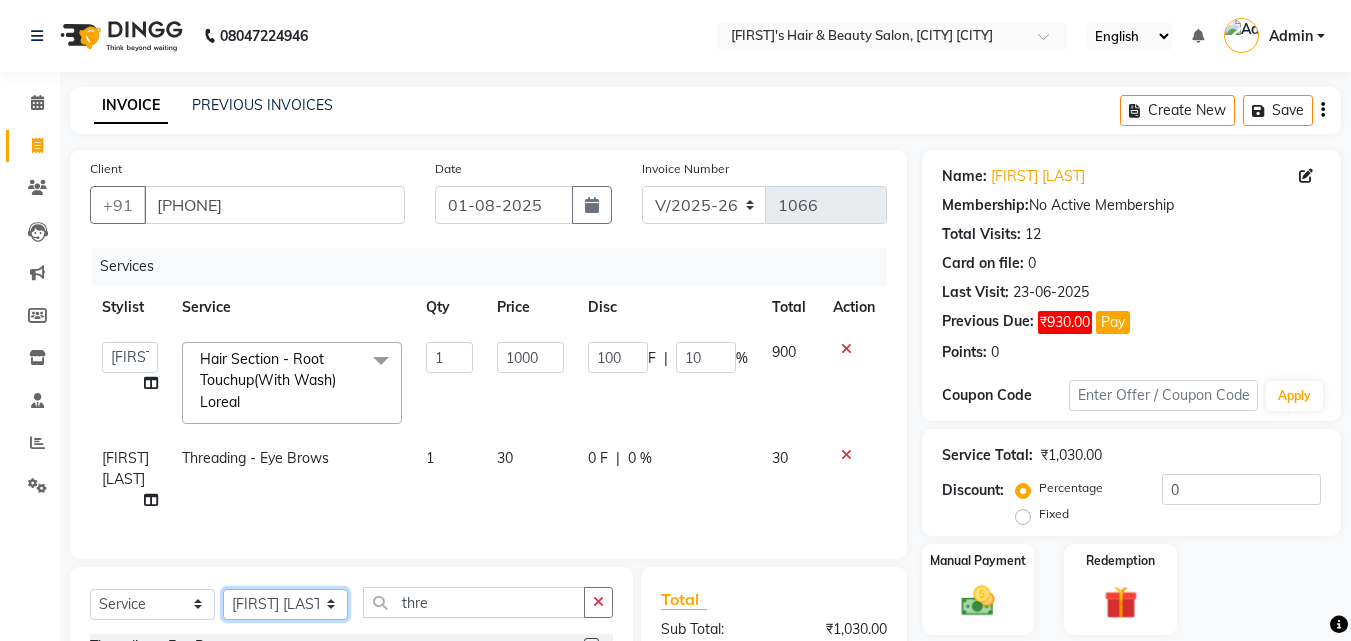 click on "Select Stylist [FIRST] [LAST] [FIRST] [LAST] [FIRST] [LAST] [FIRST] [FIRST] [LAST] [FIRST] [FIRST] [LAST] [FIRST] [FIRST] [LAST] [FIRST] [FIRST] [LAST]" 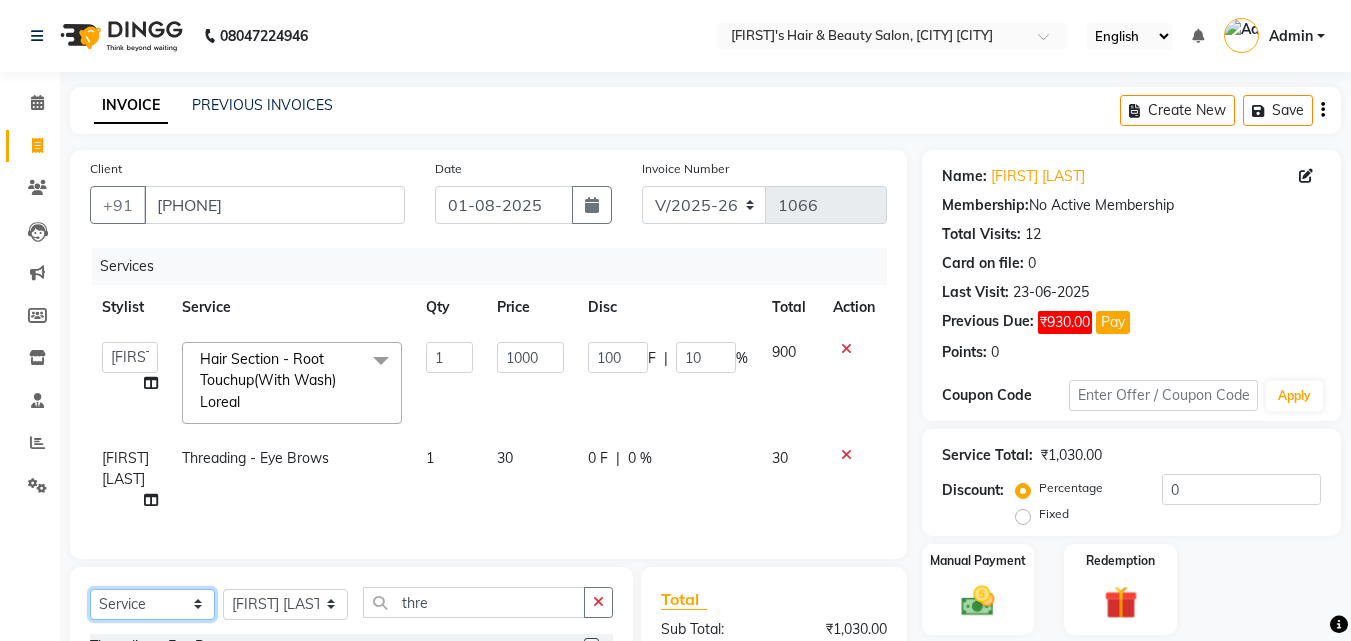 click on "Select  Service  Product  Membership  Package Voucher Prepaid Gift Card" 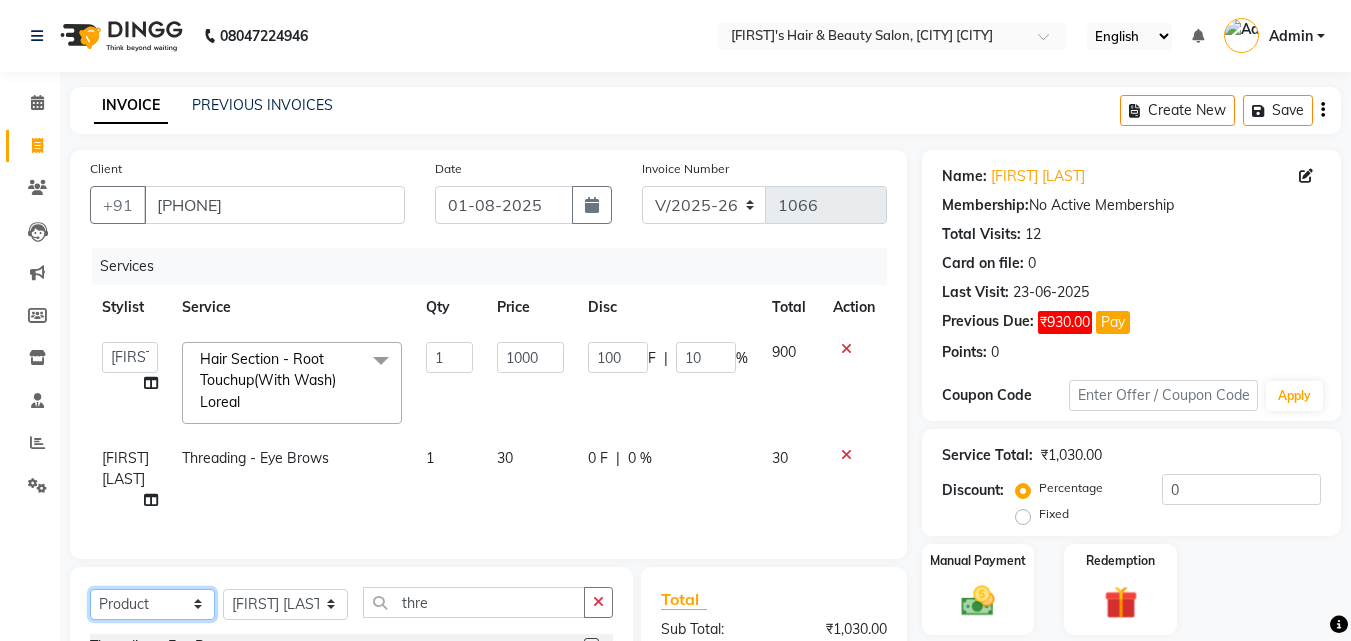 click on "Select  Service  Product  Membership  Package Voucher Prepaid Gift Card" 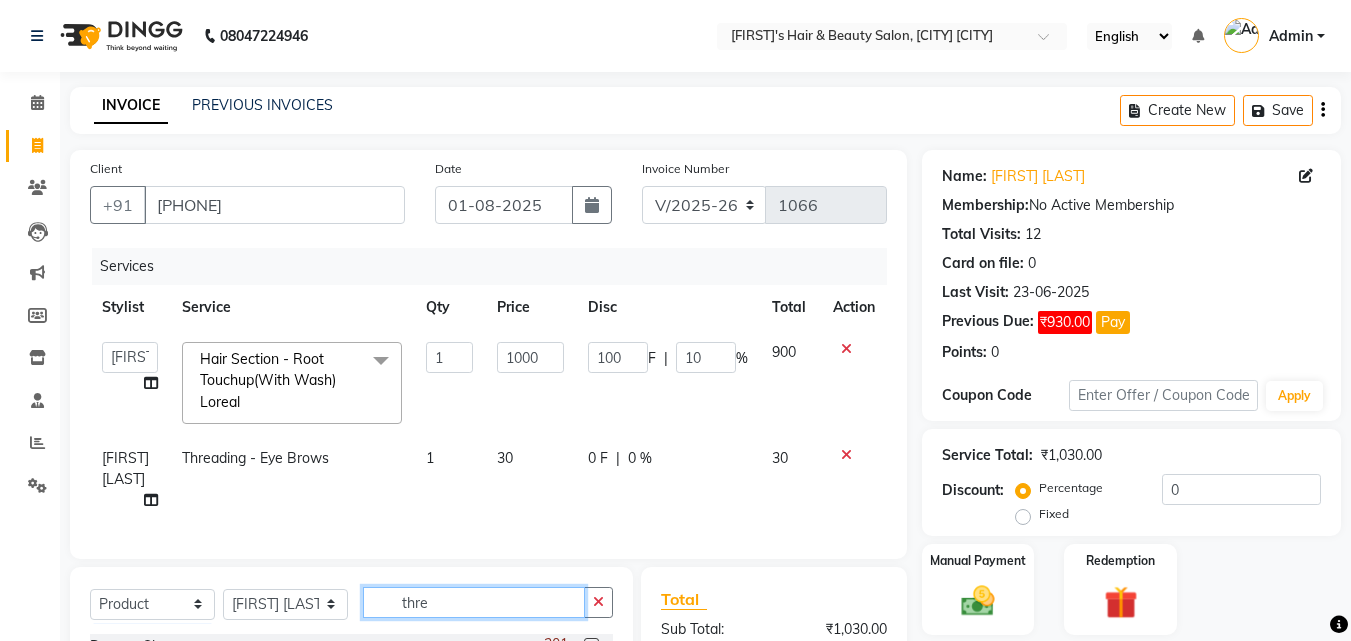 click on "thre" 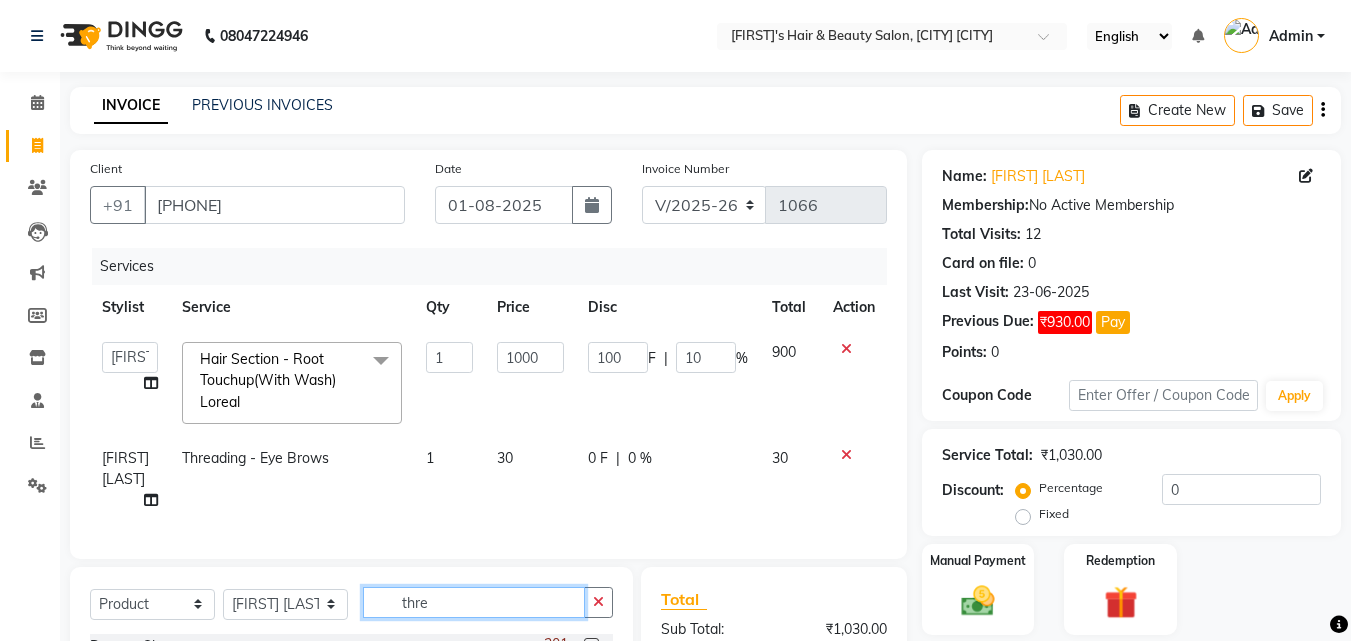 scroll, scrollTop: 202, scrollLeft: 0, axis: vertical 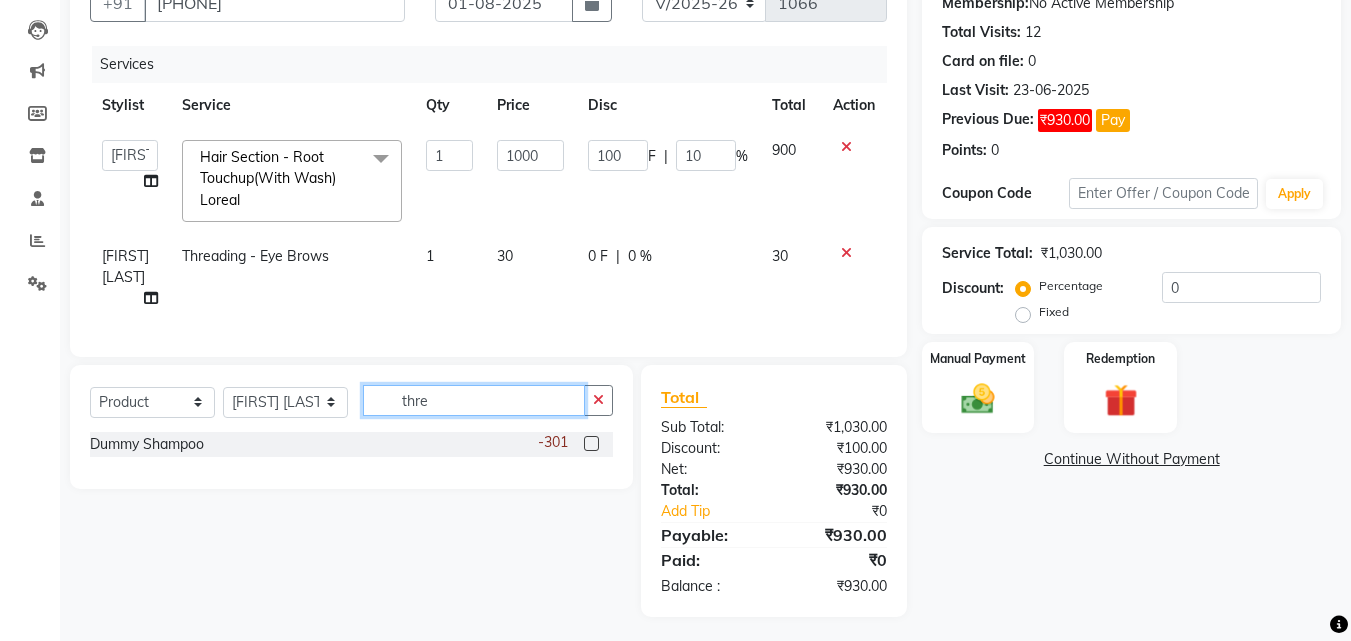 click on "thre" 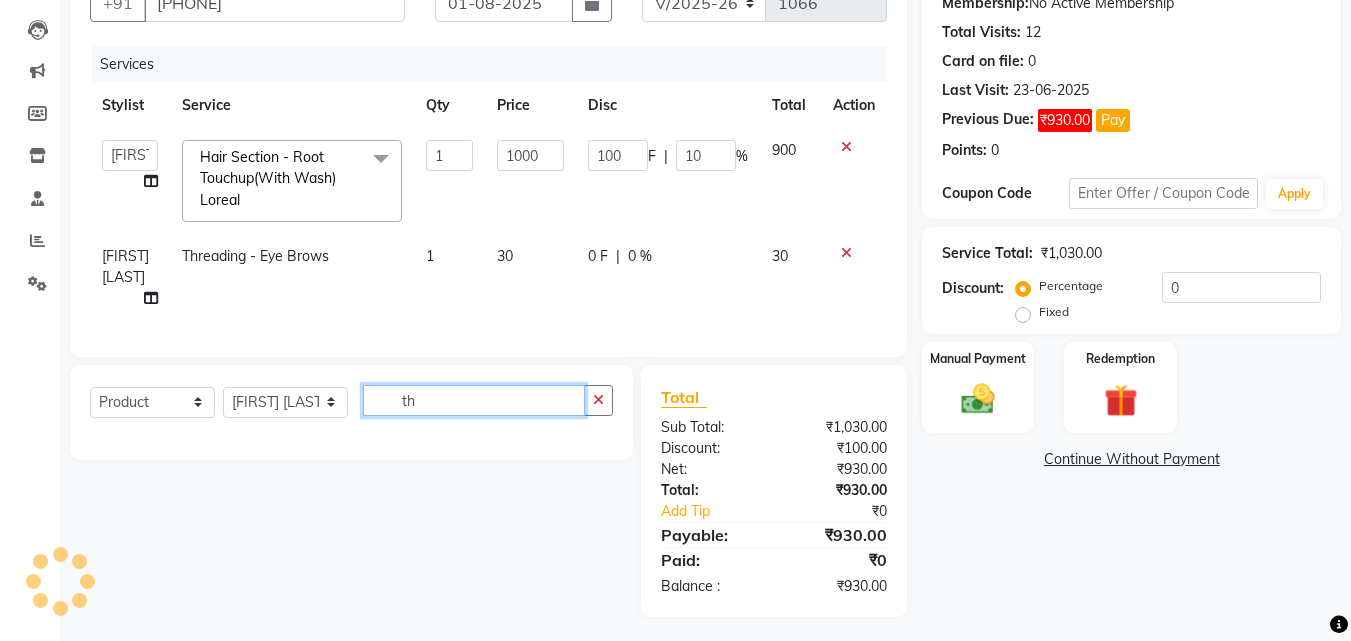 type on "t" 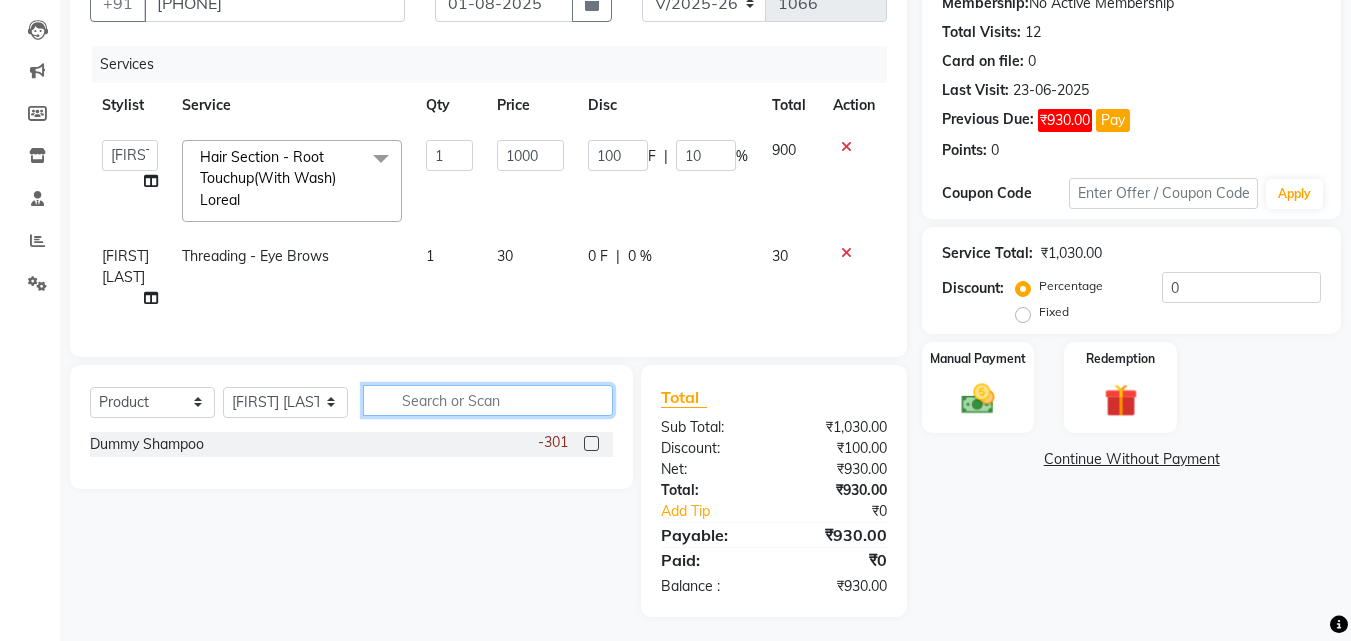 type 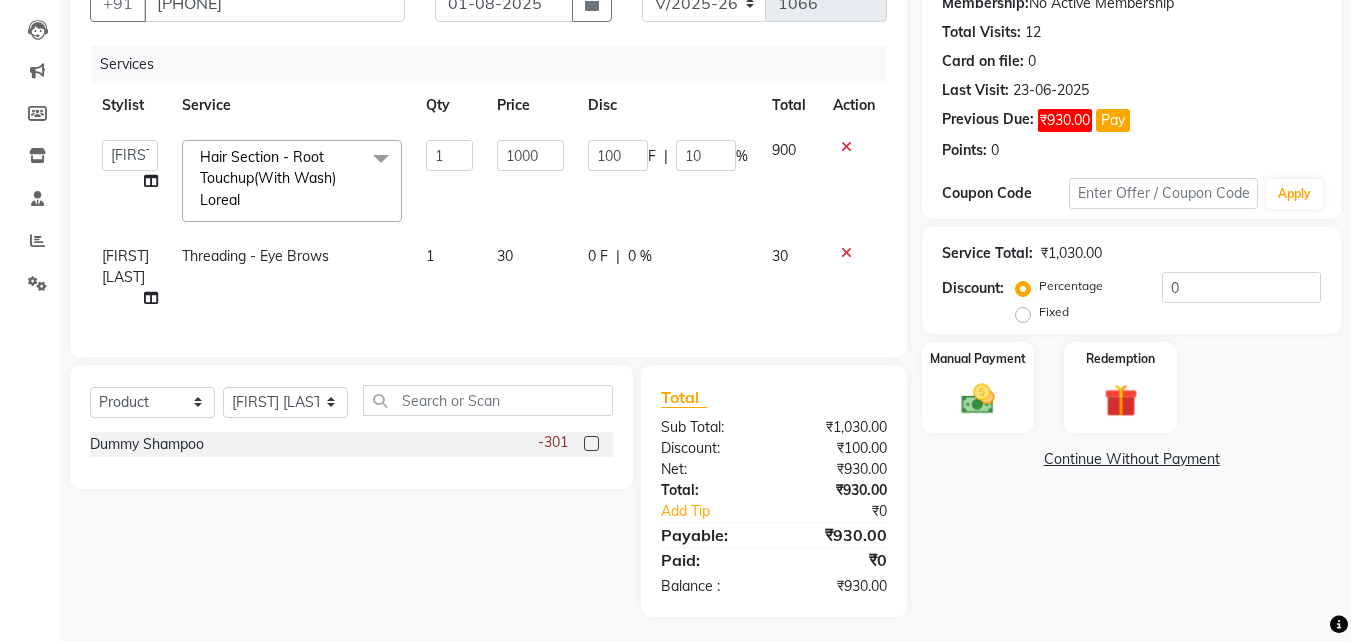click 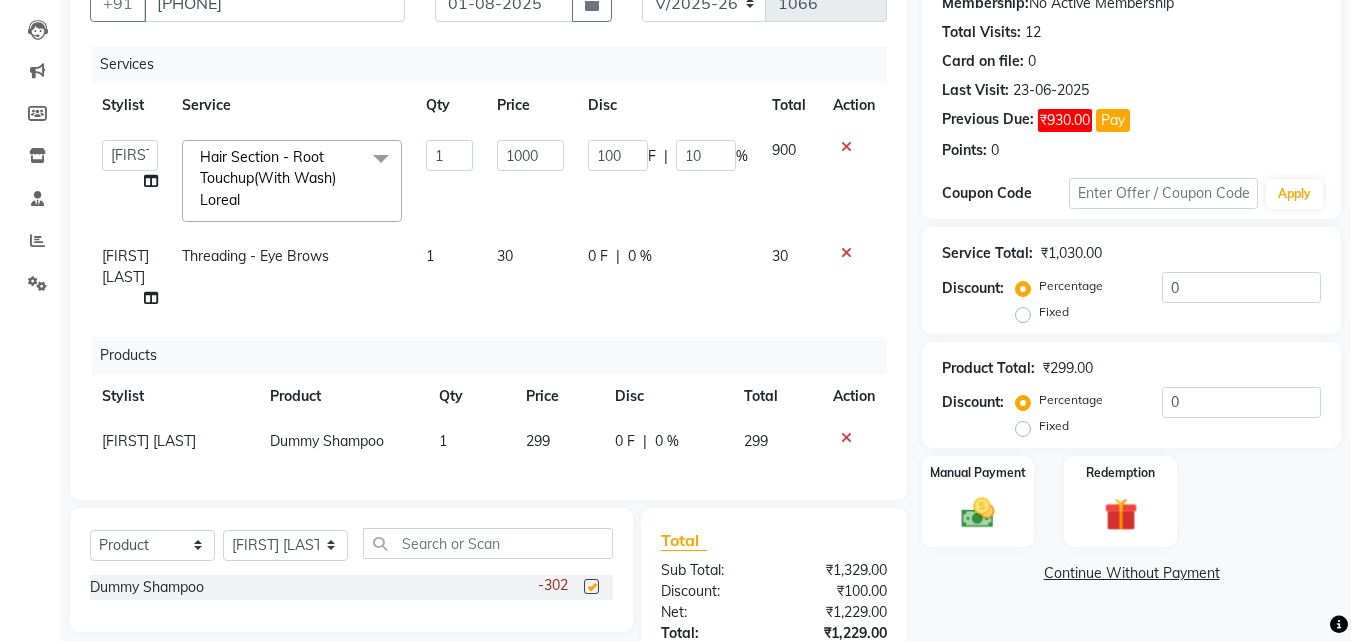 checkbox on "false" 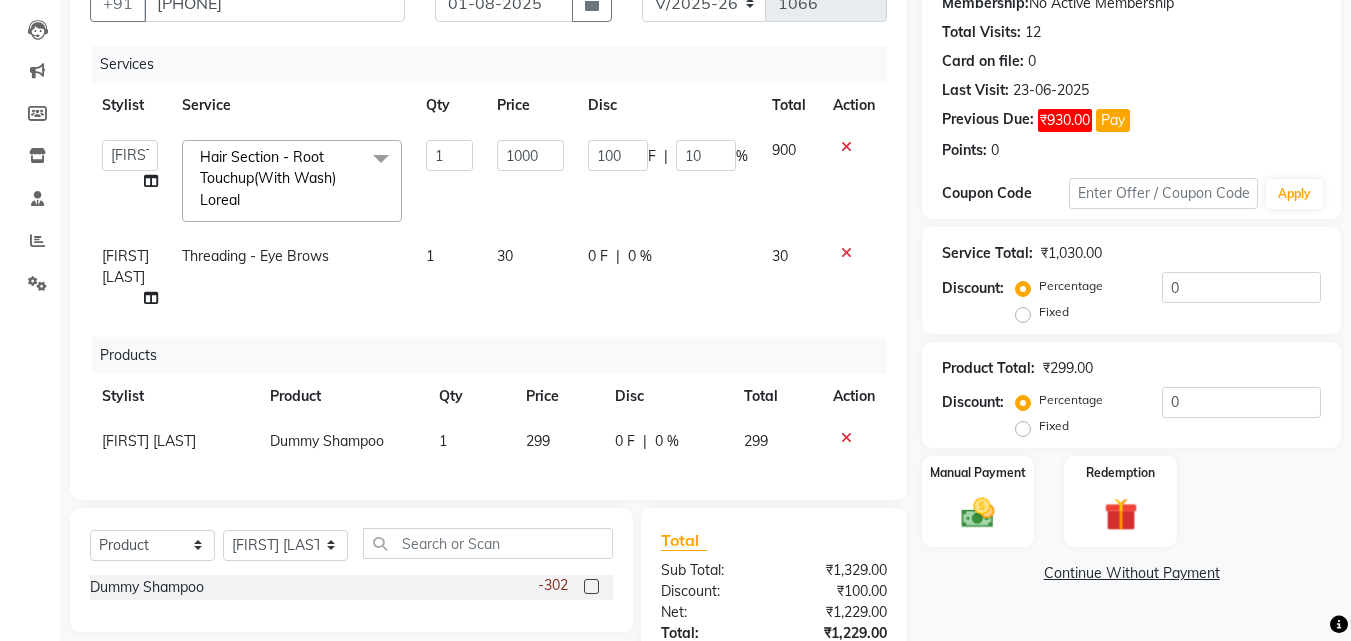 click on "299" 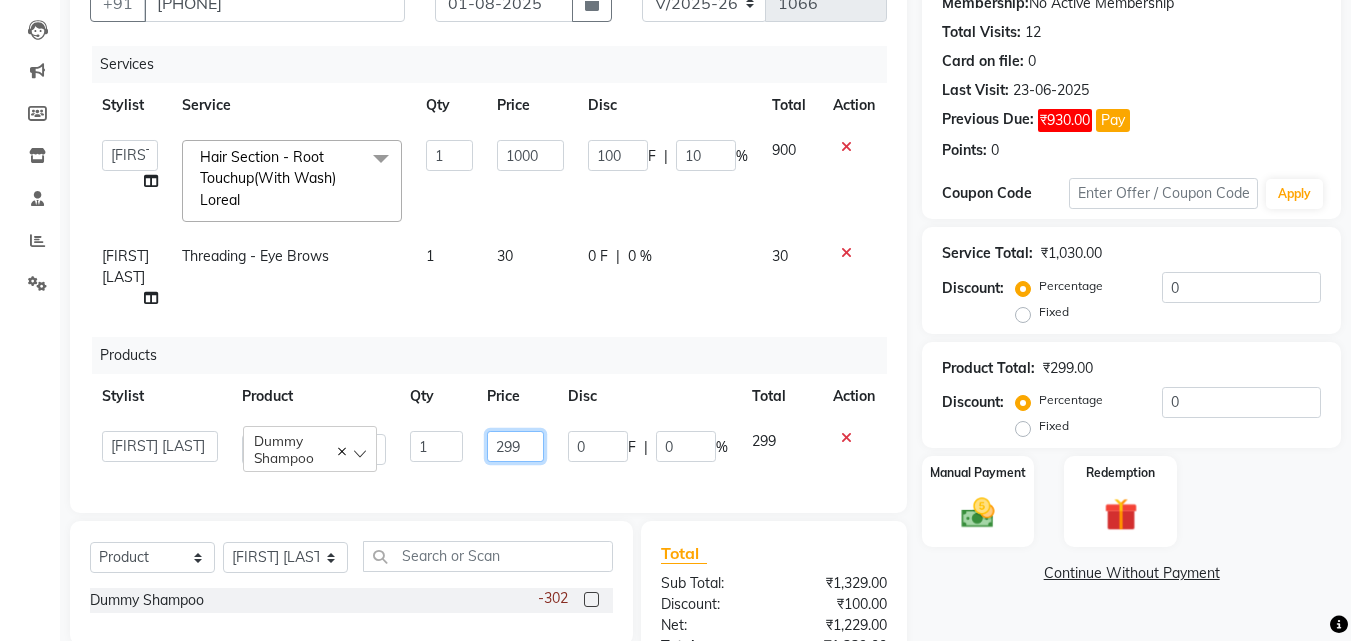 click on "299" 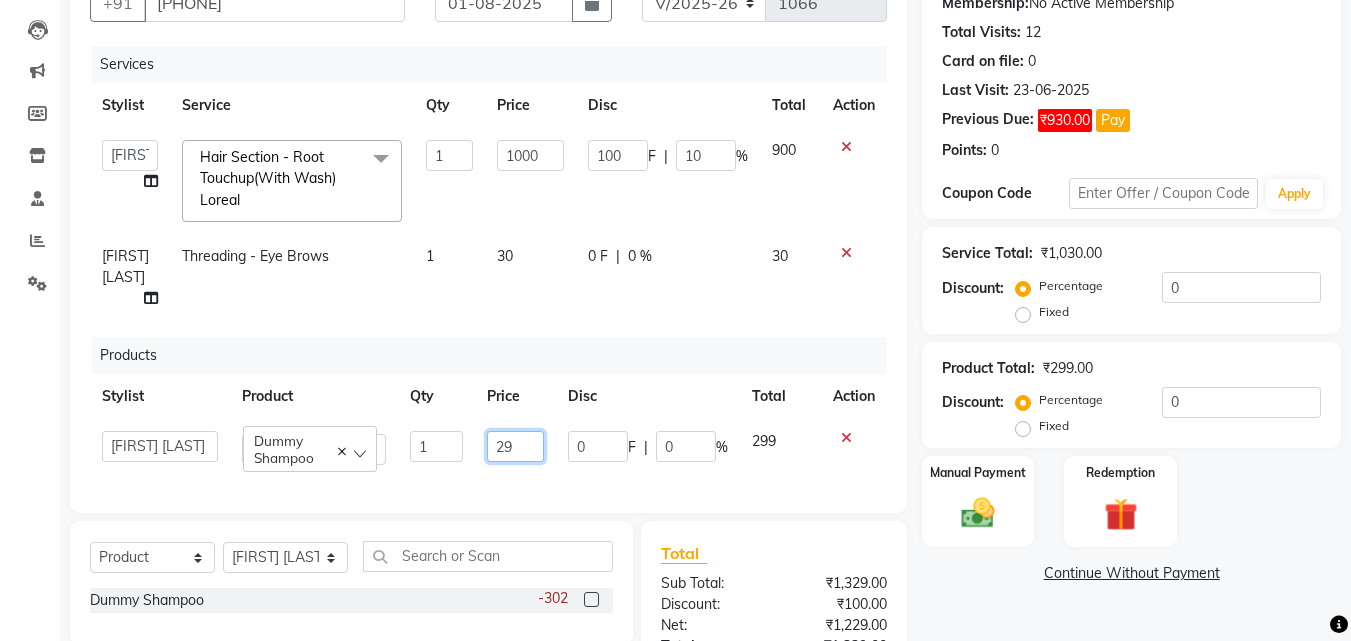 type on "2" 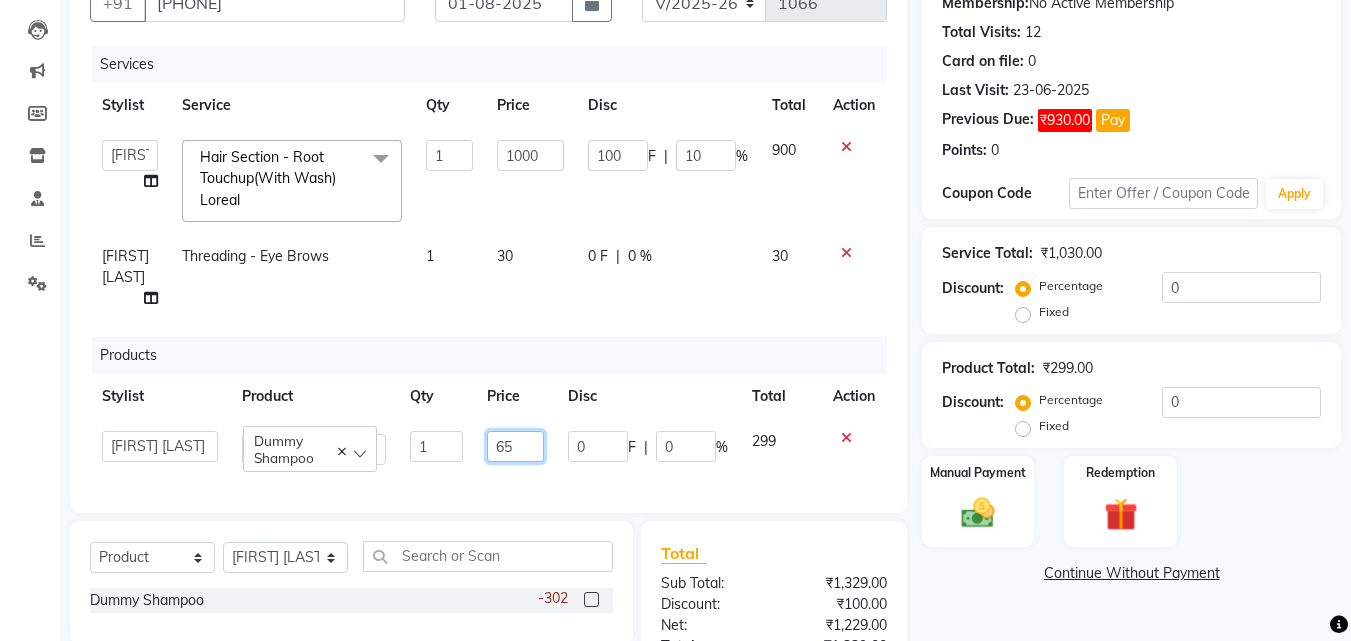 type on "6" 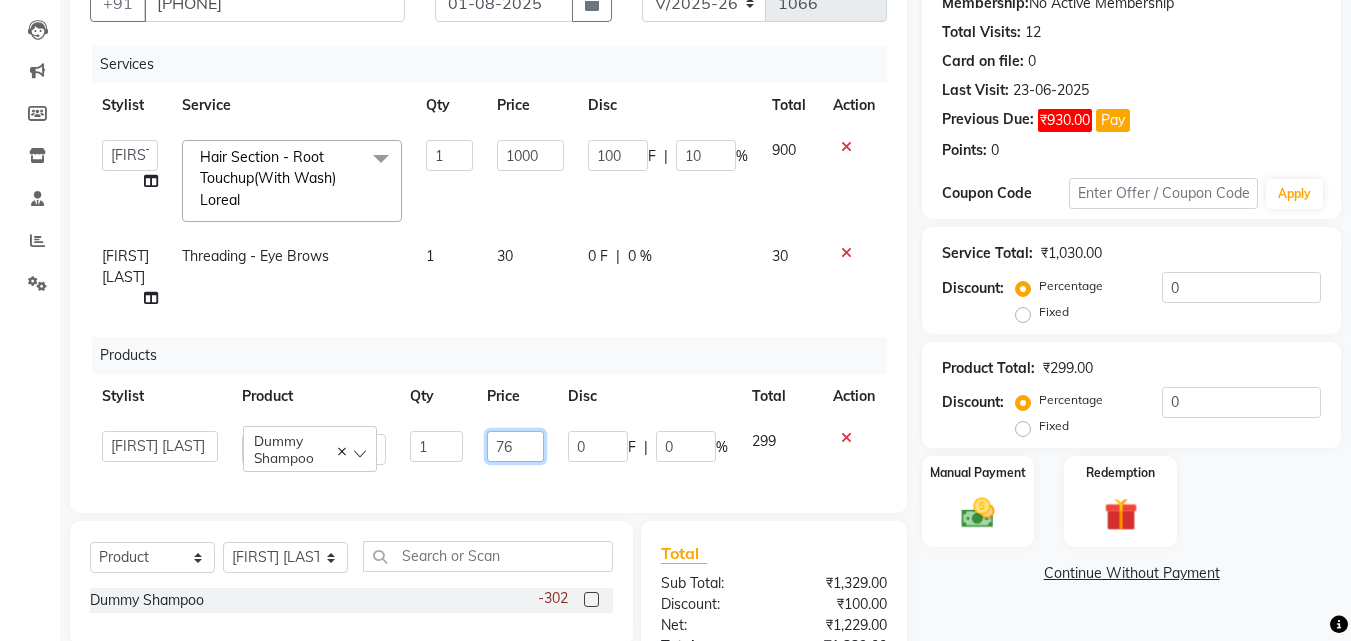 type on "765" 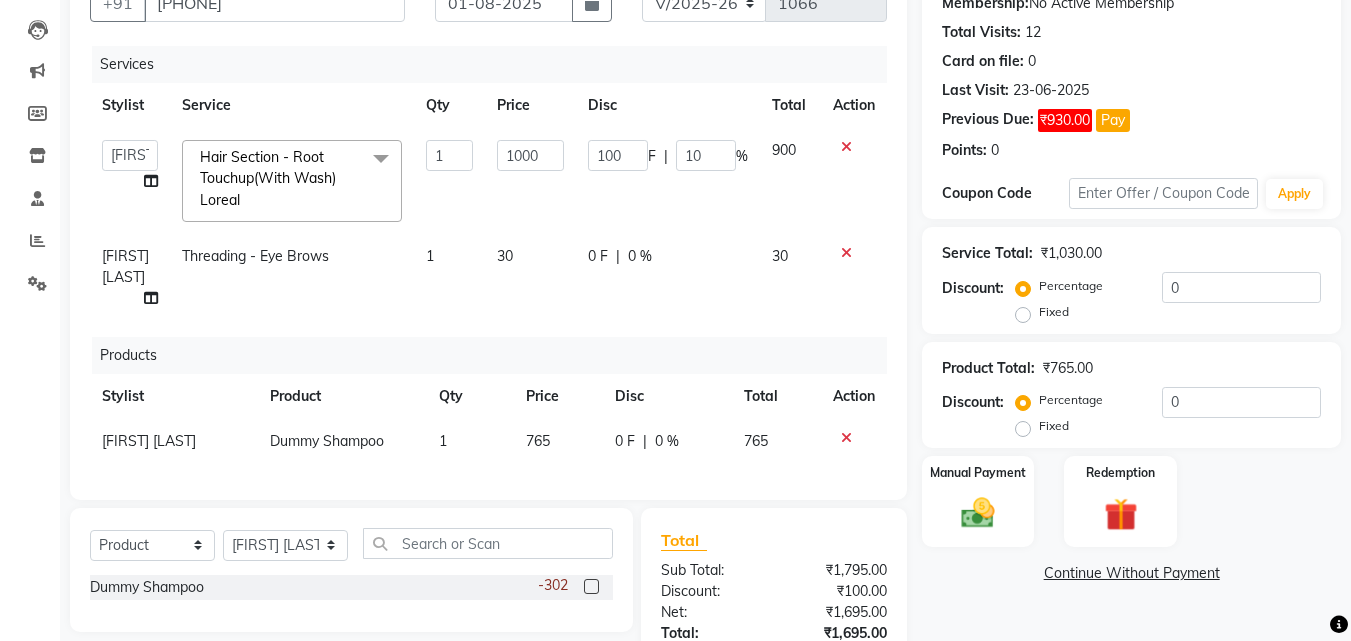 click on "Products" 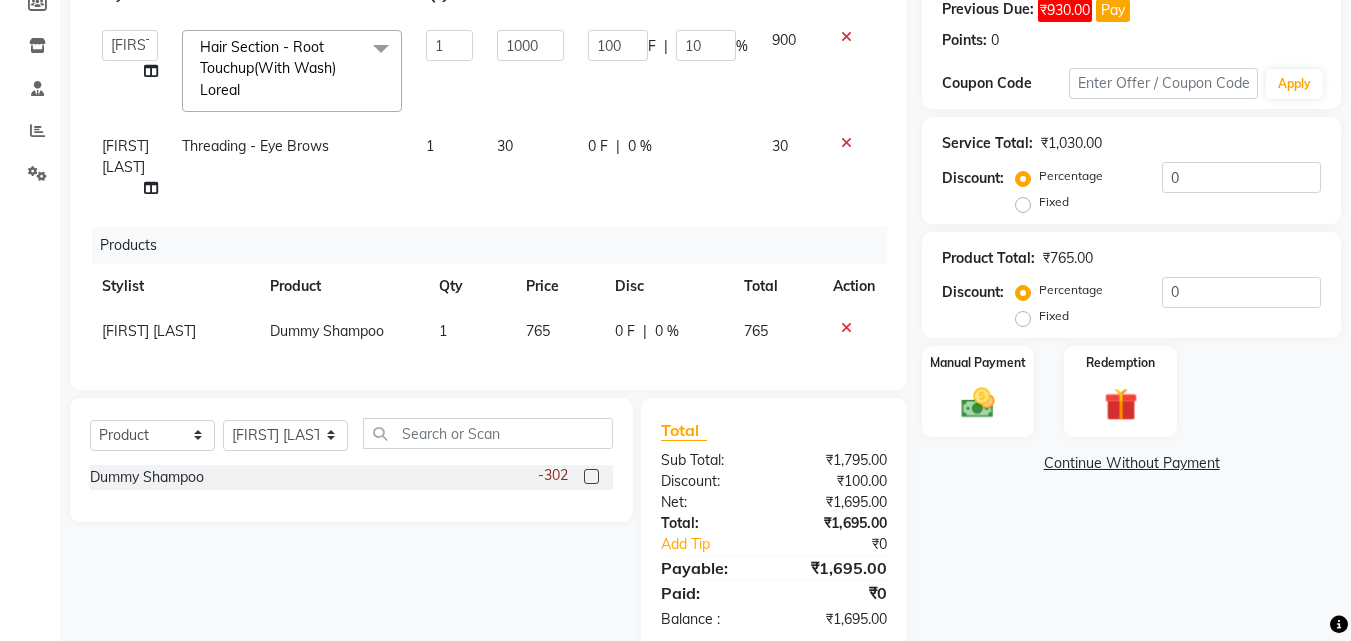 scroll, scrollTop: 345, scrollLeft: 0, axis: vertical 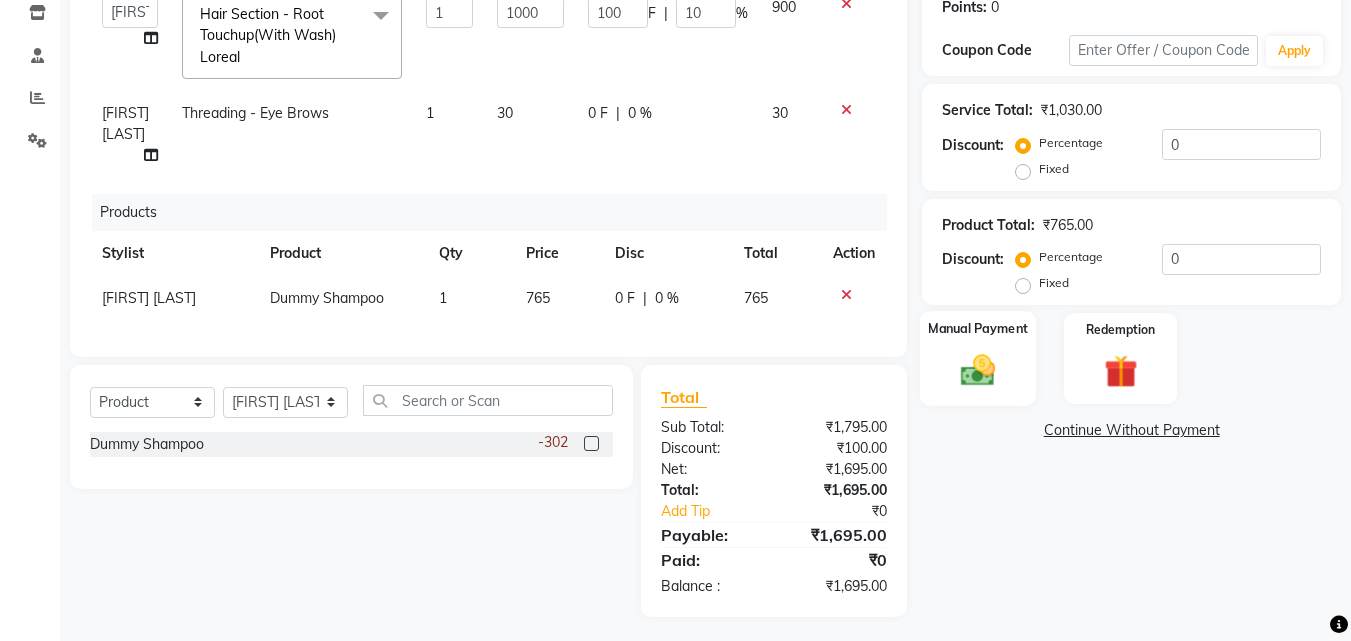 click on "Manual Payment" 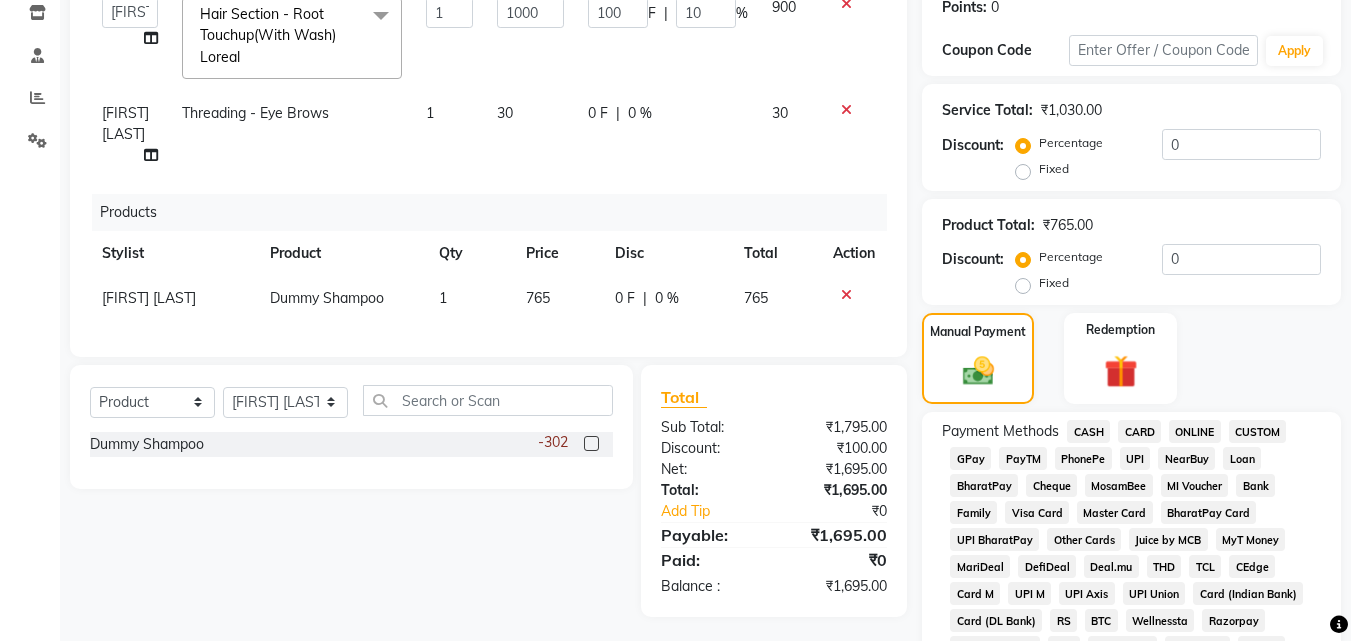 click on "GPay" 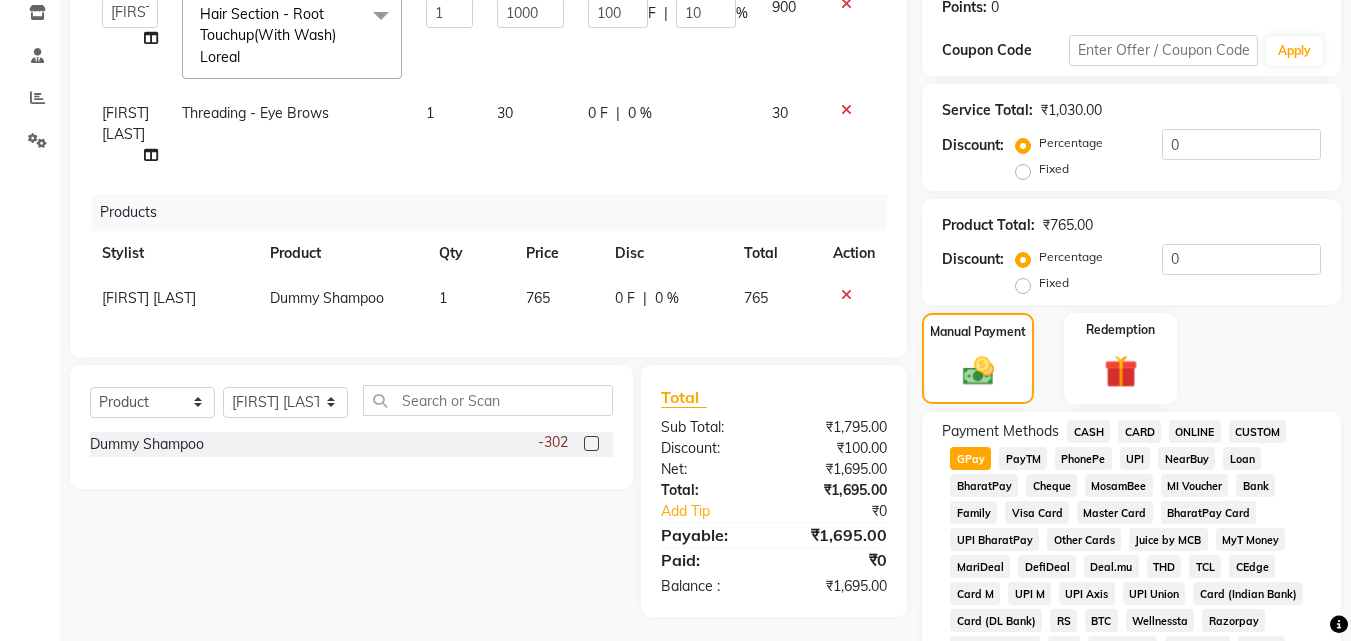 scroll, scrollTop: 905, scrollLeft: 0, axis: vertical 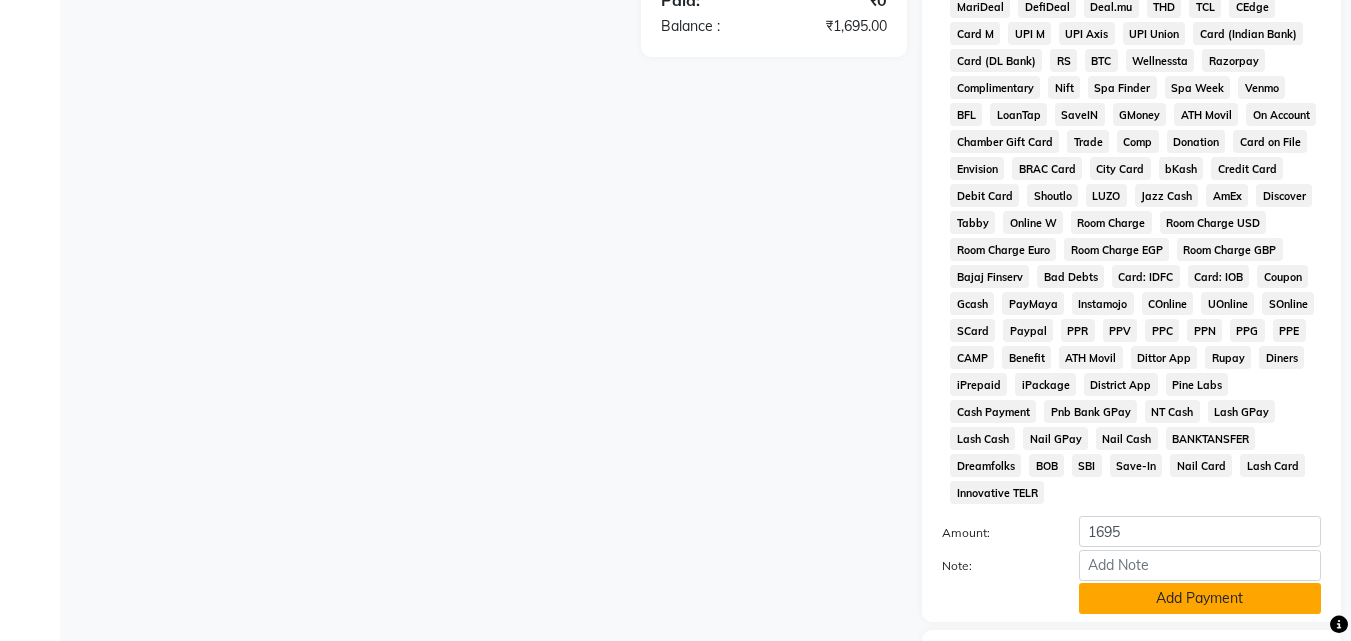 click on "Add Payment" 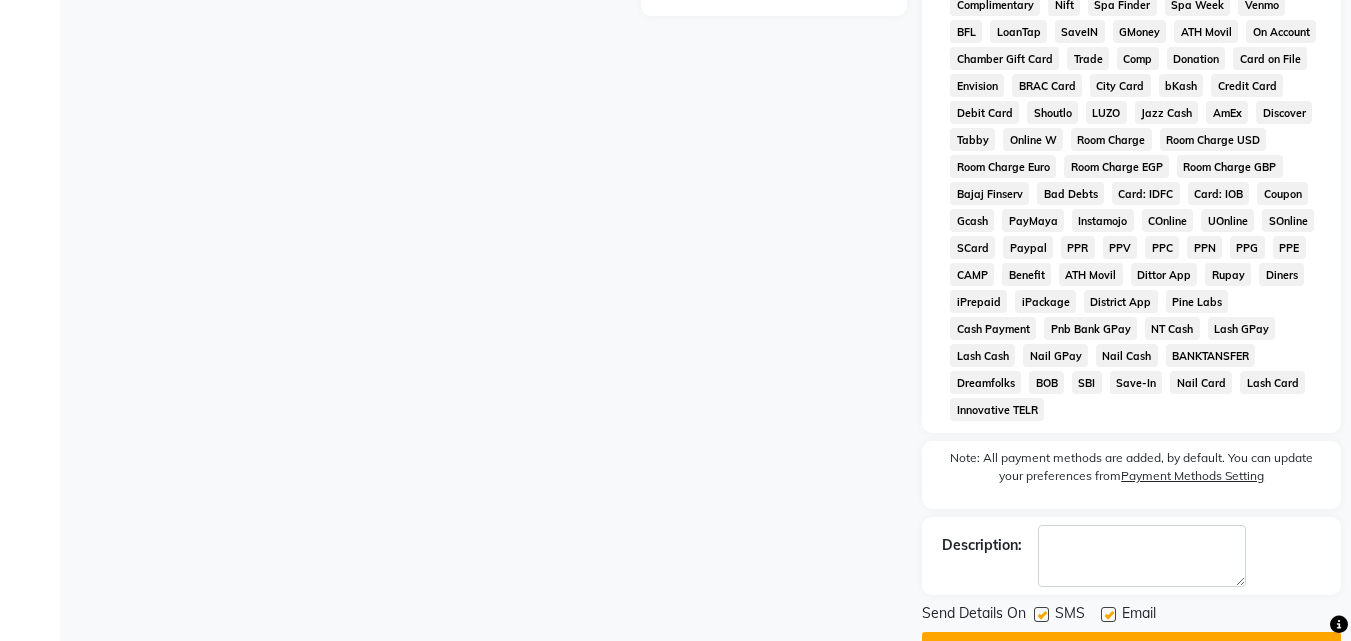 scroll, scrollTop: 1013, scrollLeft: 0, axis: vertical 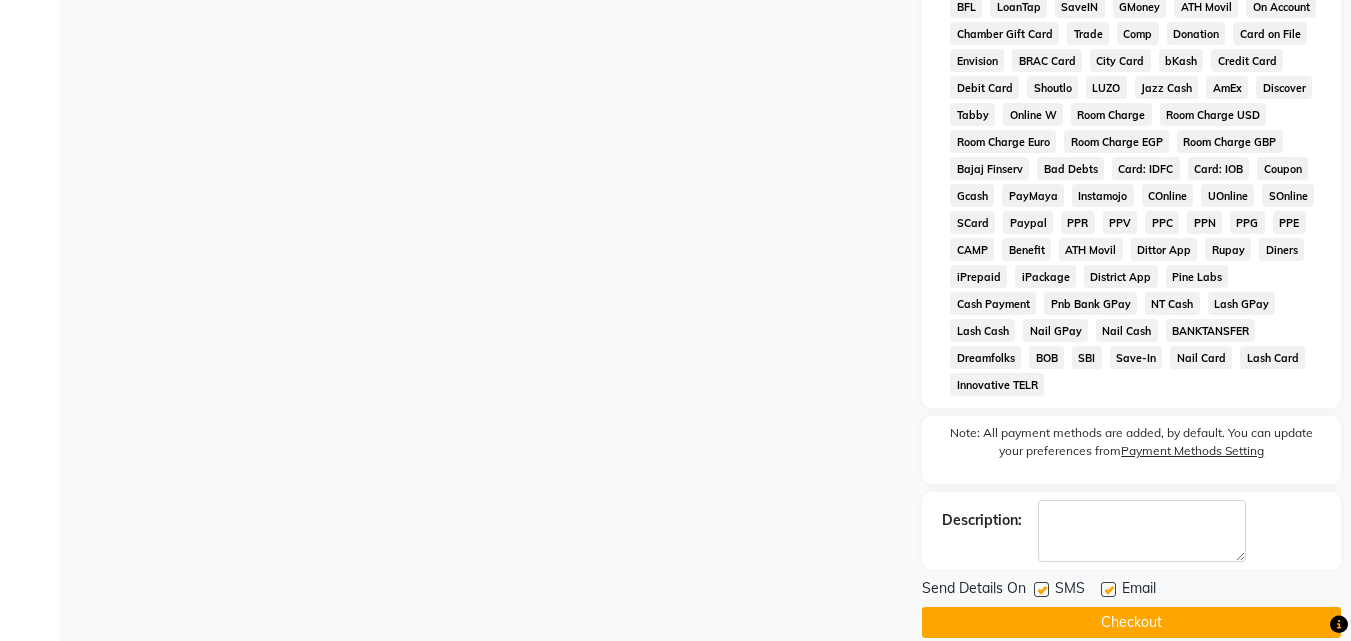 click on "Checkout" 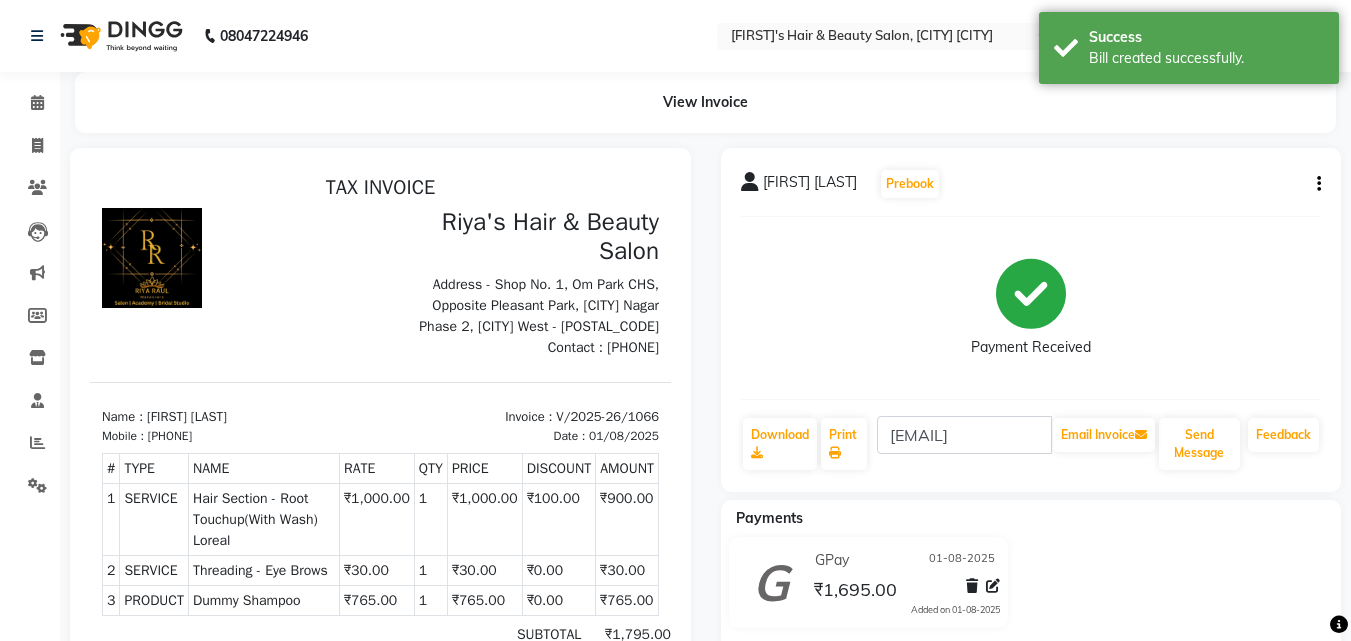 scroll, scrollTop: 0, scrollLeft: 0, axis: both 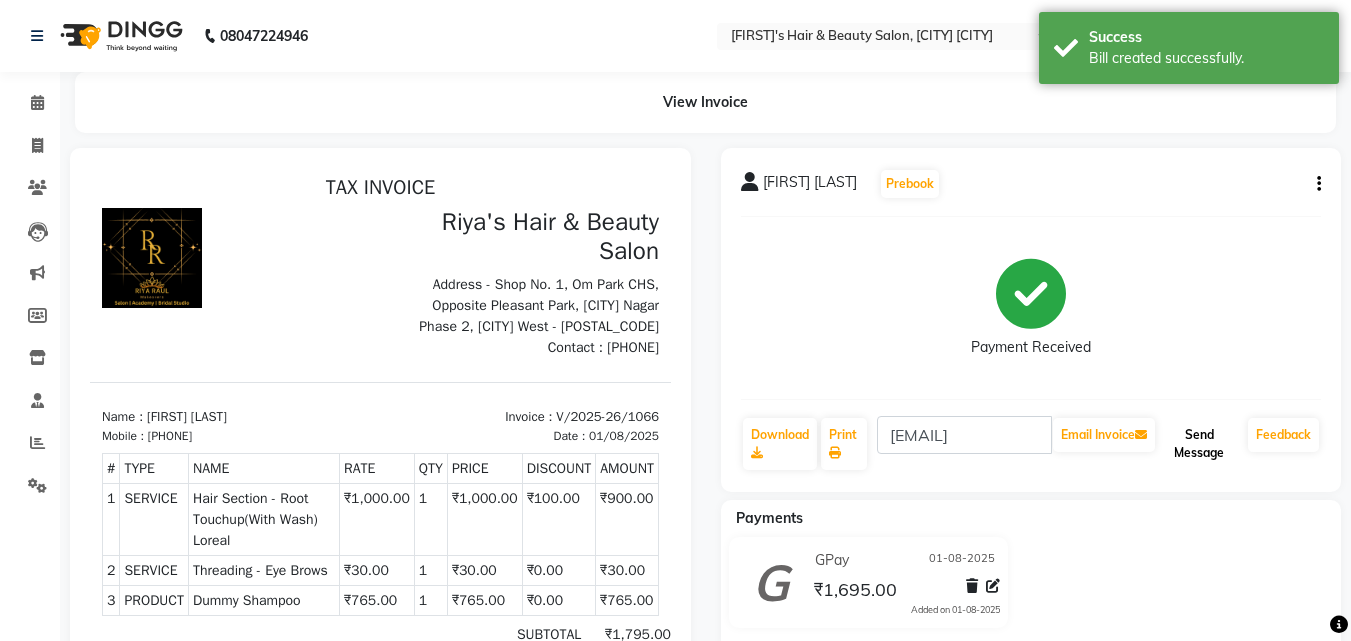 click on "Send Message" 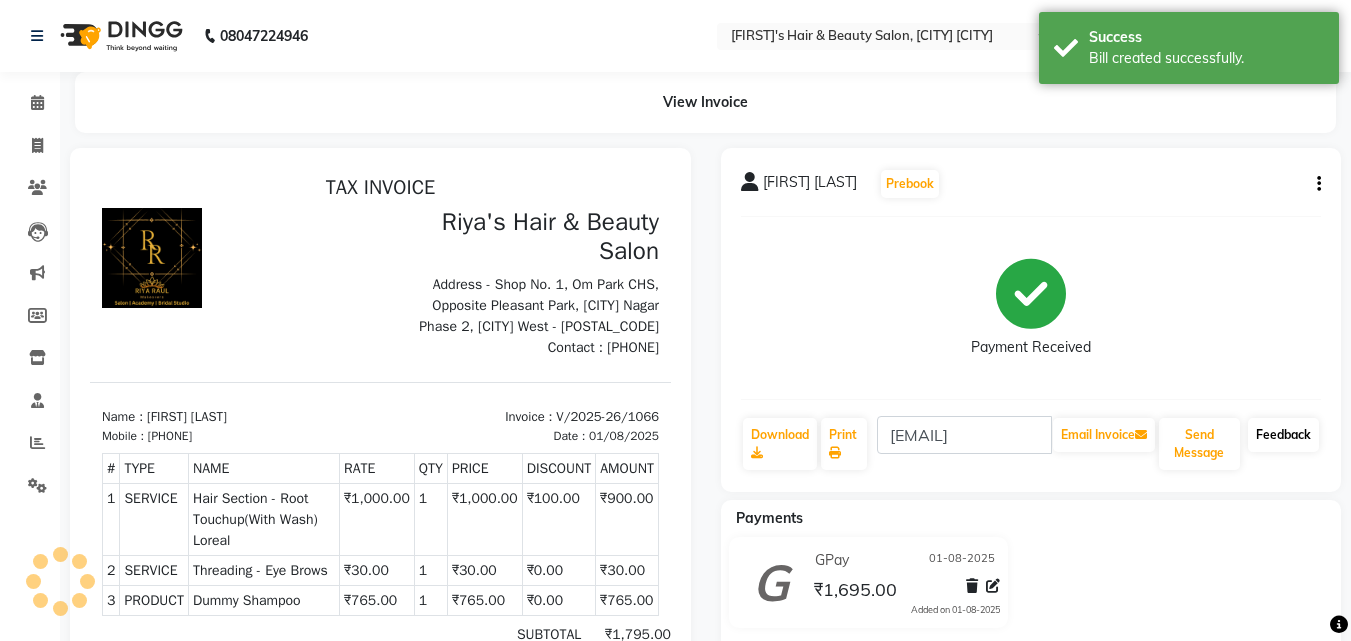 click on "Feedback" 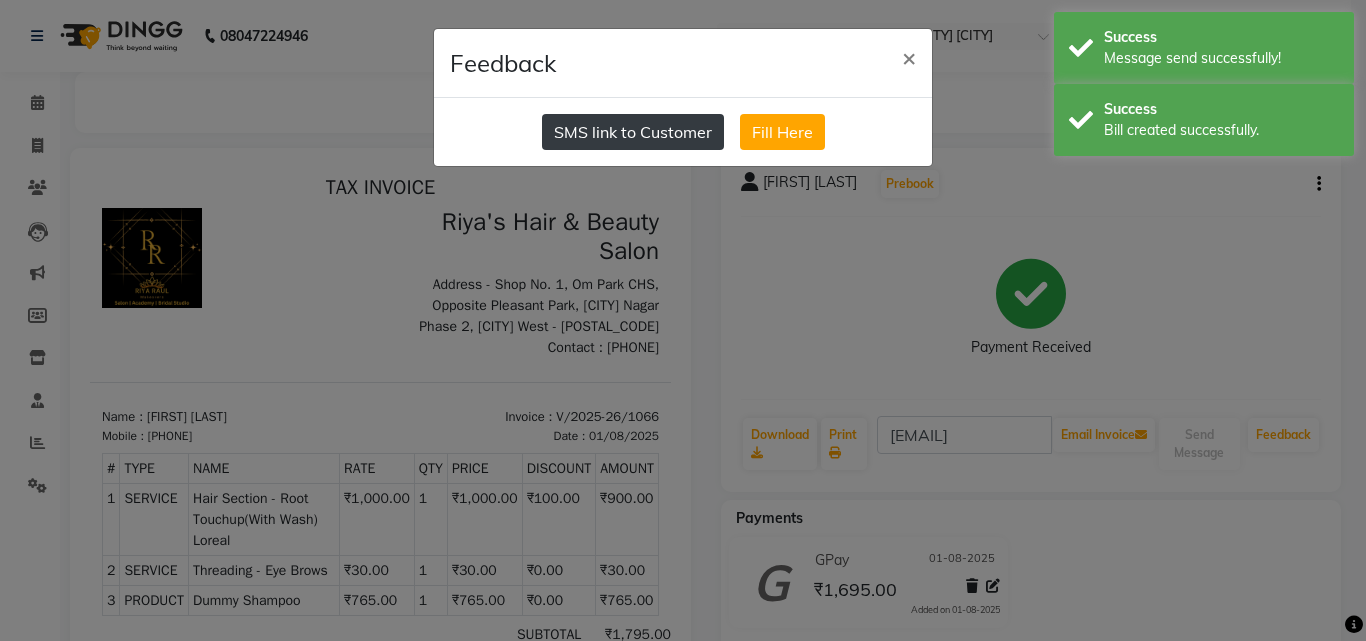 click on "SMS link to Customer" 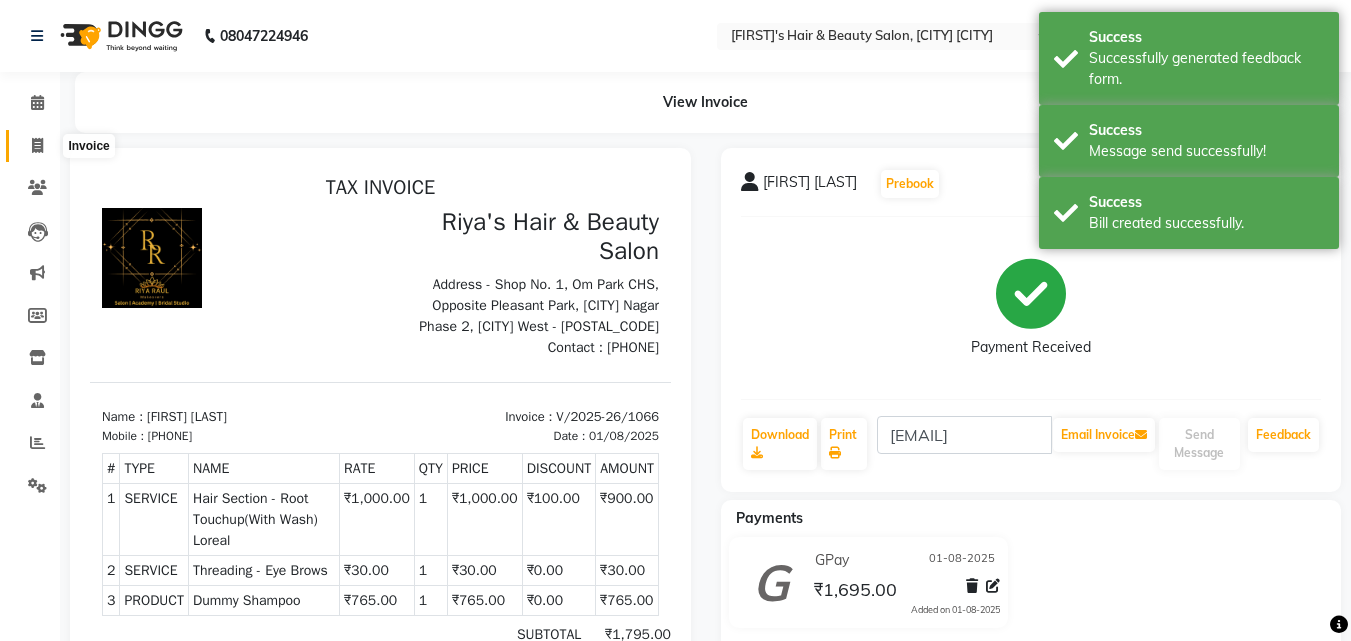 click 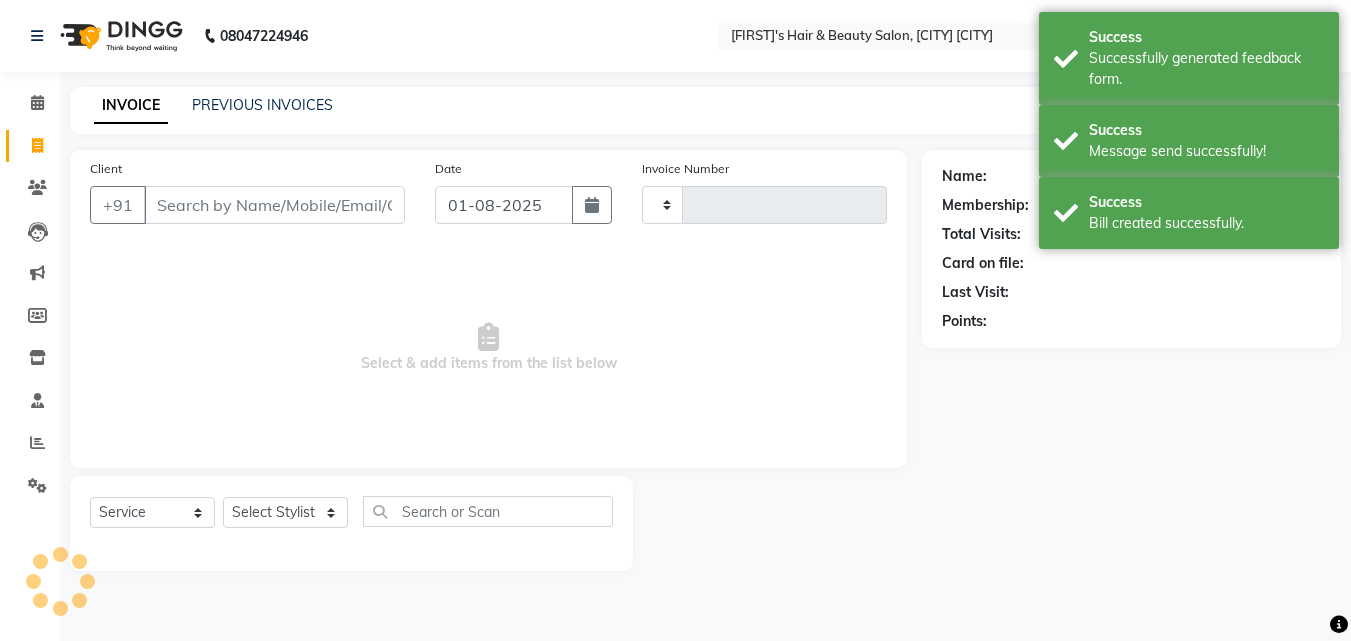 type on "1067" 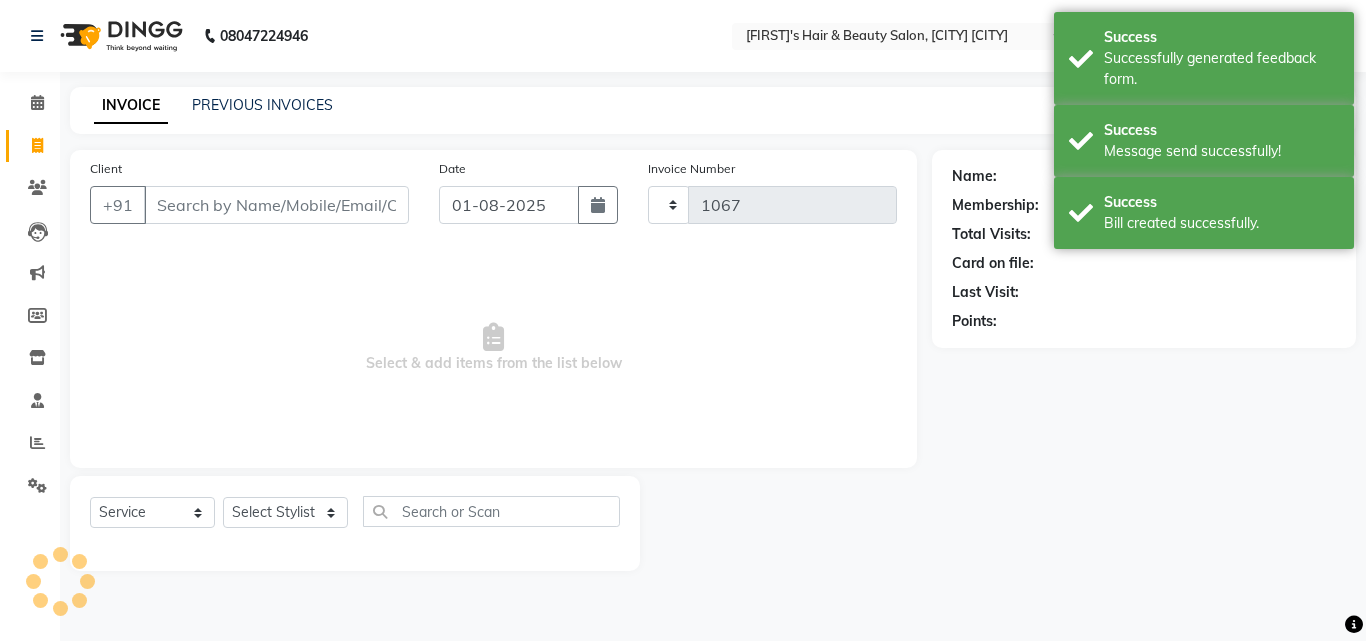 select on "5401" 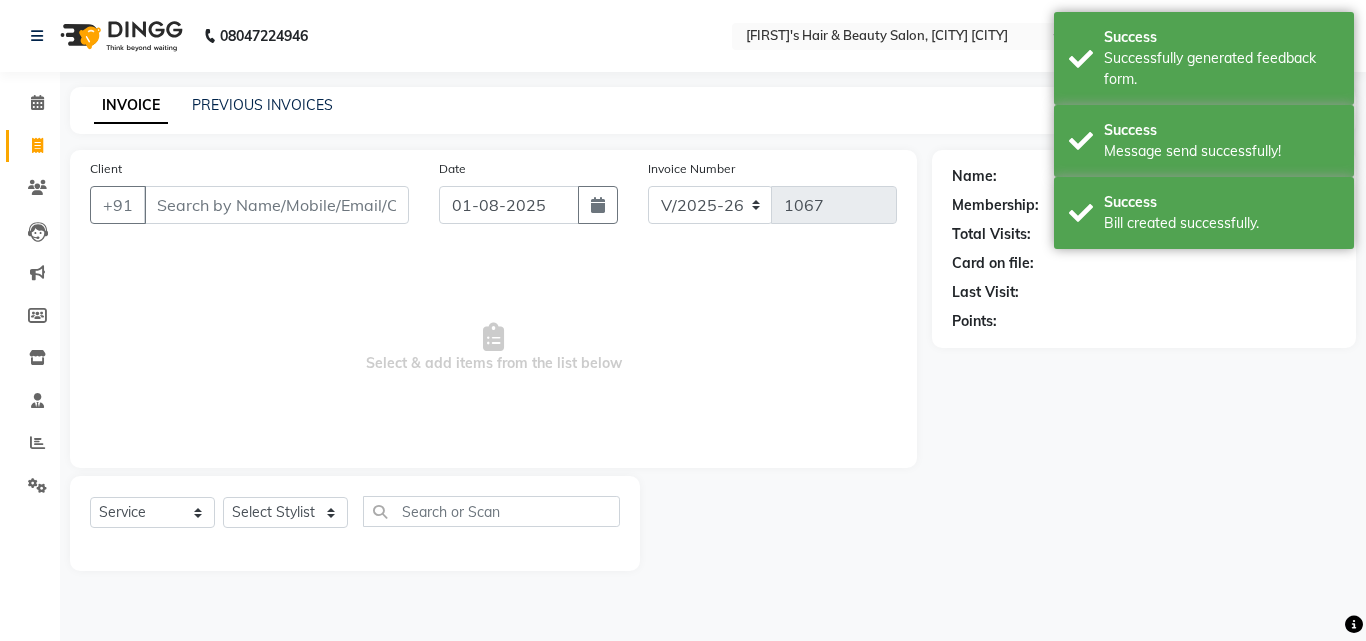 click 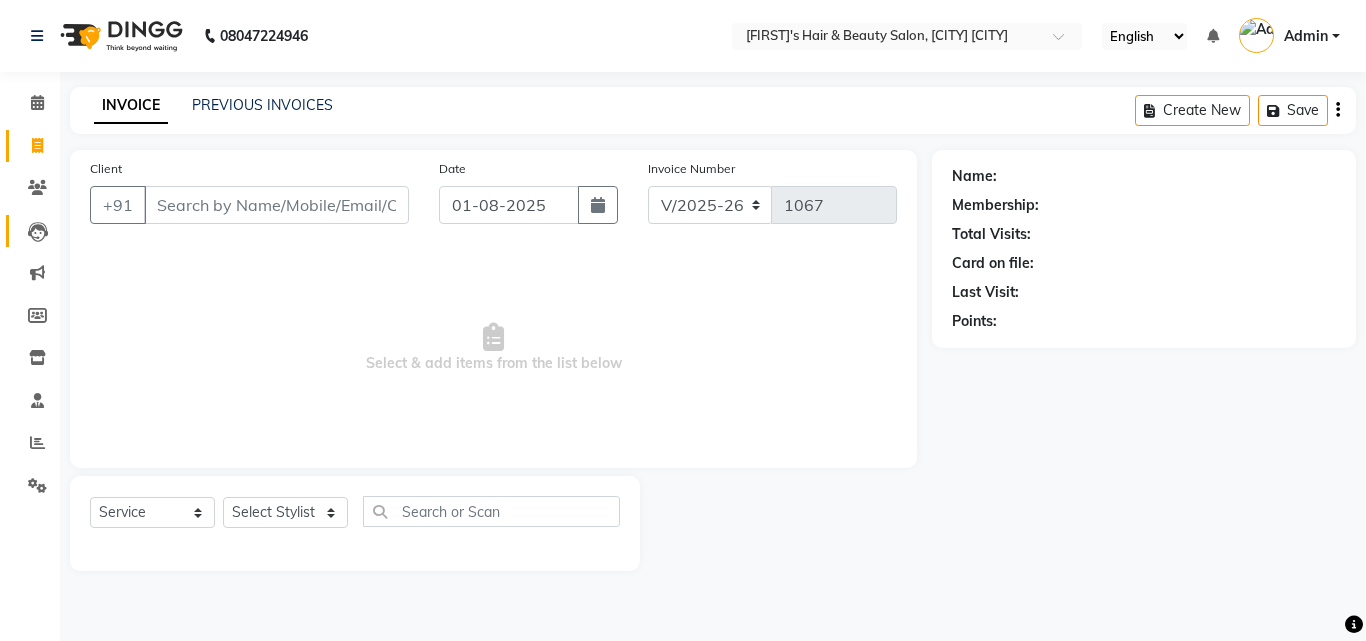 drag, startPoint x: 32, startPoint y: 215, endPoint x: 46, endPoint y: 216, distance: 14.035668 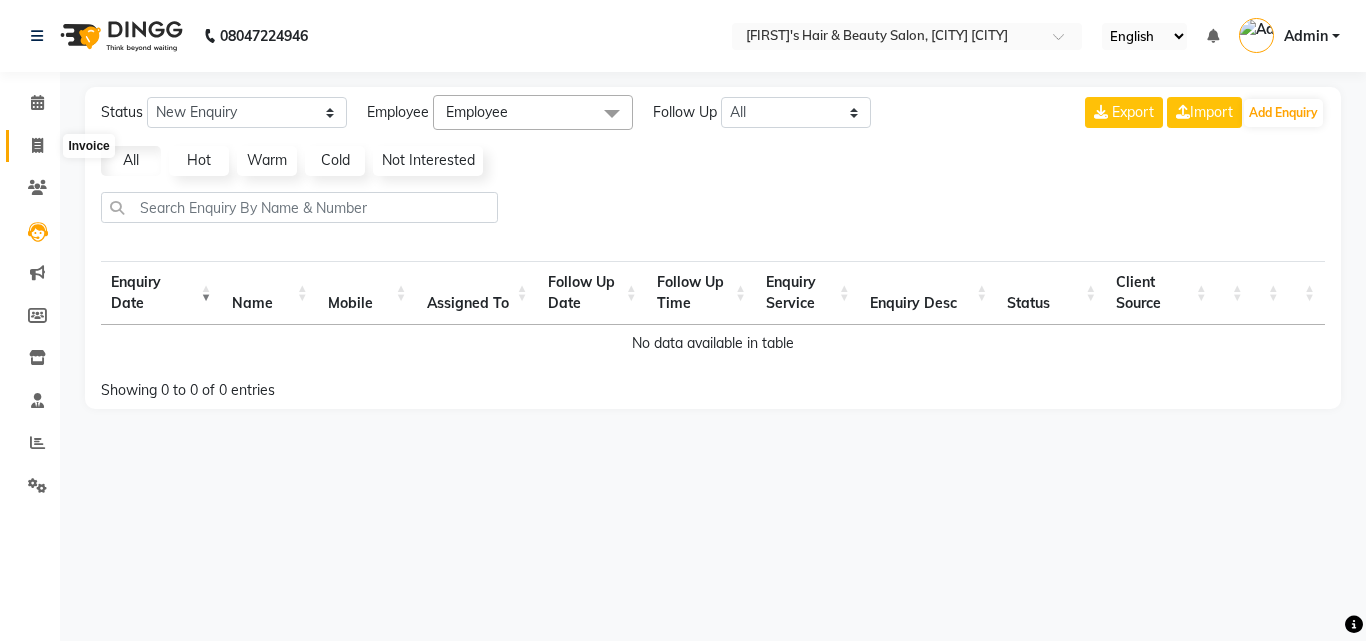 click 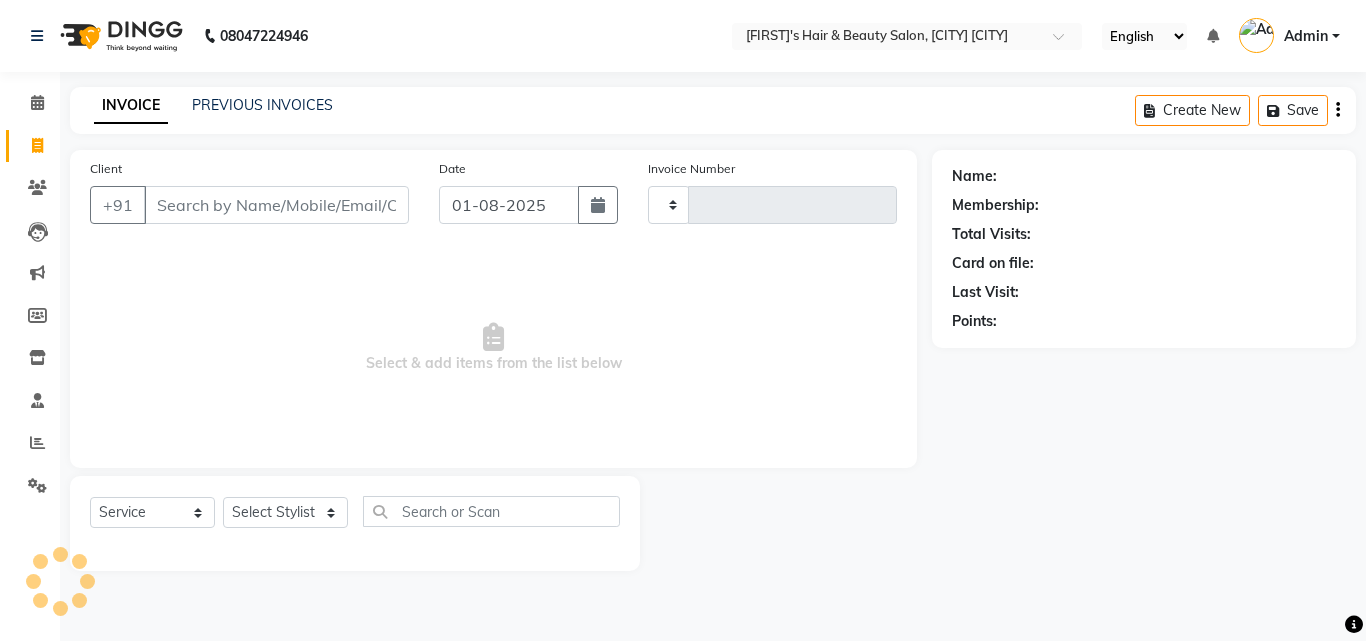 click on "Client" at bounding box center [276, 205] 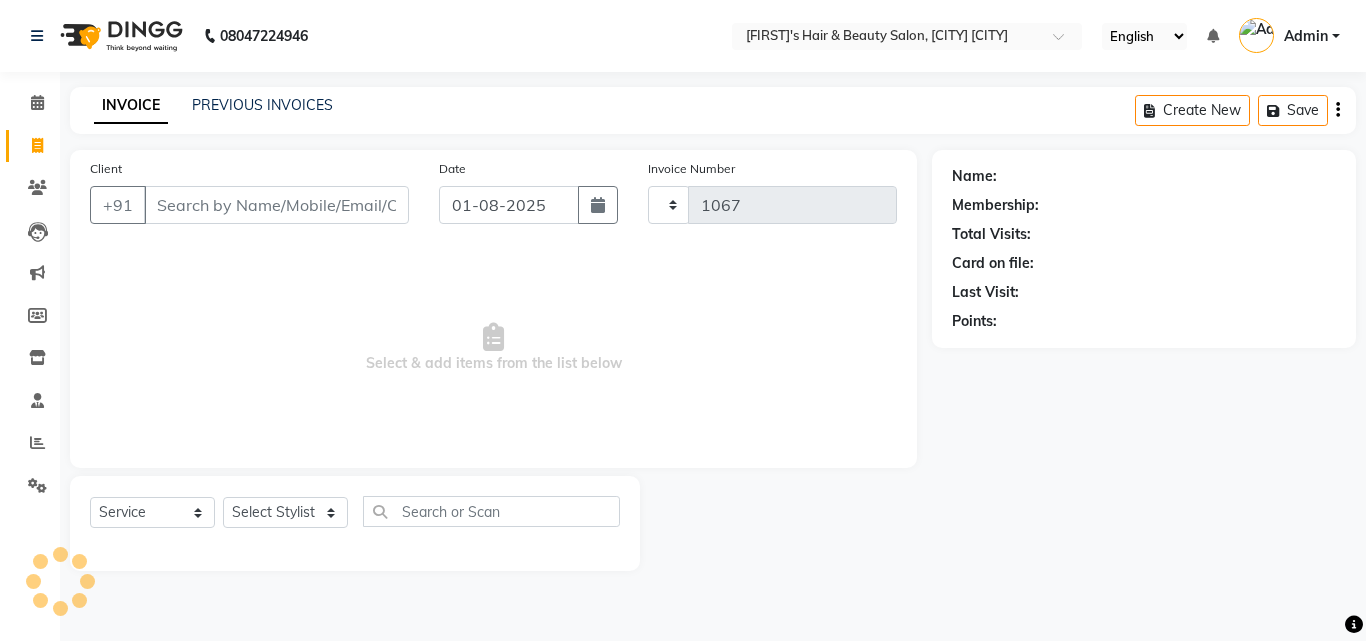 select on "5401" 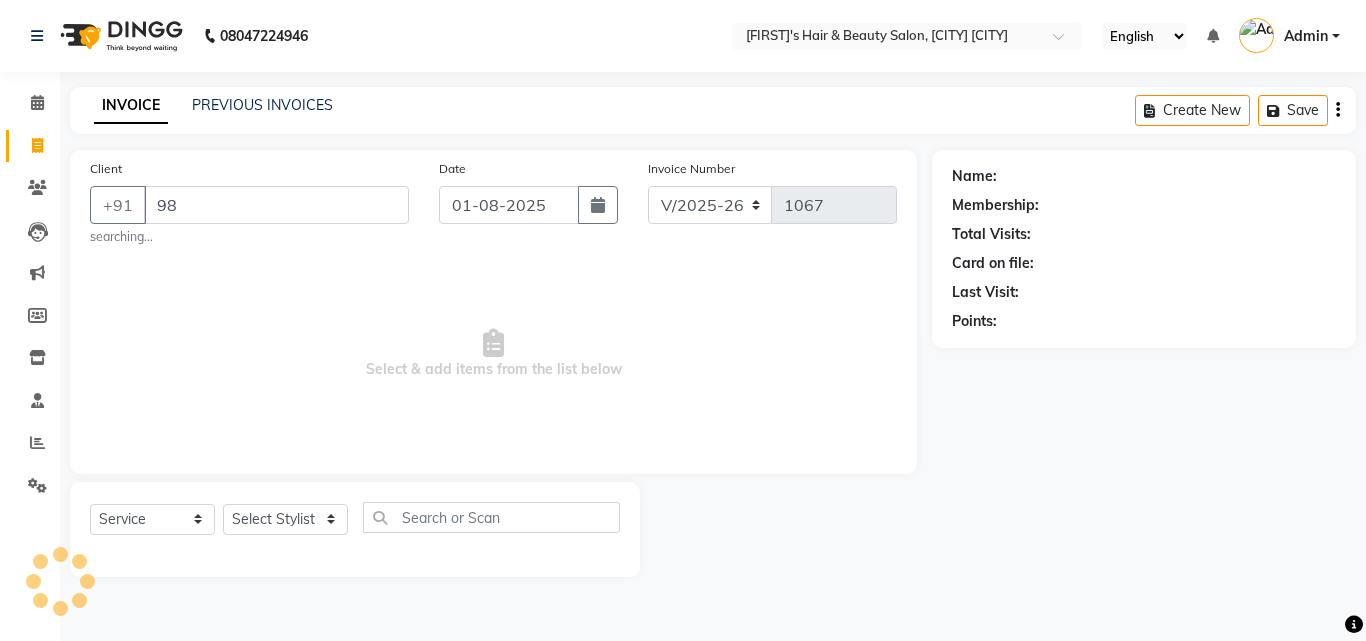 type on "9" 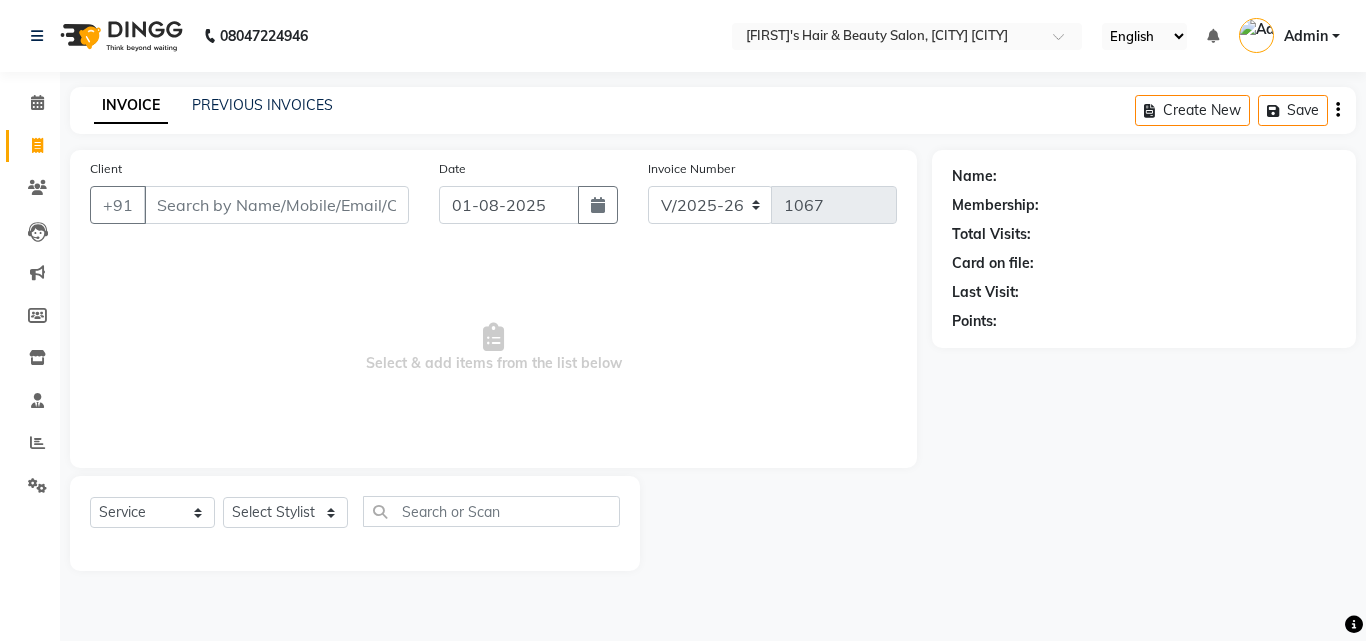 type on "." 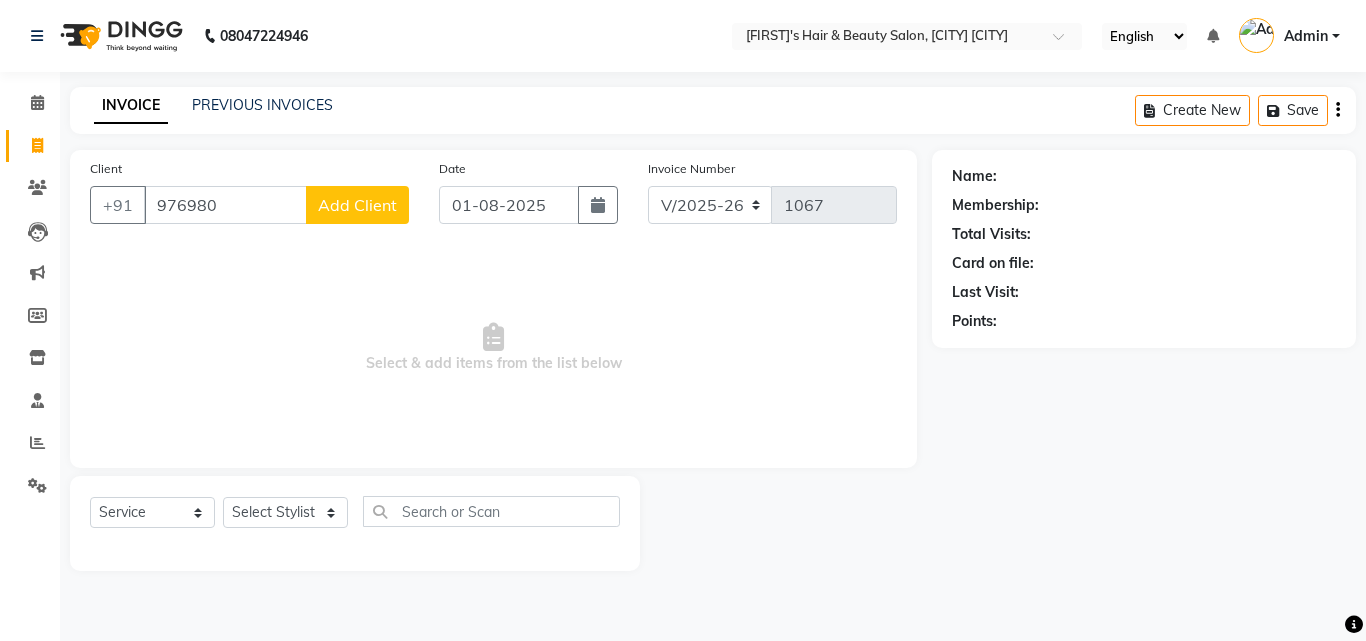 click on "976980" at bounding box center [225, 205] 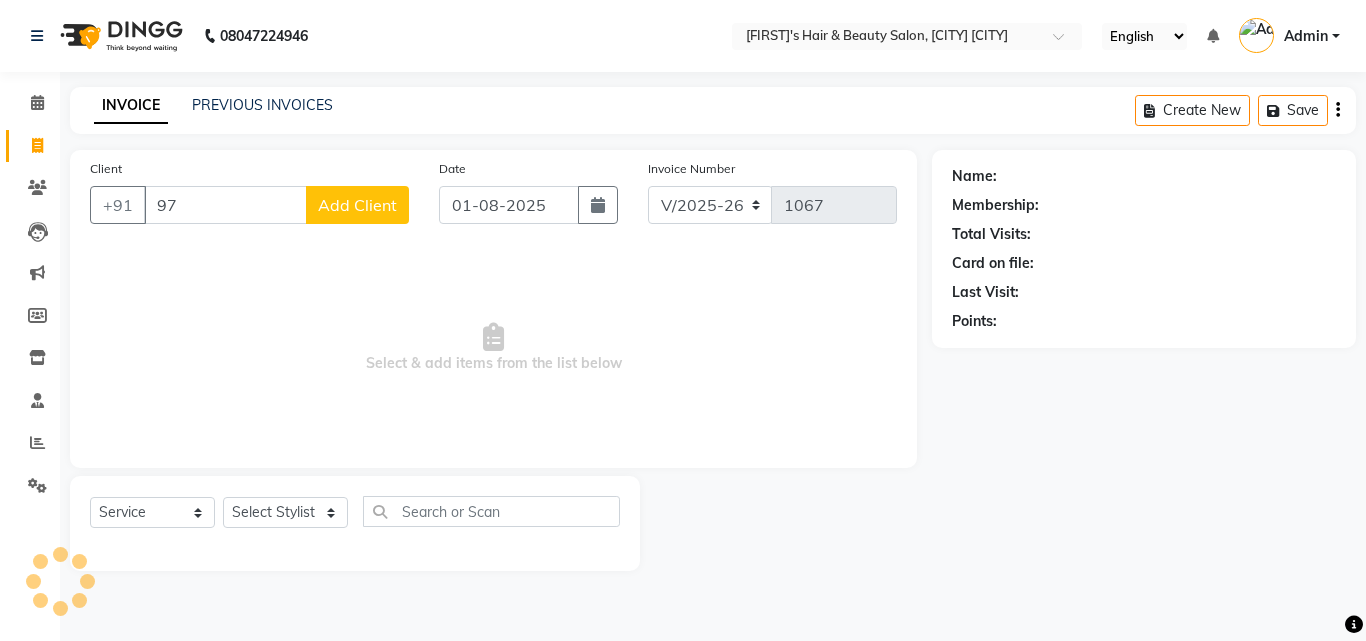 type on "9" 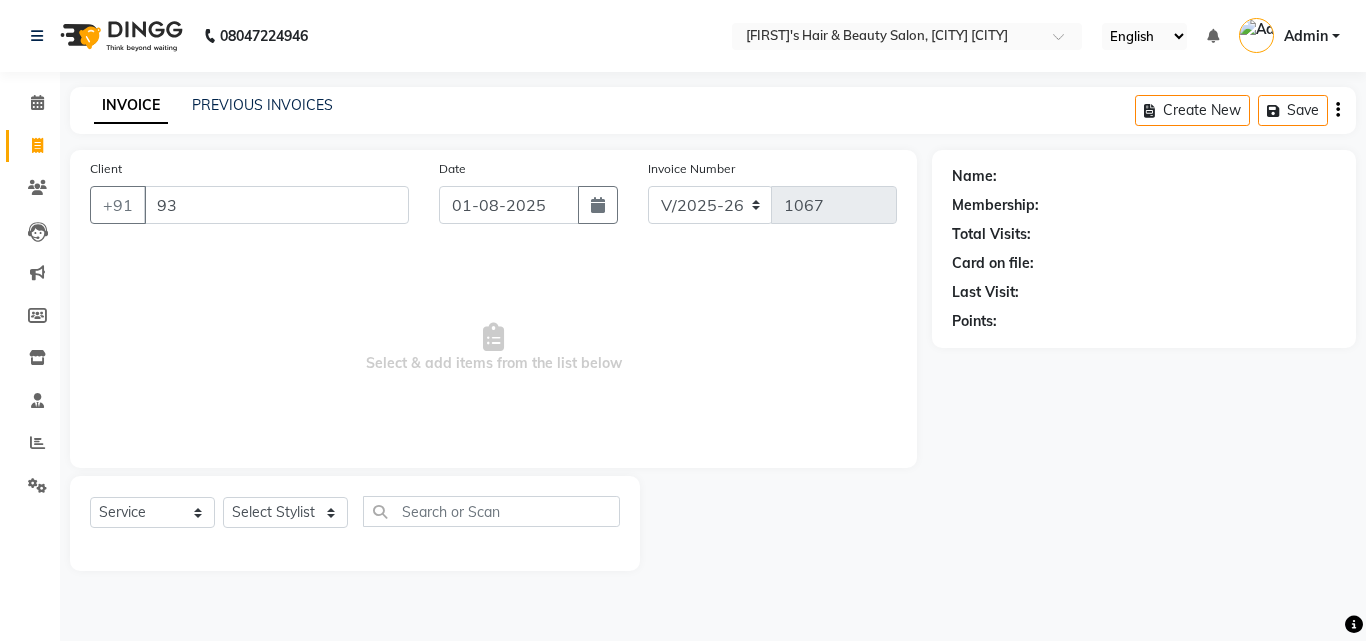type on "9" 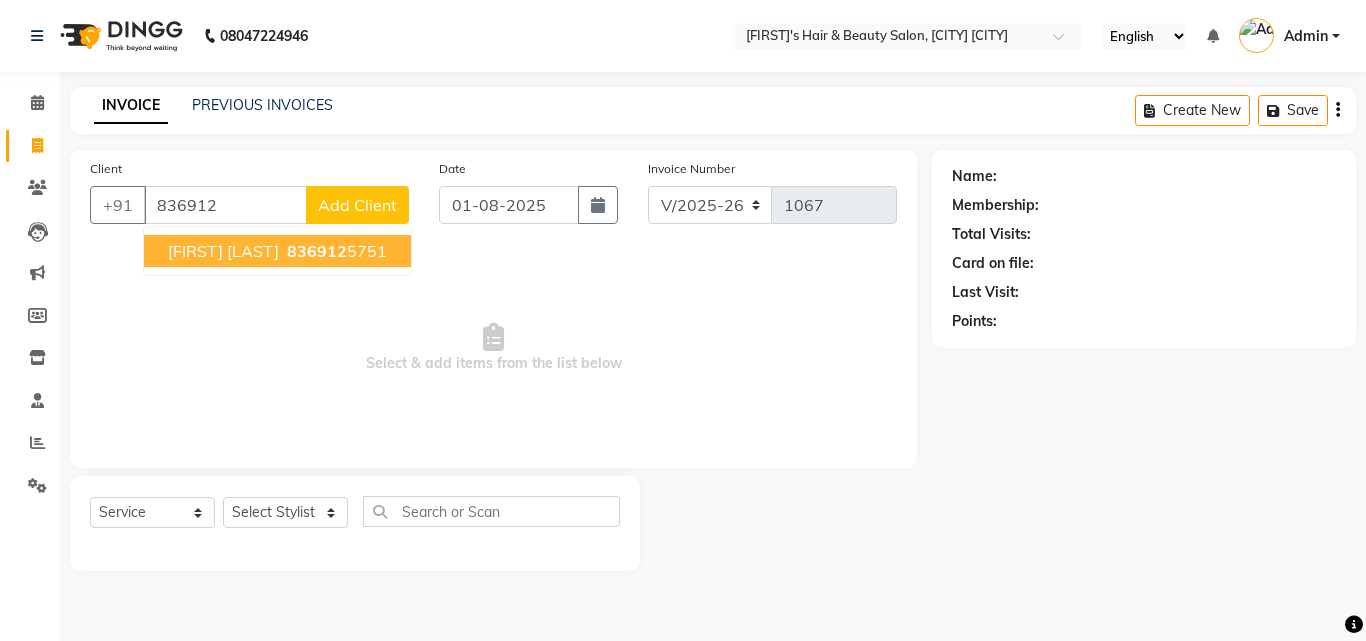 click on "[FIRST] [LAST]" at bounding box center (223, 251) 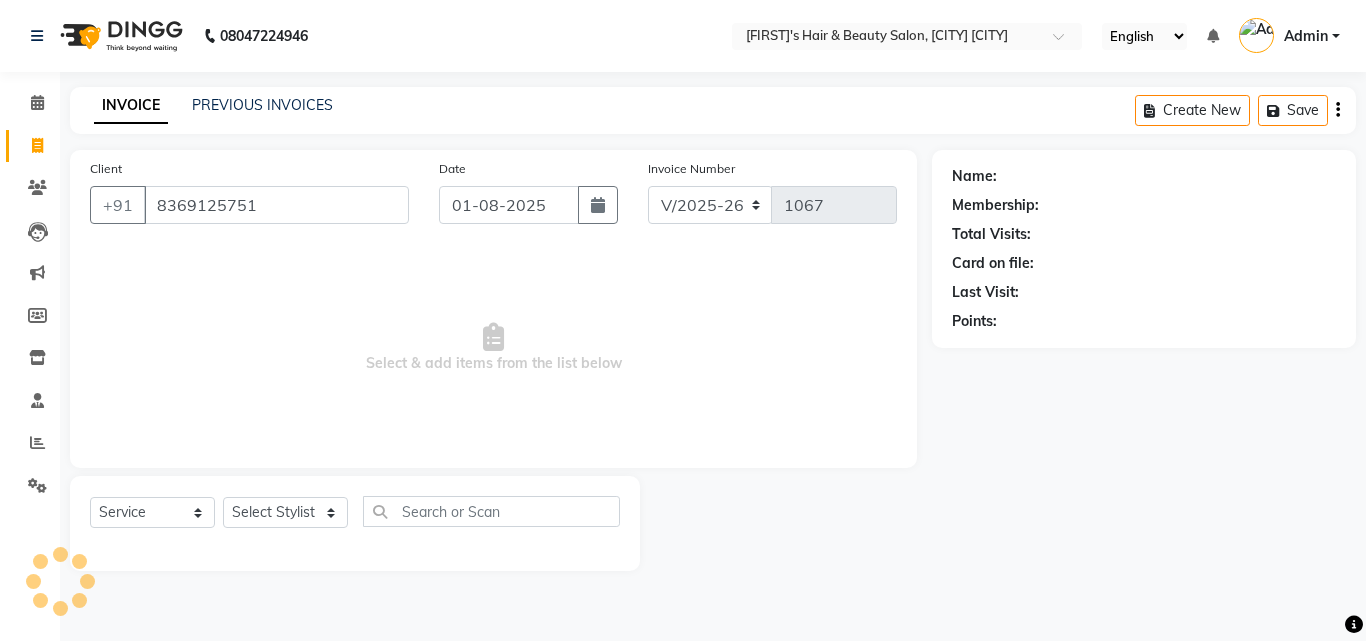 type on "8369125751" 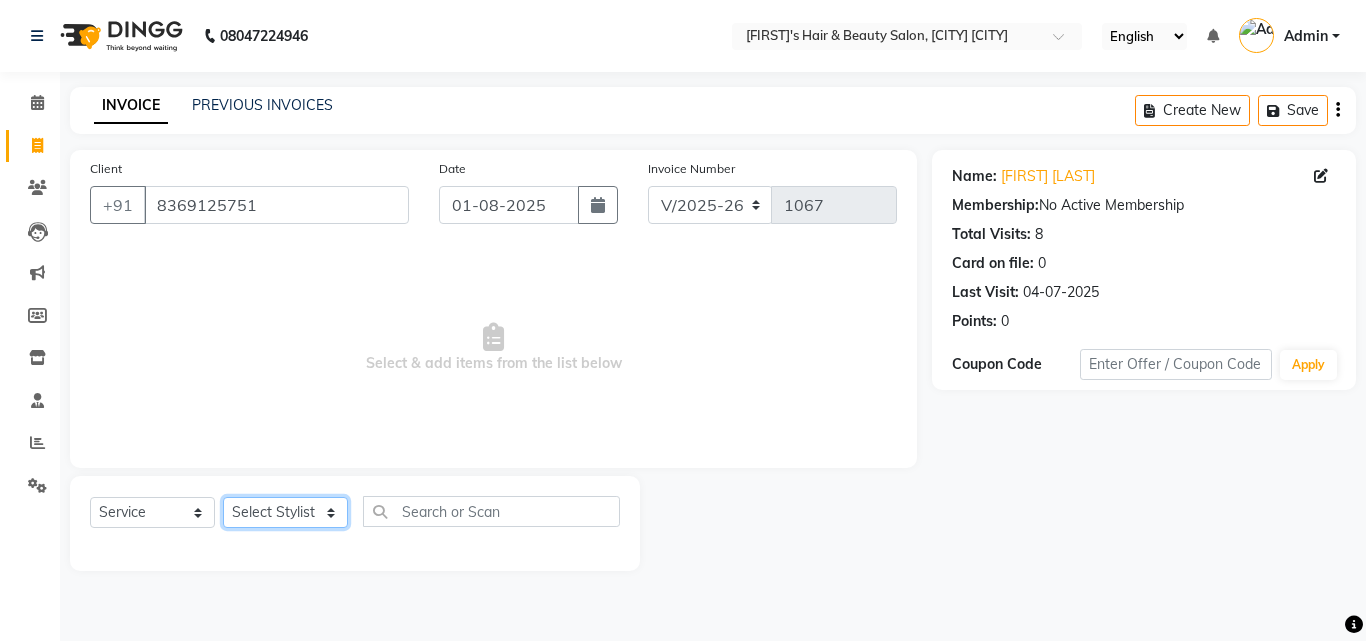 click on "Select Stylist [FIRST] [LAST] [FIRST] [LAST] [FIRST] [LAST] [FIRST] [FIRST] [LAST] [FIRST] [FIRST] [LAST] [FIRST] [FIRST] [LAST] [FIRST] [FIRST] [LAST]" 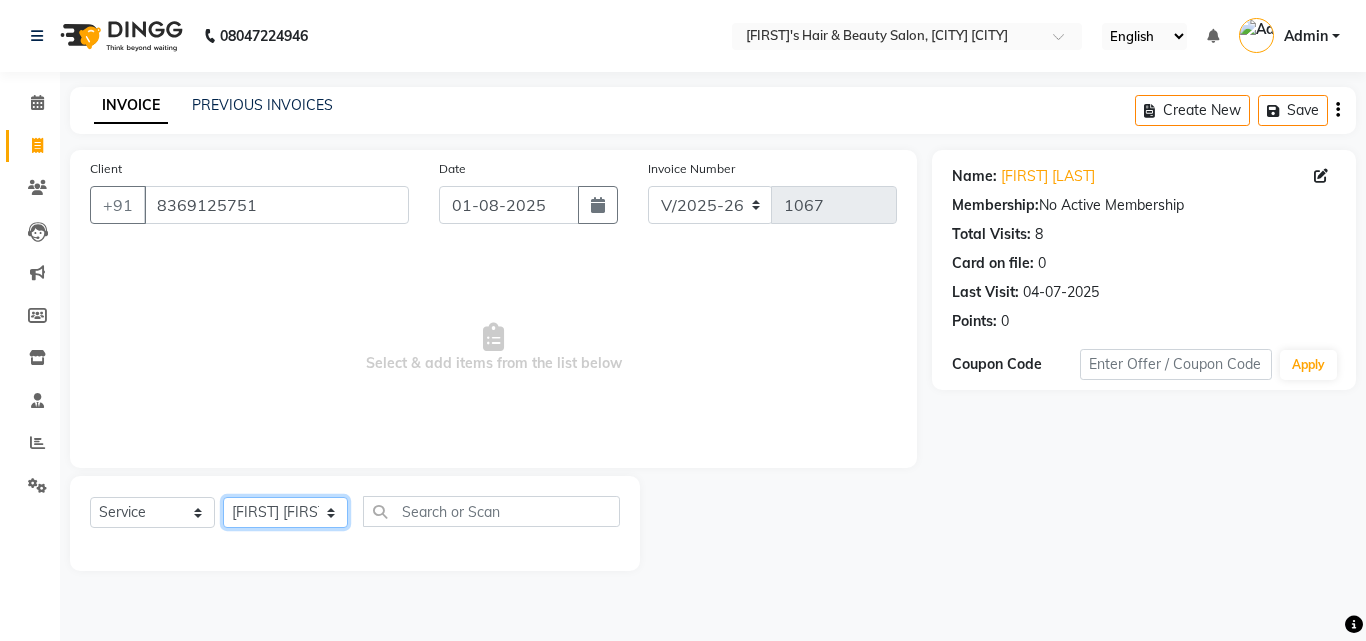 click on "Select Stylist [FIRST] [LAST] [FIRST] [LAST] [FIRST] [LAST] [FIRST] [FIRST] [LAST] [FIRST] [FIRST] [LAST] [FIRST] [FIRST] [LAST] [FIRST] [FIRST] [LAST]" 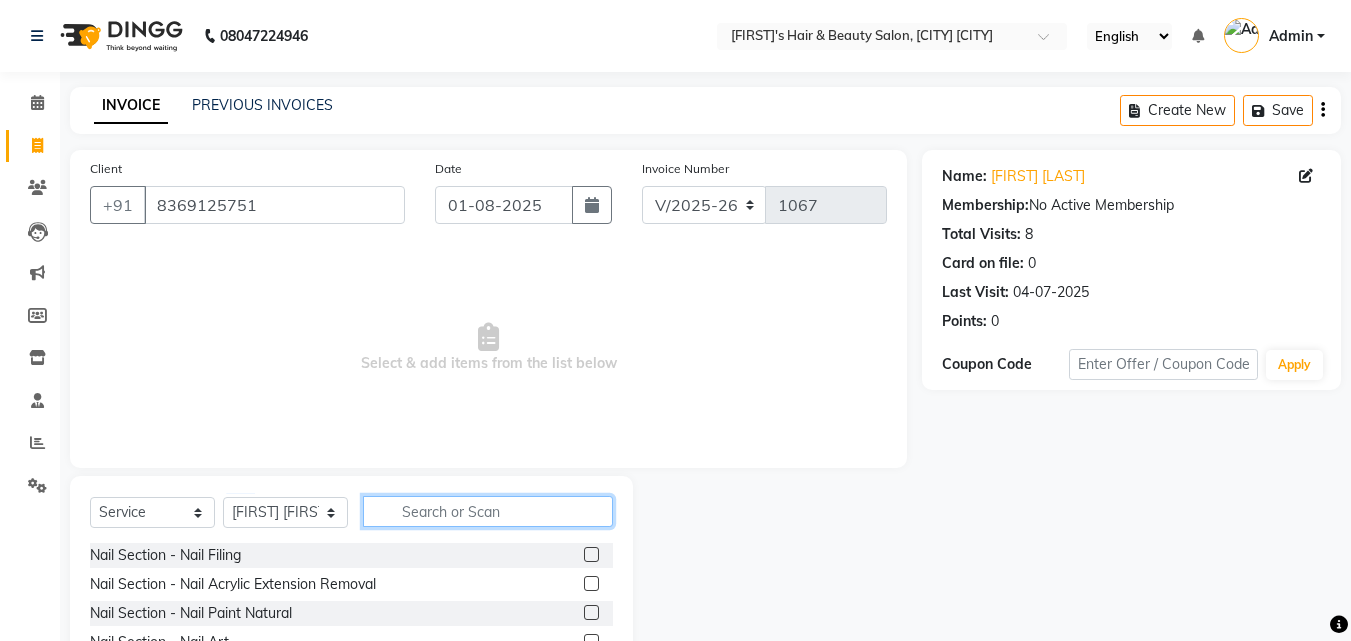 click 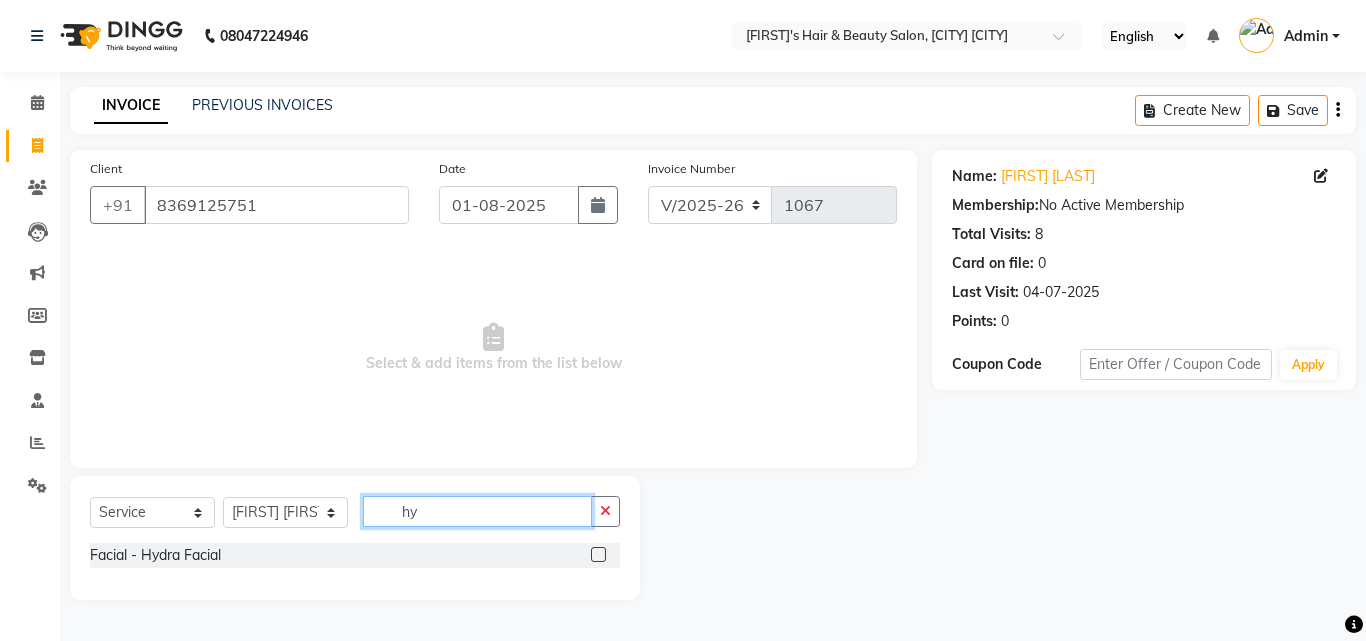 type on "hy" 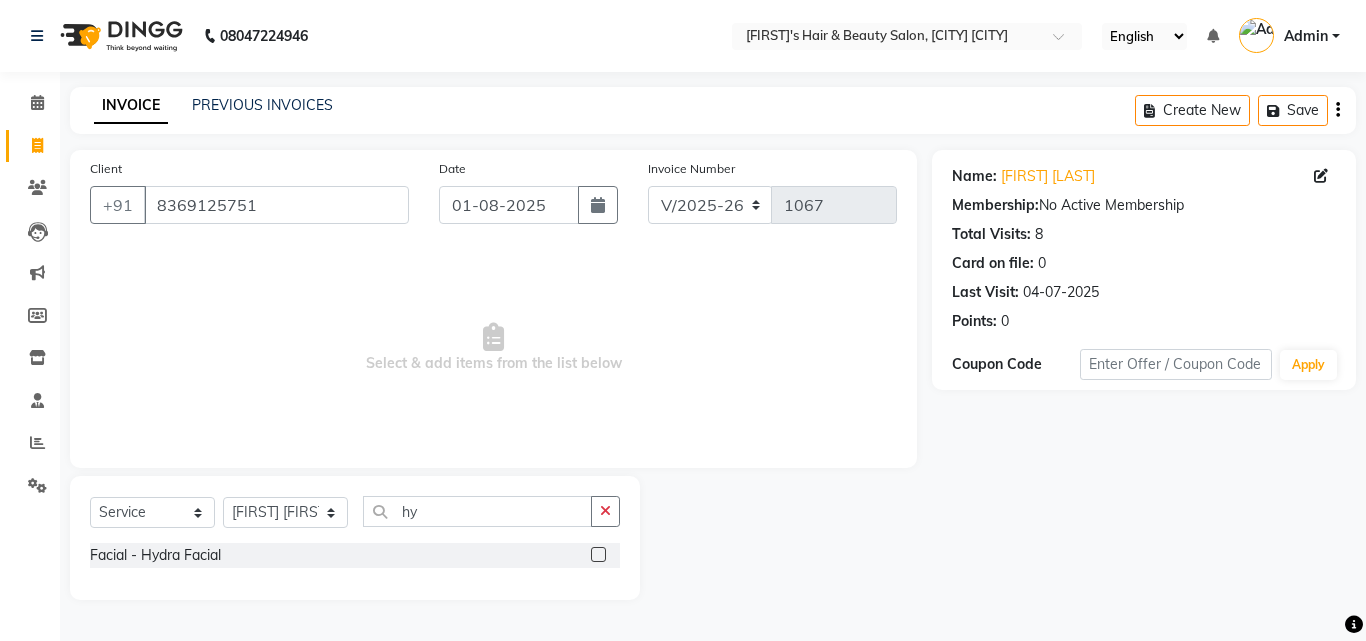 click 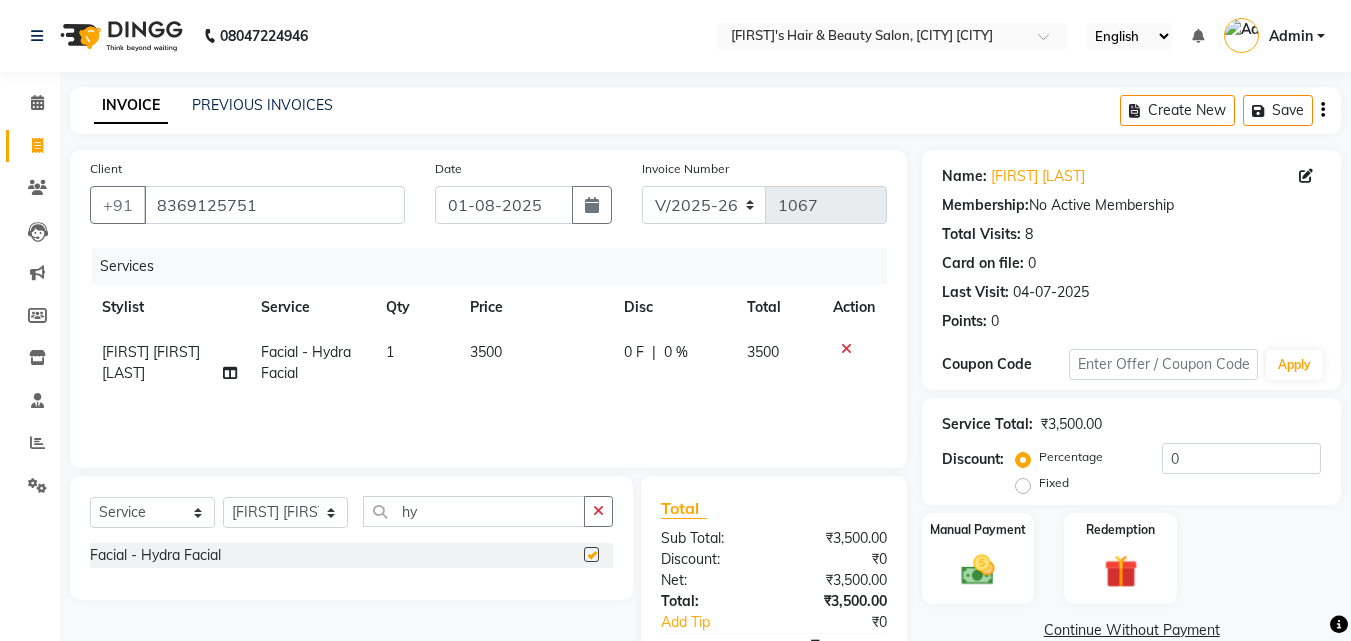 checkbox on "false" 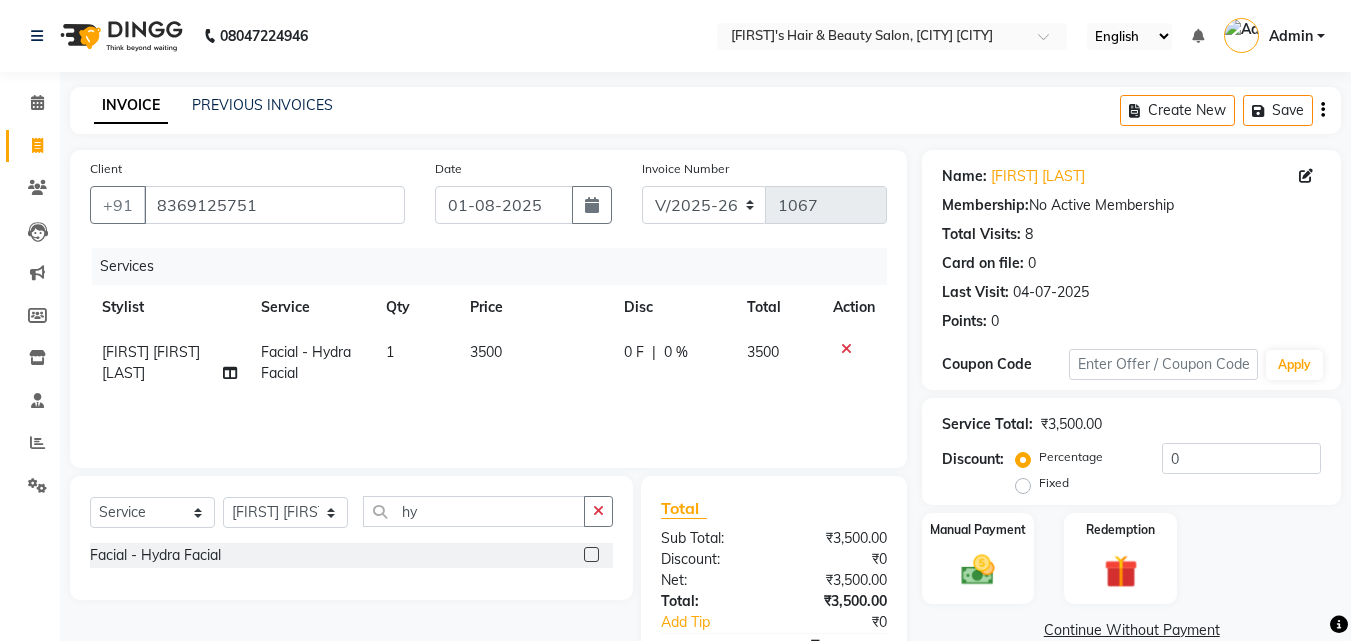 click on "3500" 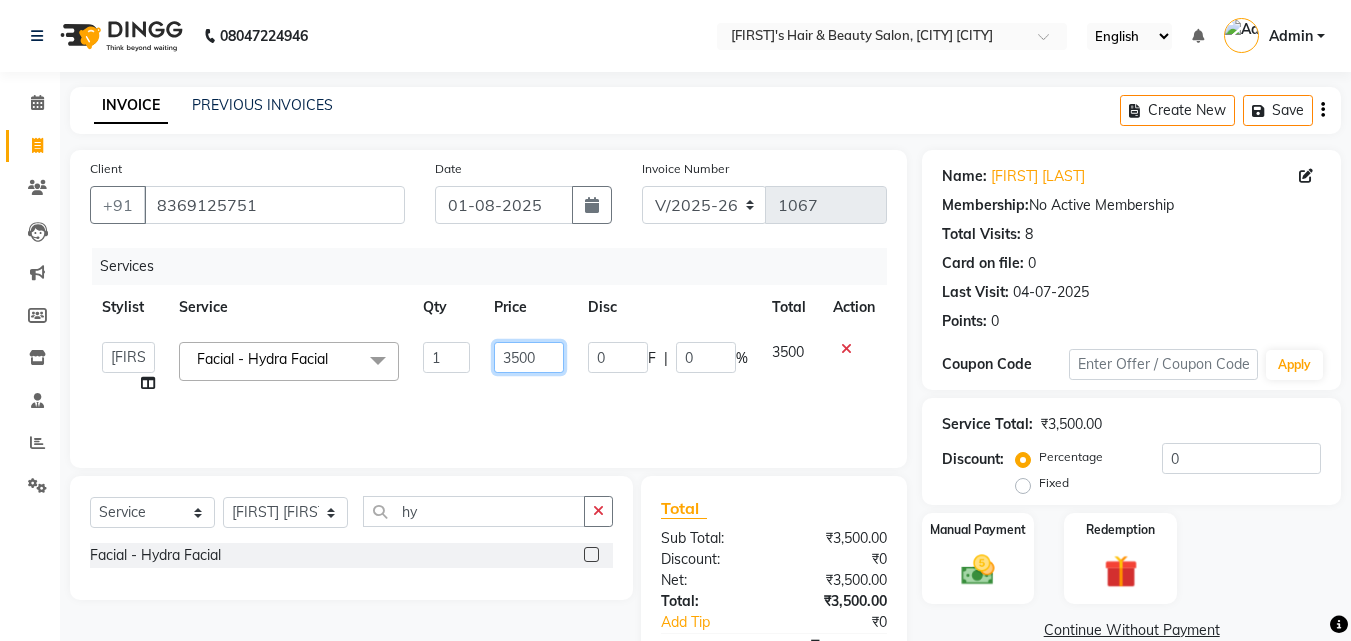 click on "3500" 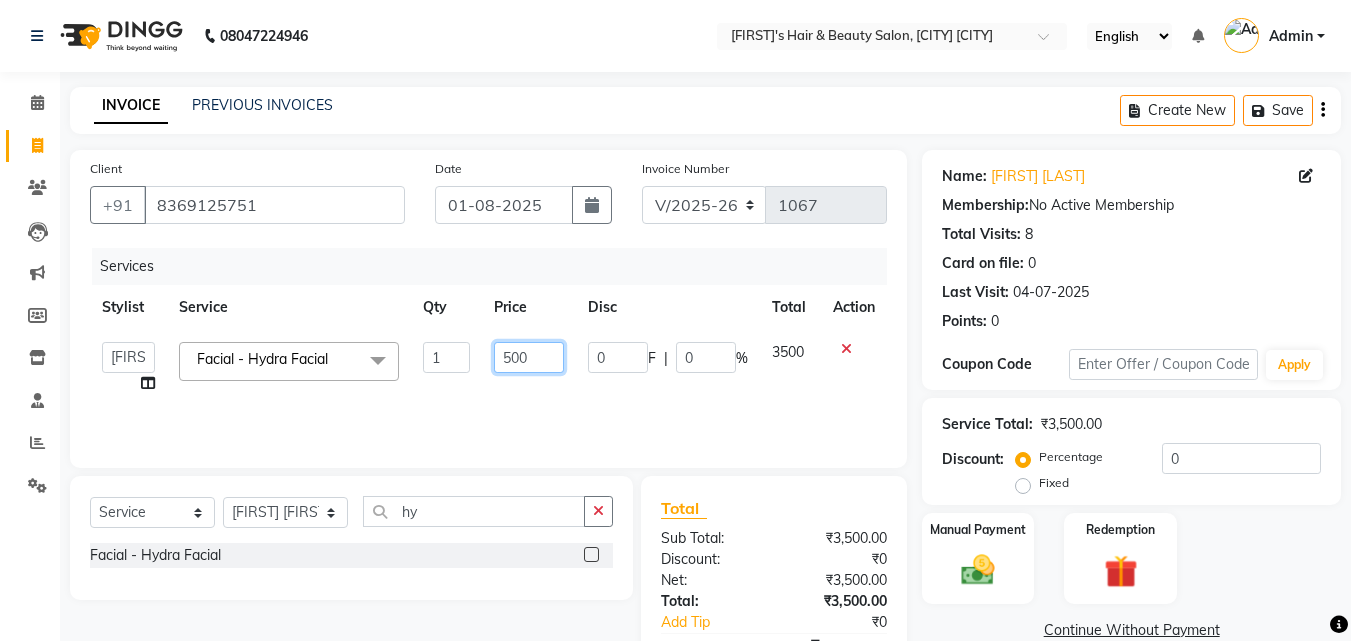 type on "1500" 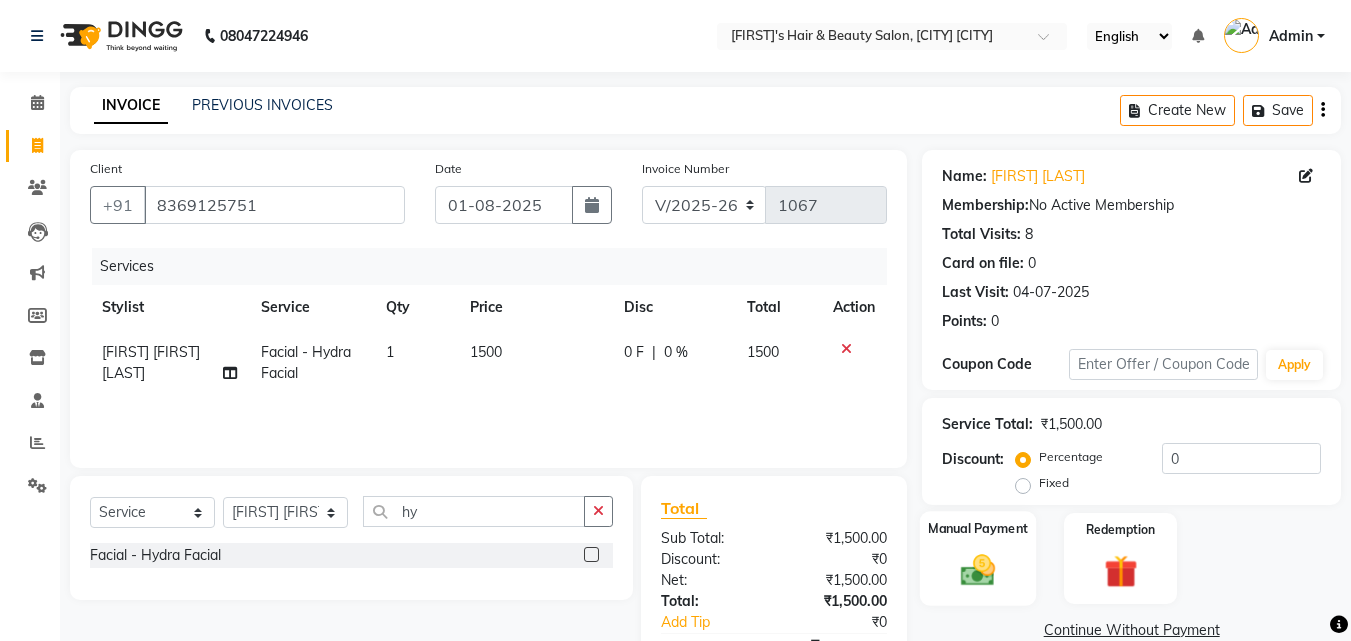 click 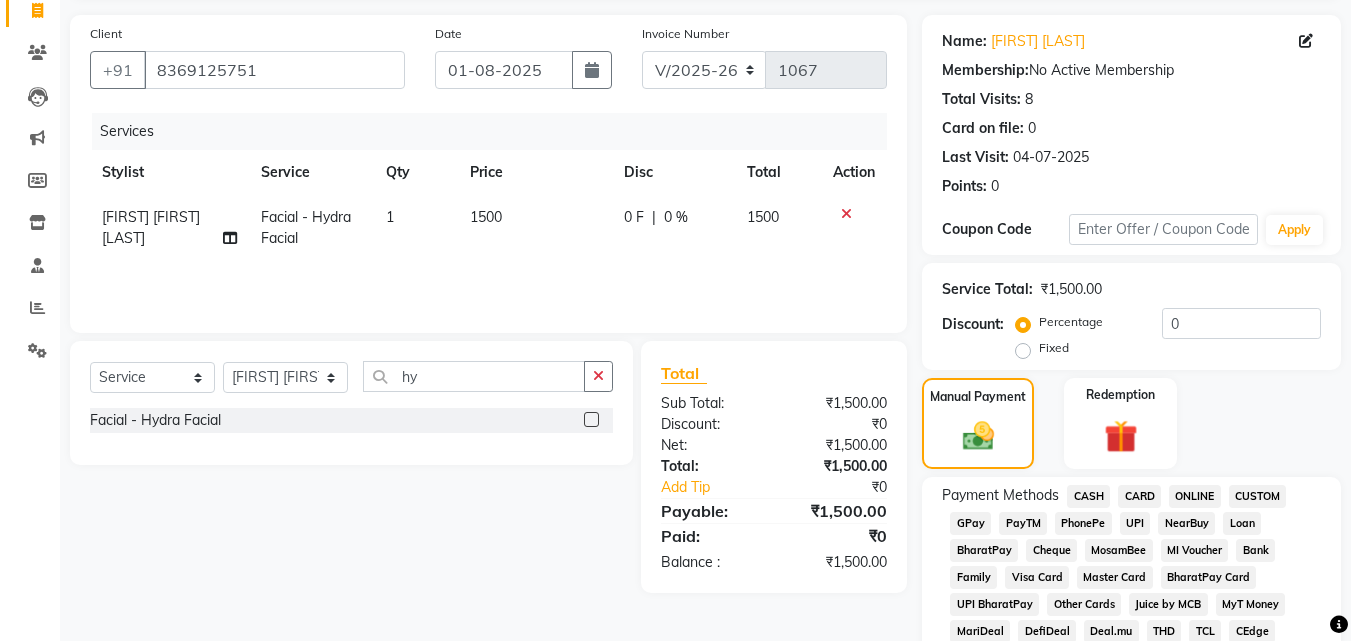 scroll, scrollTop: 200, scrollLeft: 0, axis: vertical 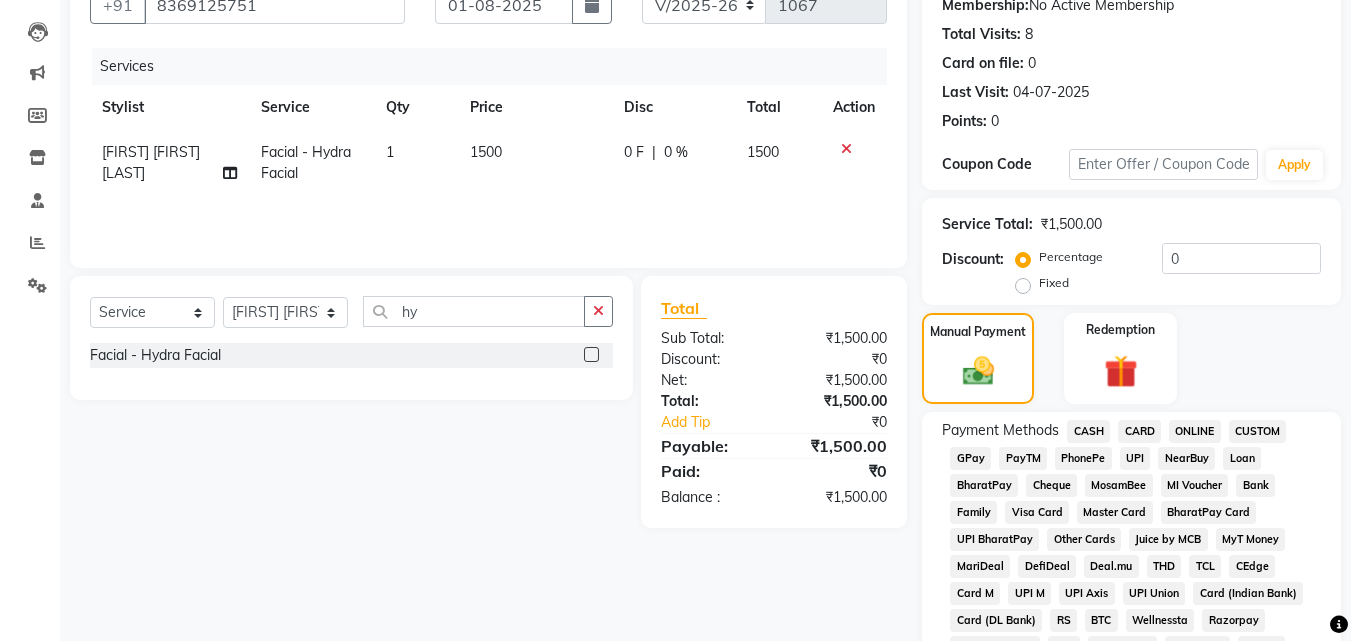 click on "GPay" 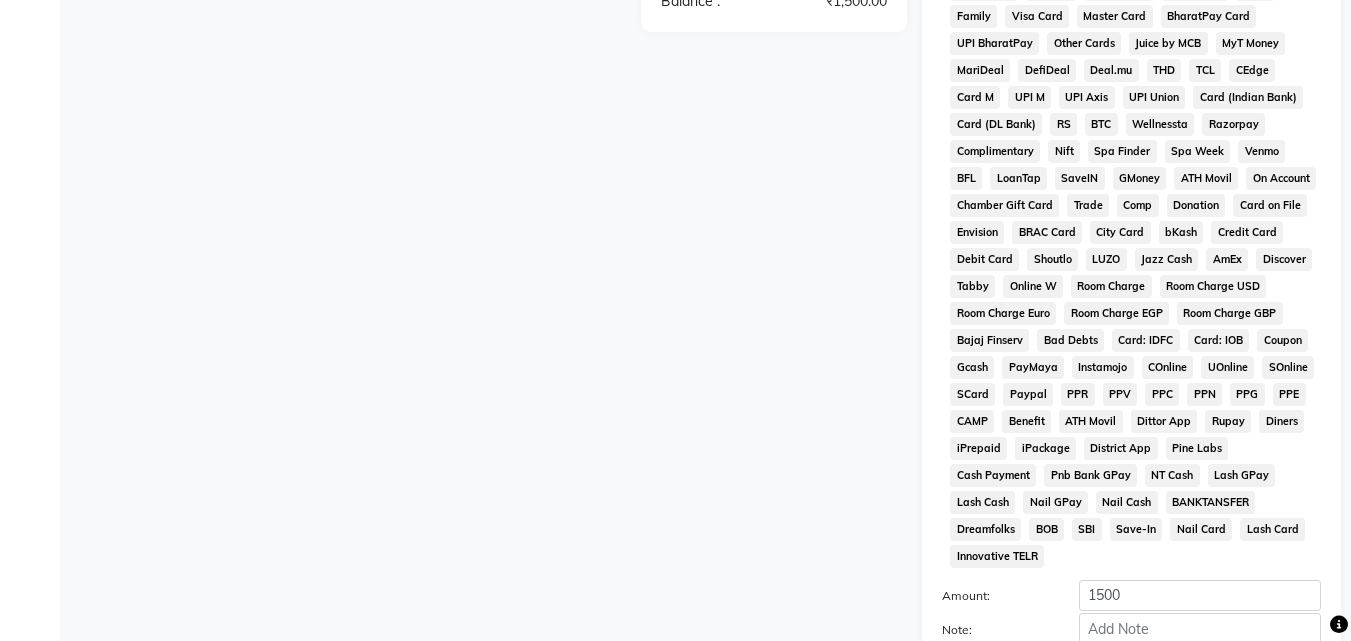 scroll, scrollTop: 720, scrollLeft: 0, axis: vertical 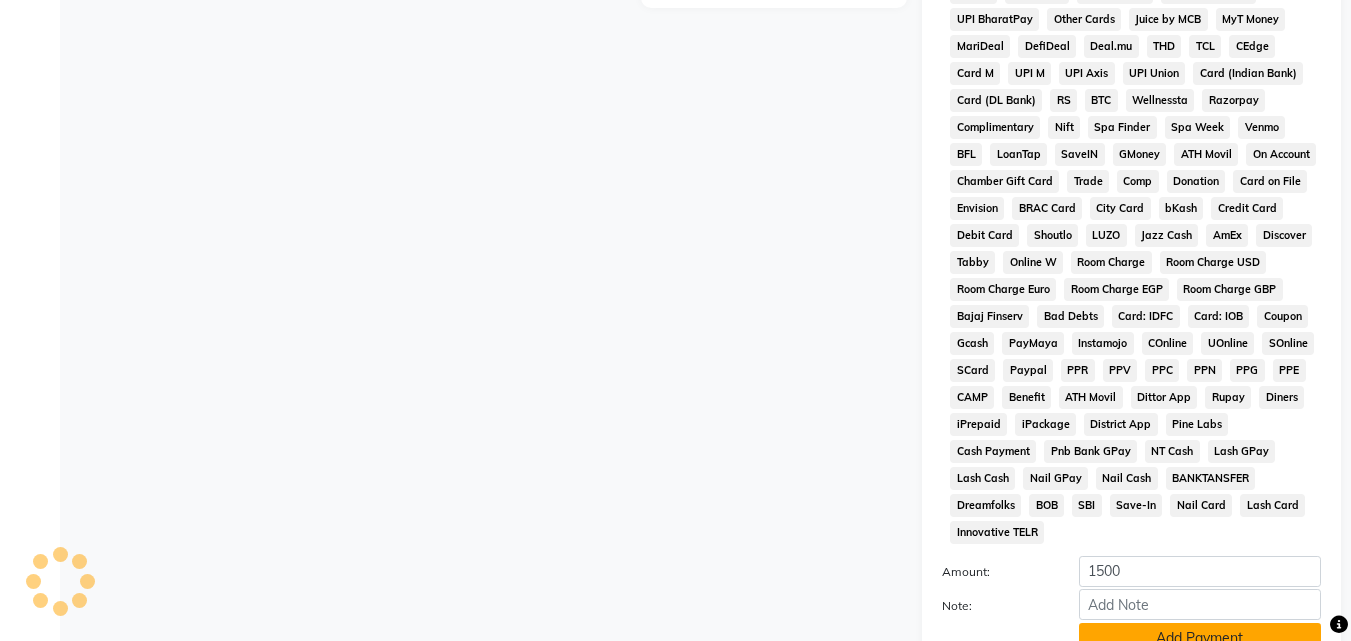 click on "Add Payment" 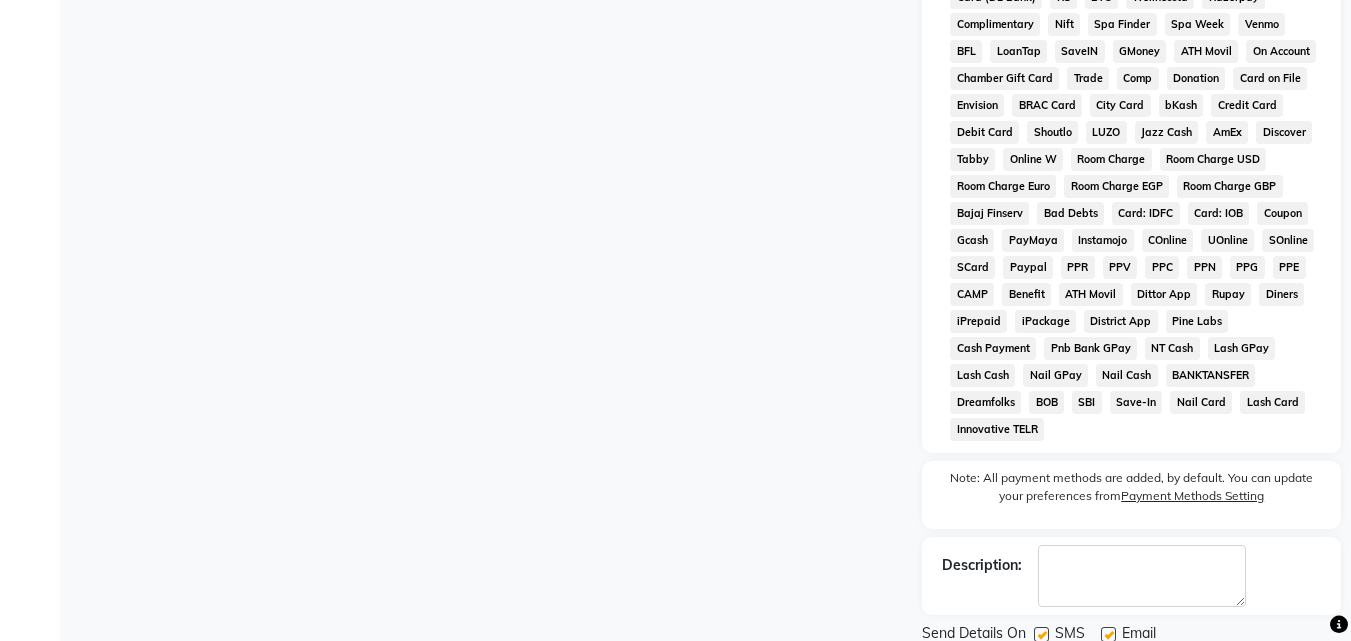 scroll, scrollTop: 868, scrollLeft: 0, axis: vertical 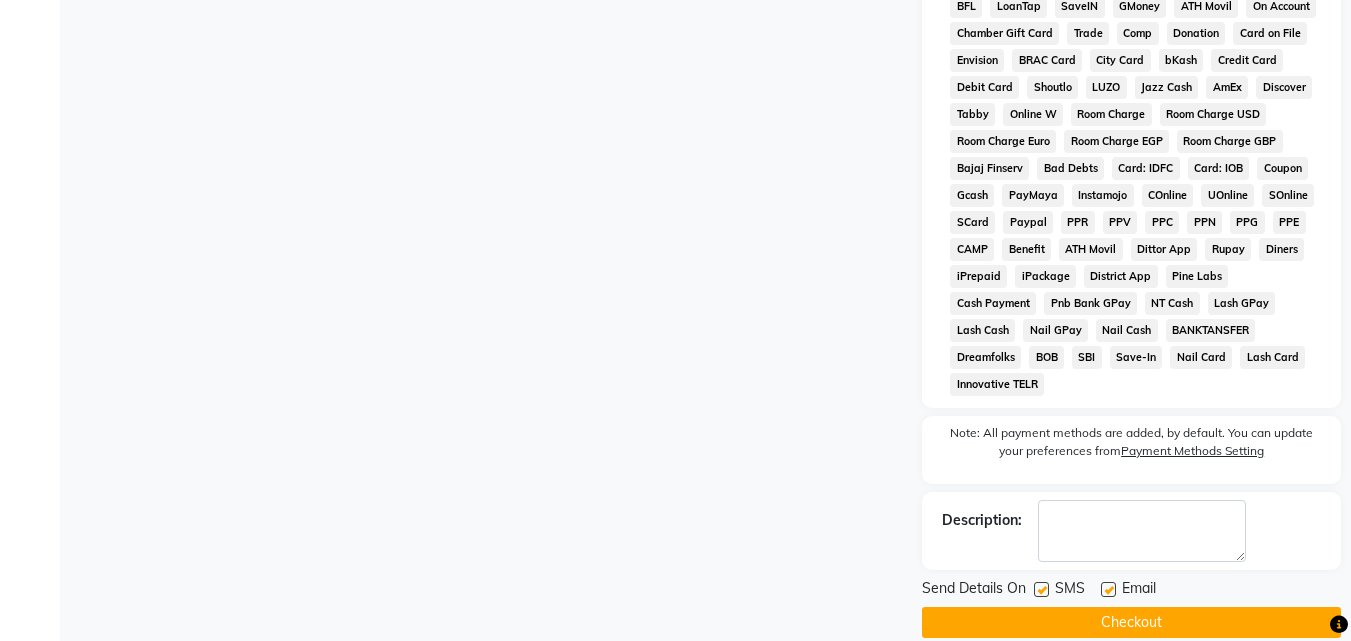 click on "Checkout" 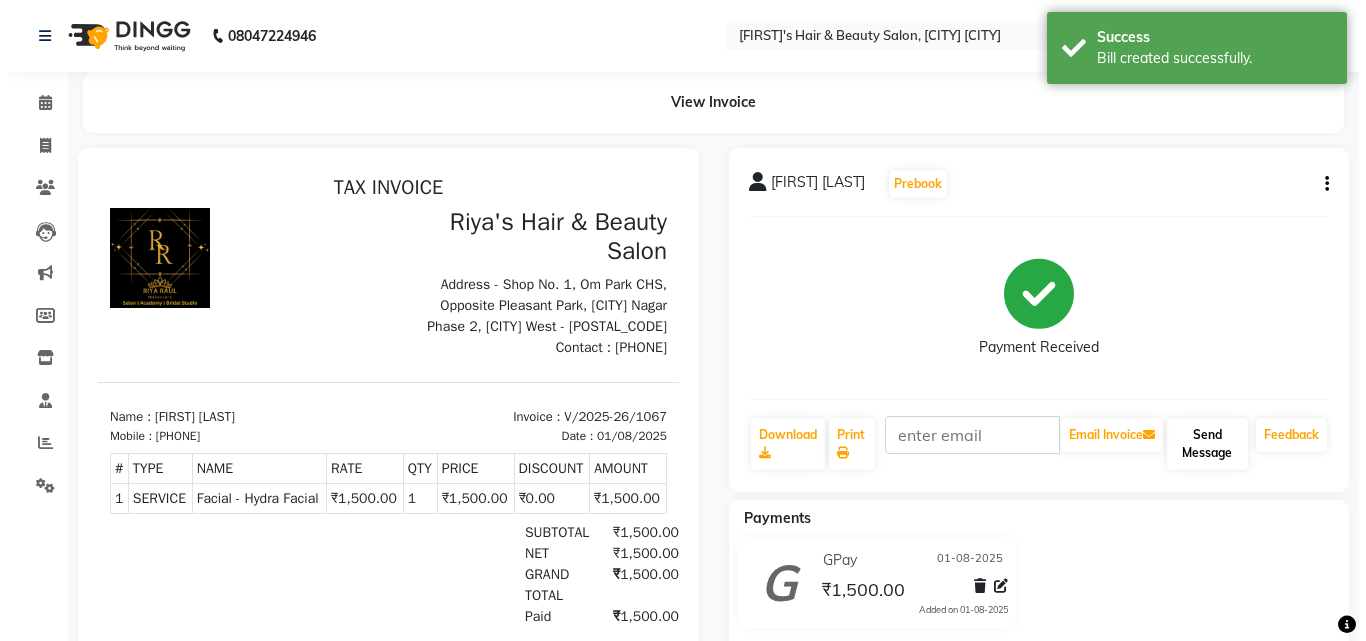 scroll, scrollTop: 0, scrollLeft: 0, axis: both 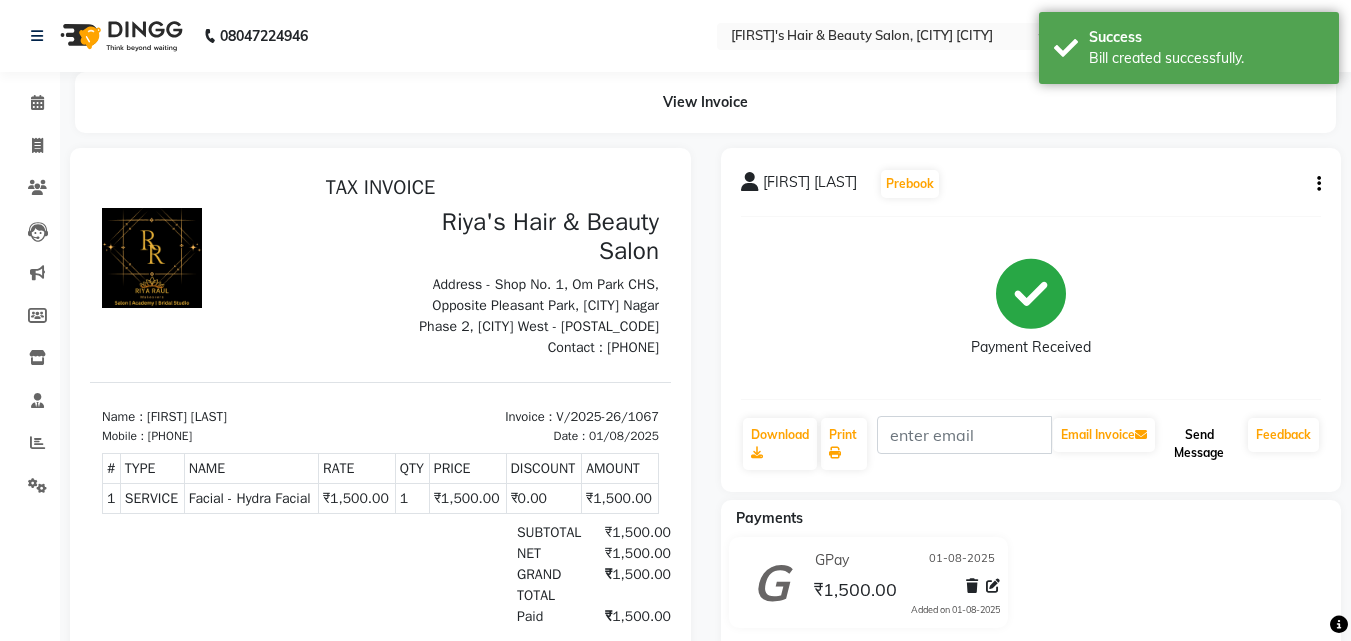 click on "Send Message" 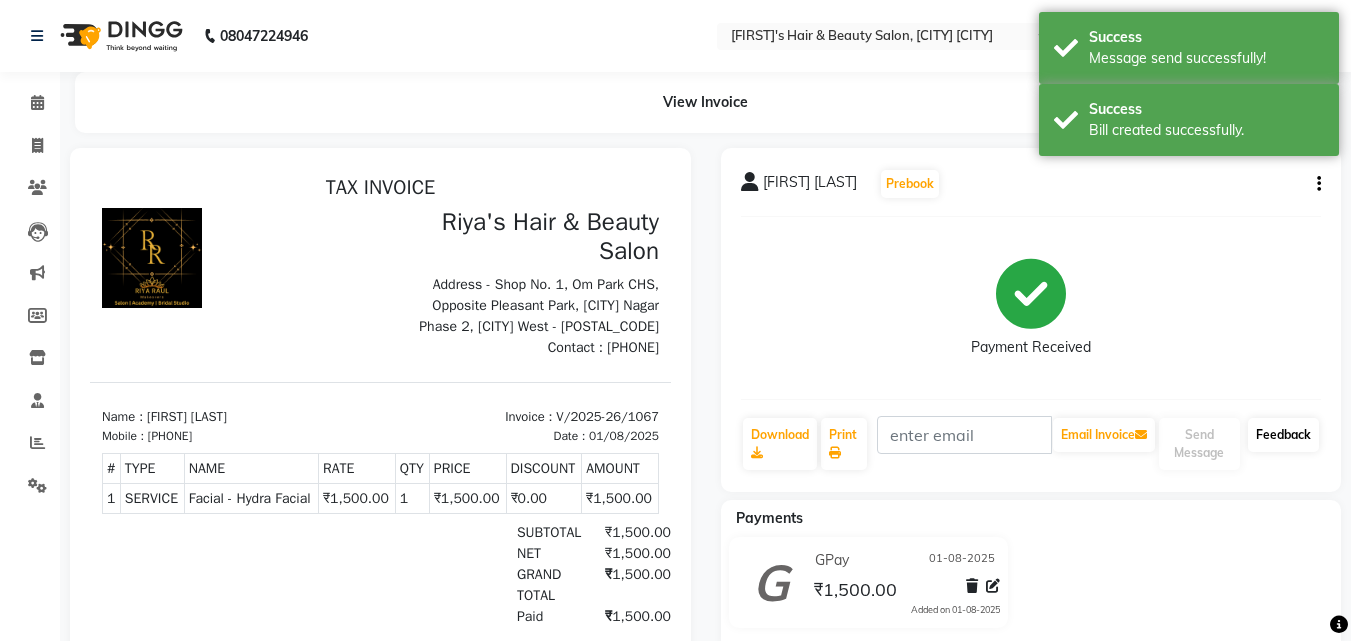 click on "Feedback" 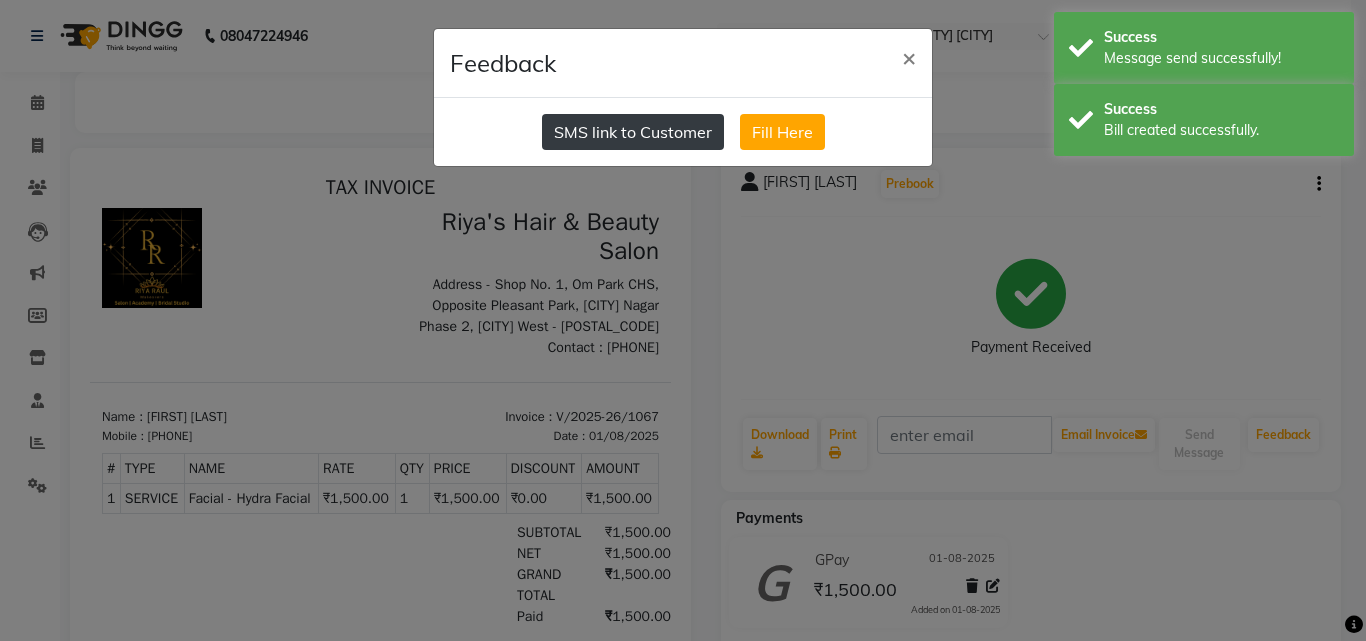 click on "SMS link to Customer" 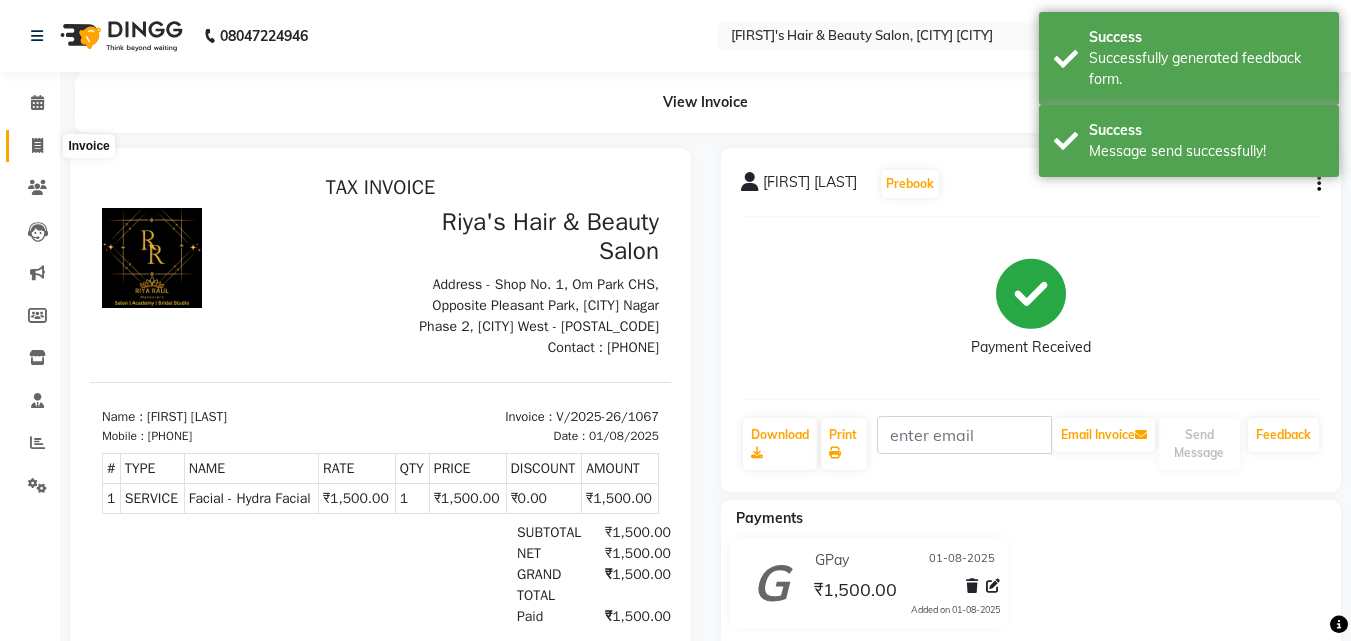 click 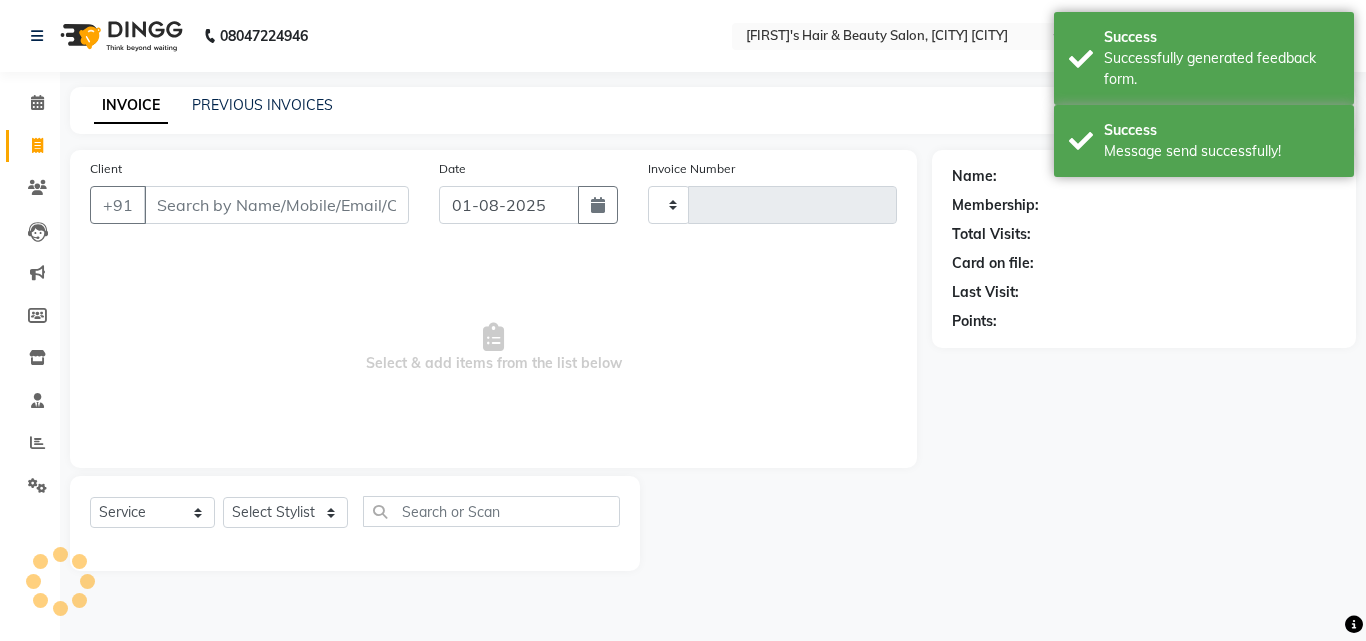 type on "1068" 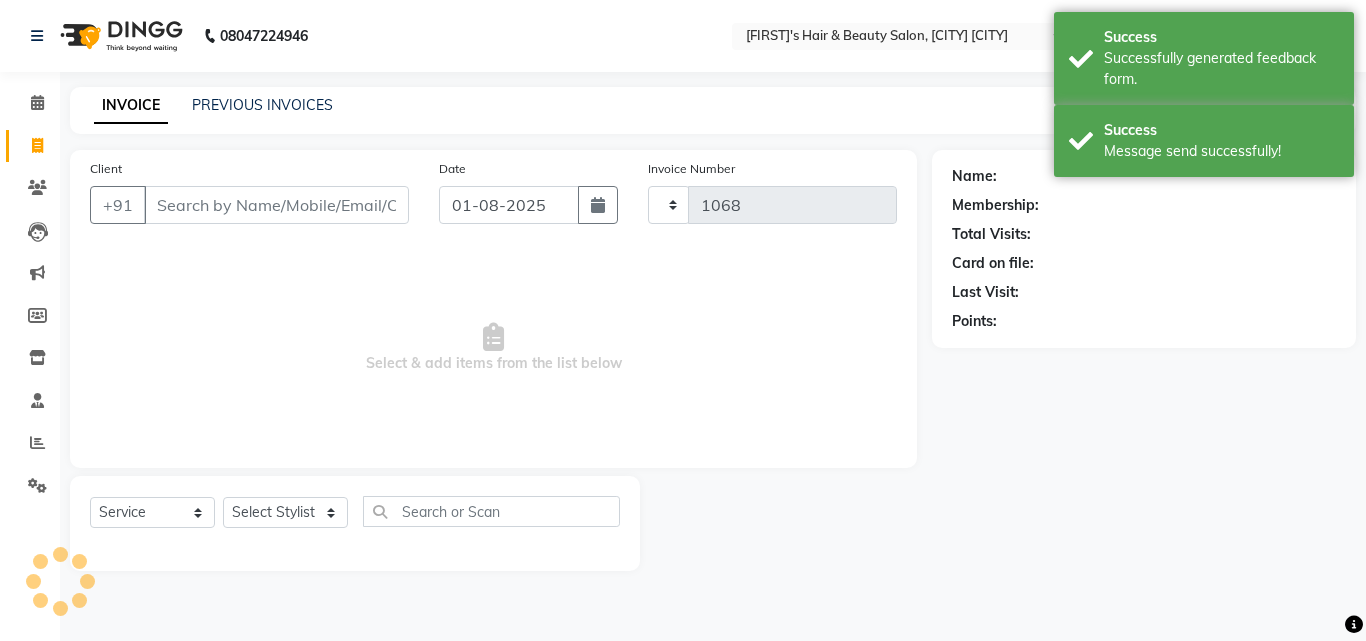 select on "5401" 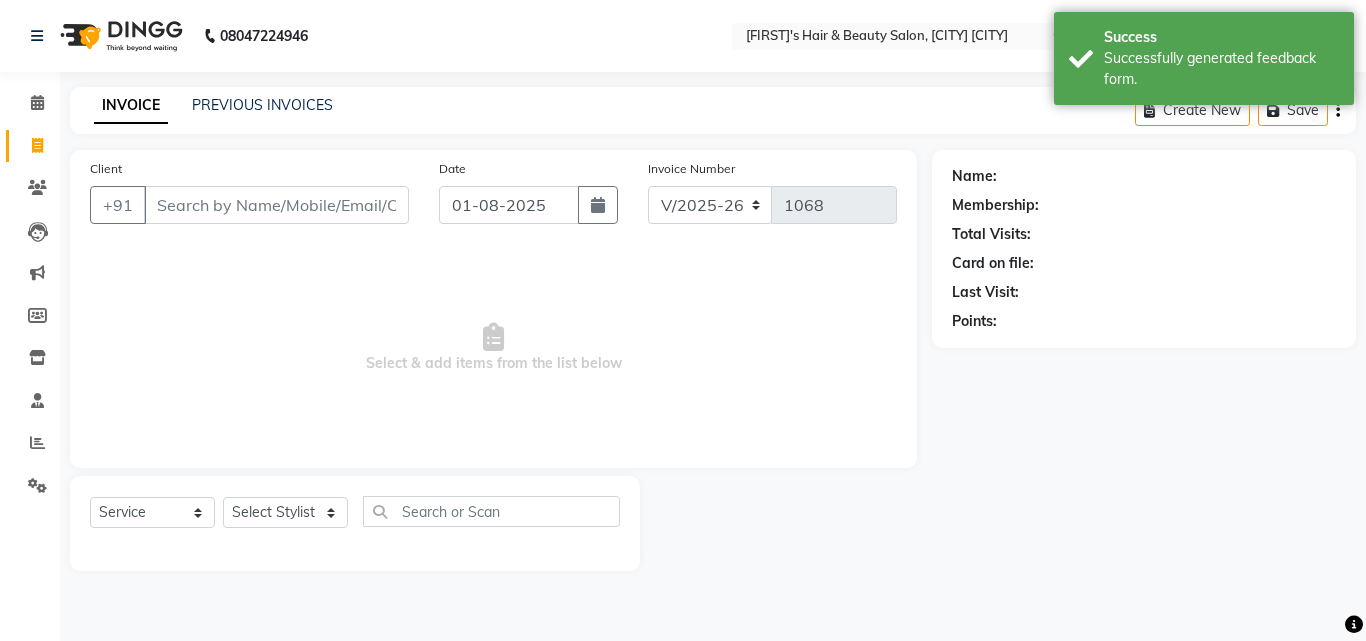 click on "Client" at bounding box center (276, 205) 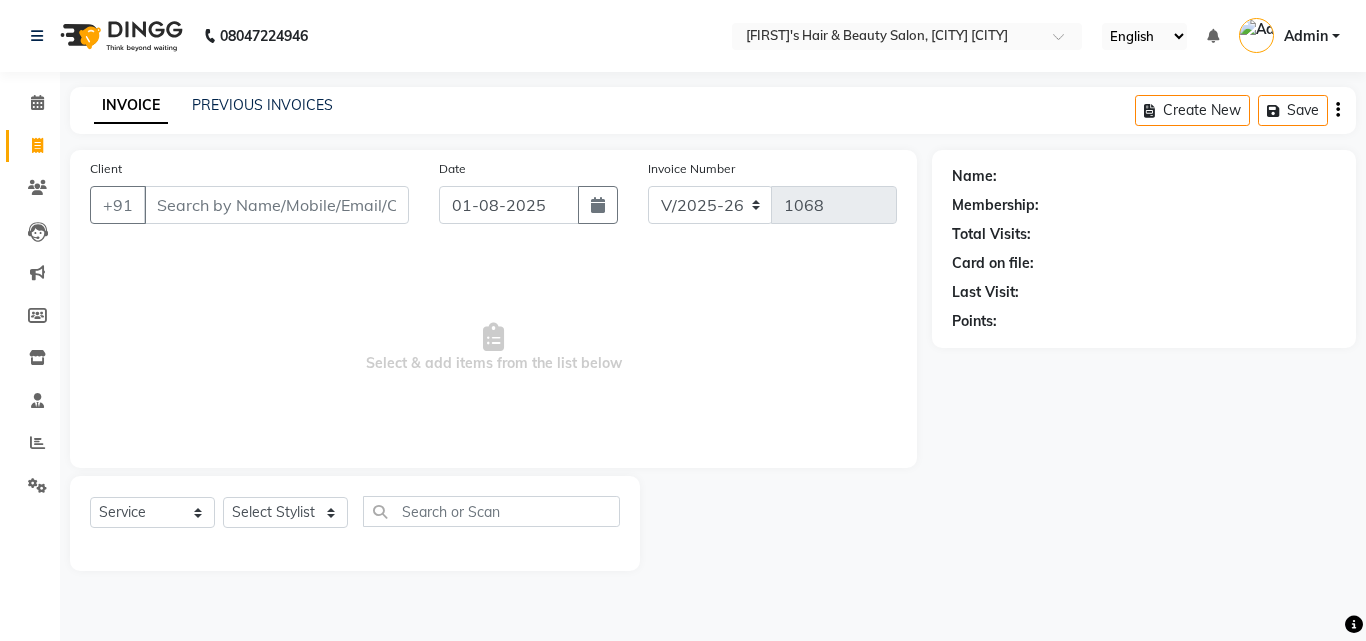 click on "Client" at bounding box center (276, 205) 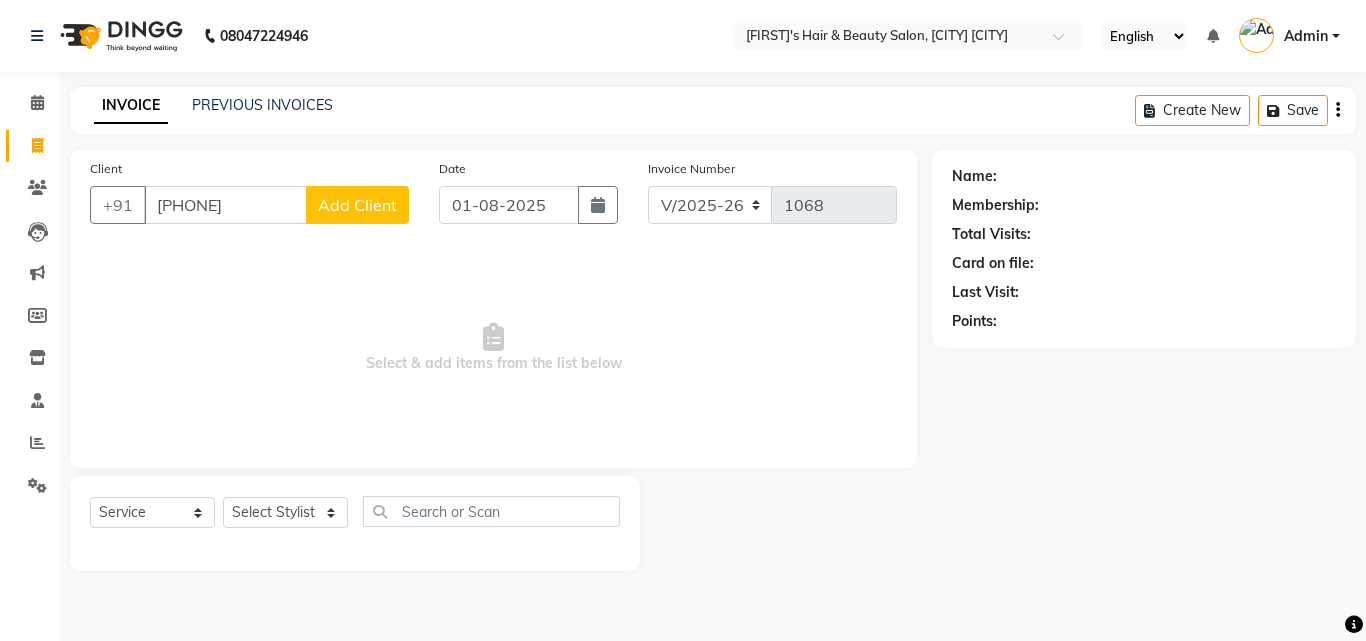 type on "[PHONE]" 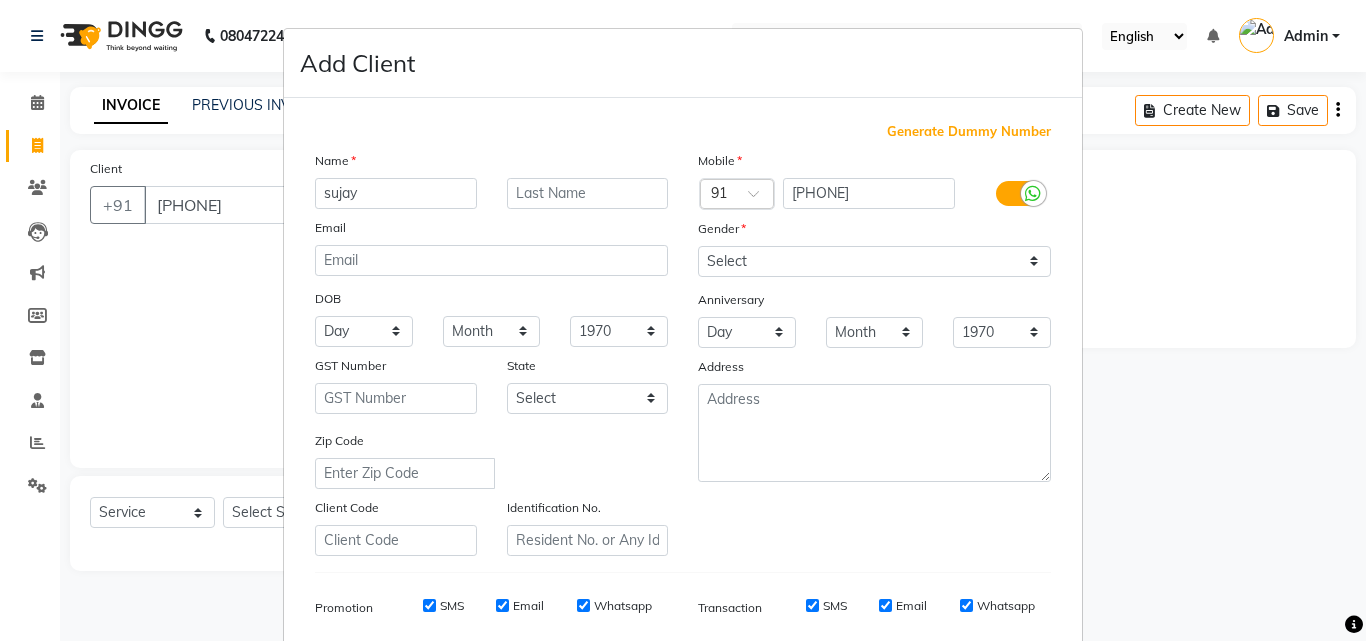 type on "sujay" 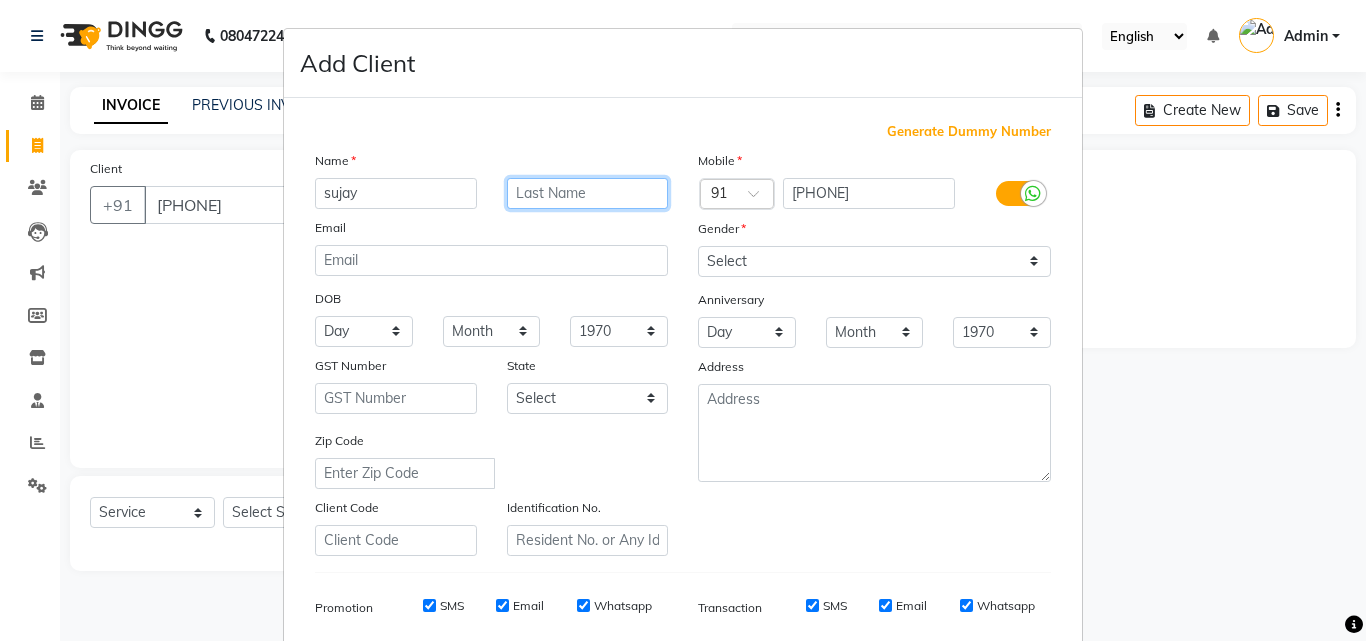 click at bounding box center (588, 193) 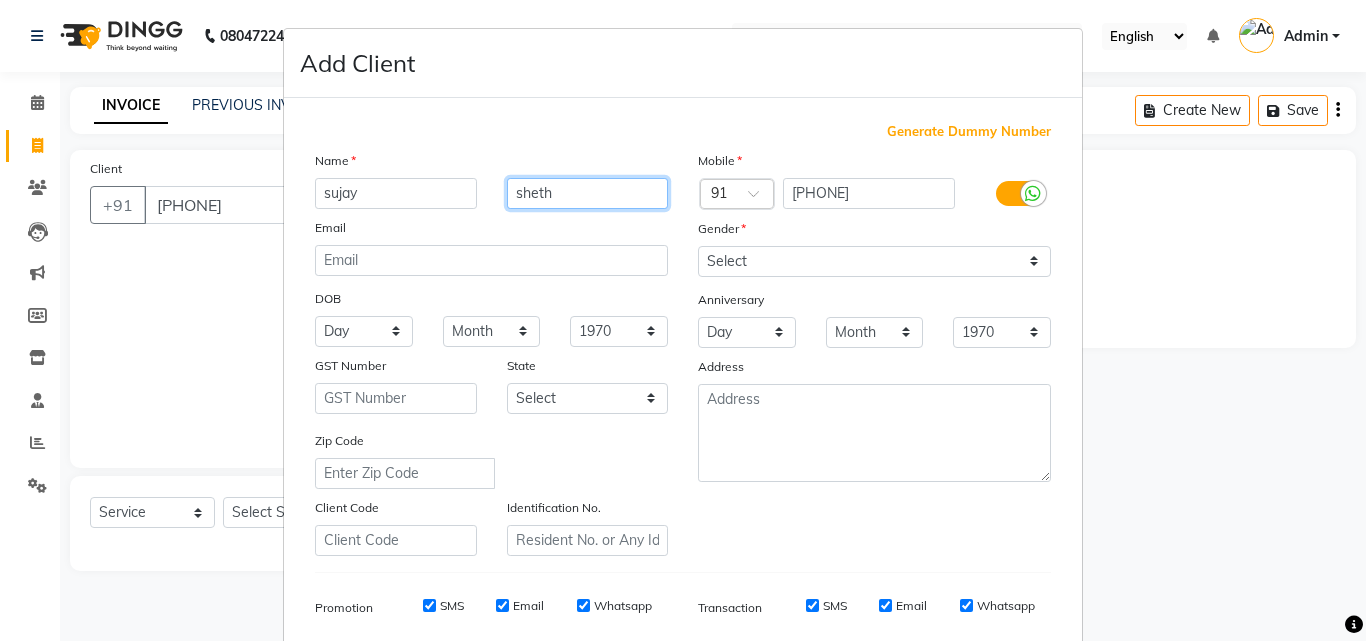 type on "sheth" 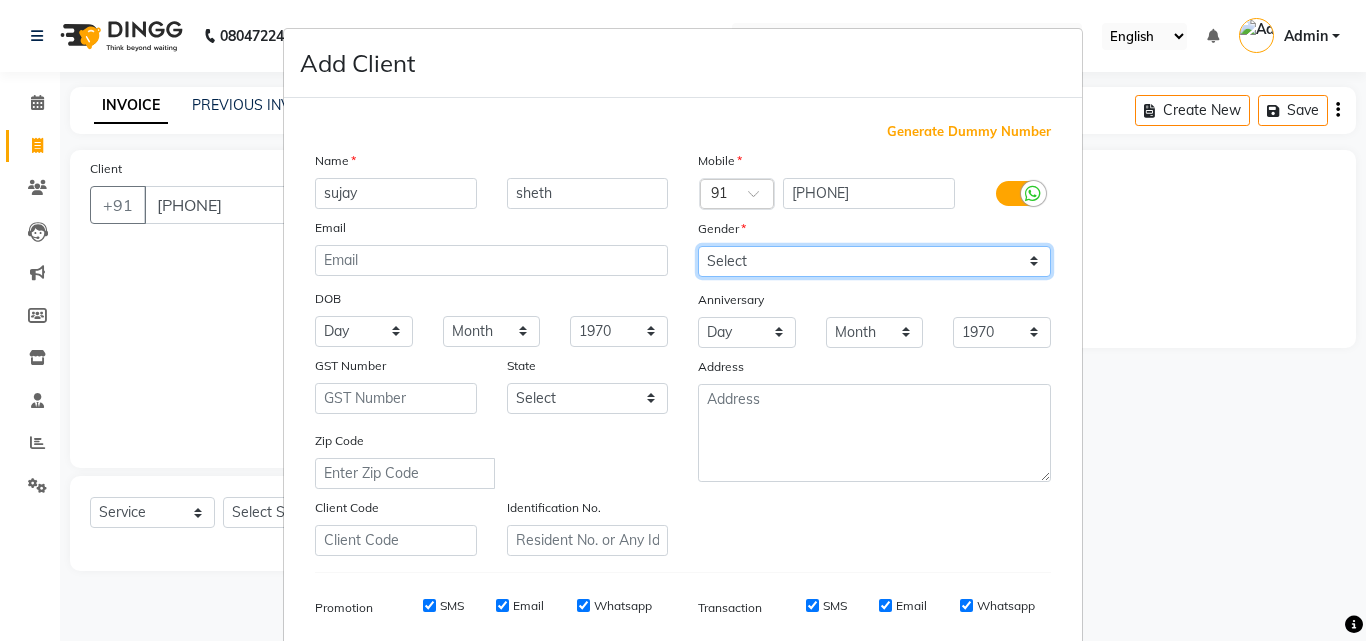 click on "Select Male Female Other Prefer Not To Say" at bounding box center (874, 261) 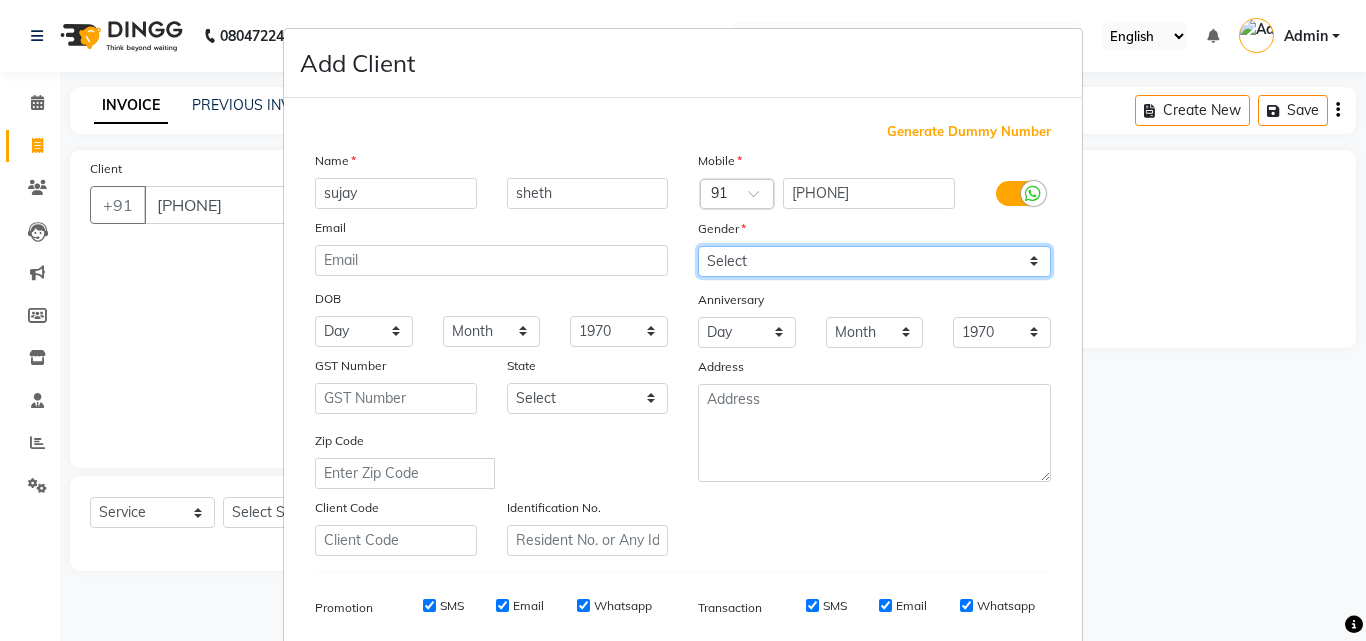 select on "male" 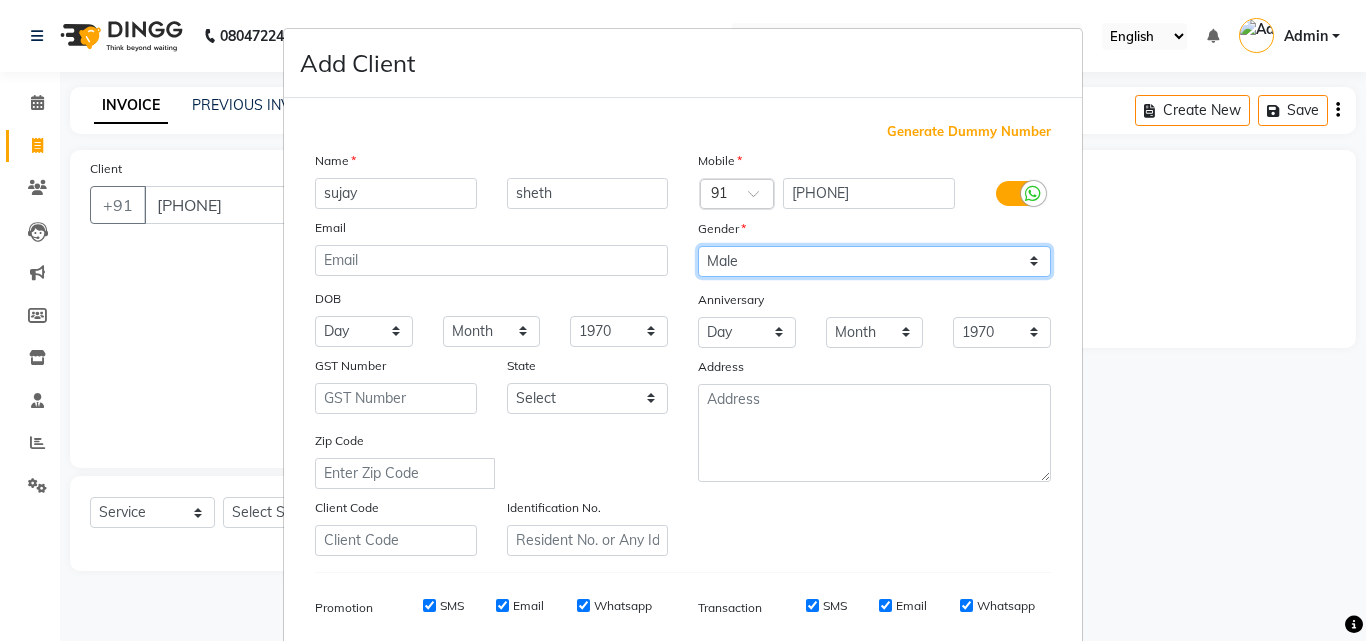 click on "Select Male Female Other Prefer Not To Say" at bounding box center [874, 261] 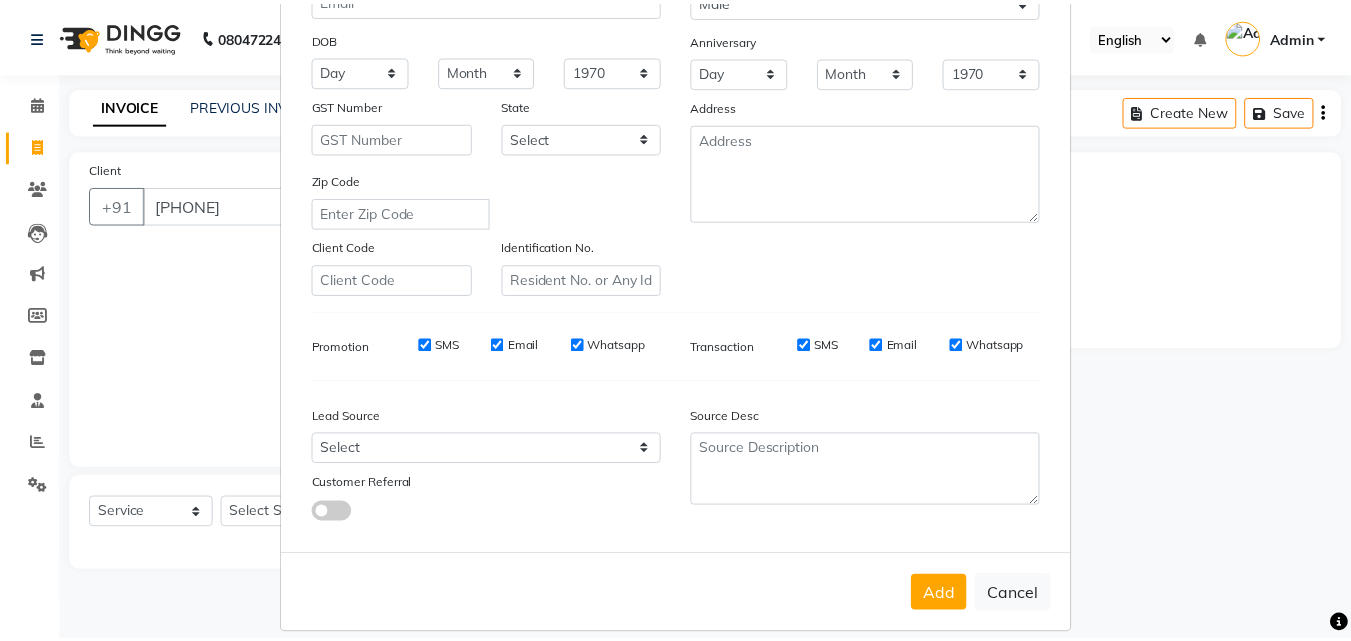 scroll, scrollTop: 282, scrollLeft: 0, axis: vertical 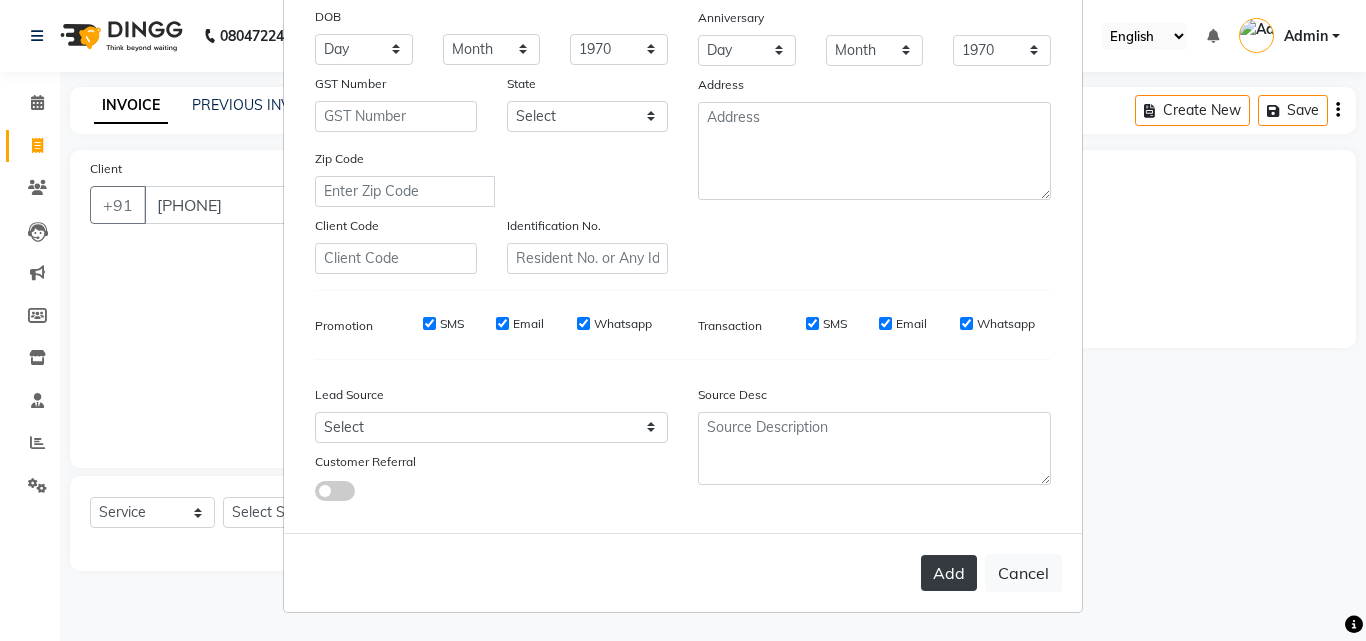 click on "Add" at bounding box center (949, 573) 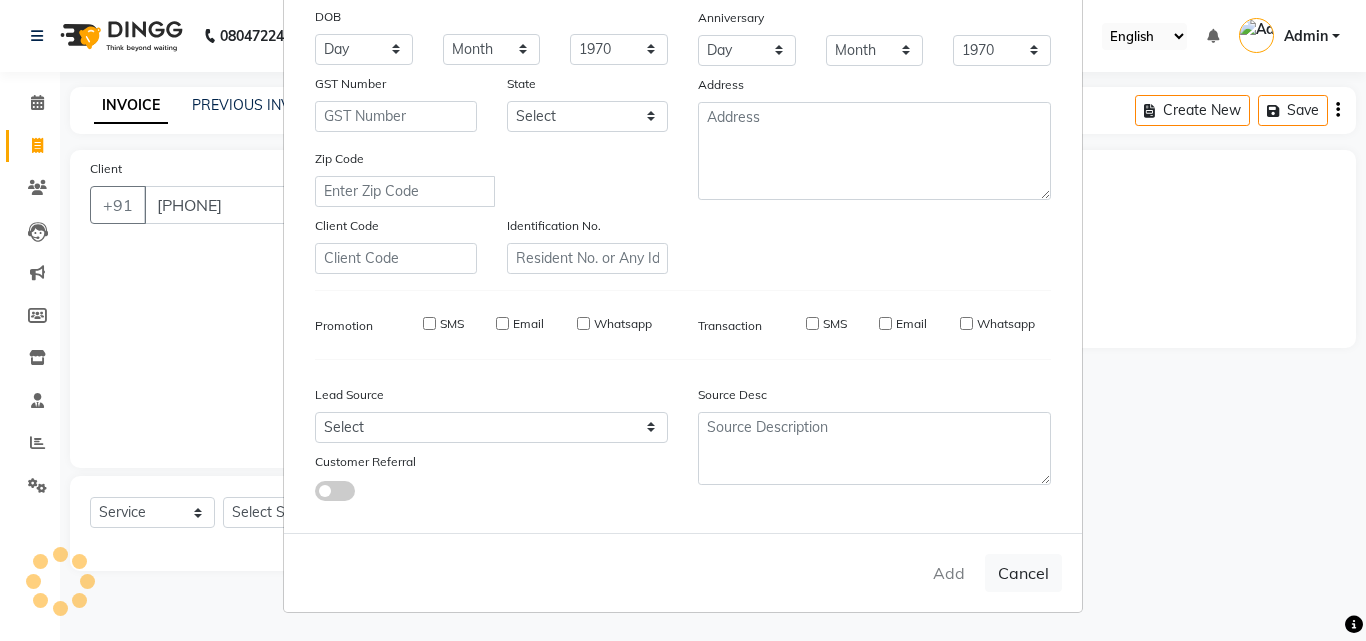 type 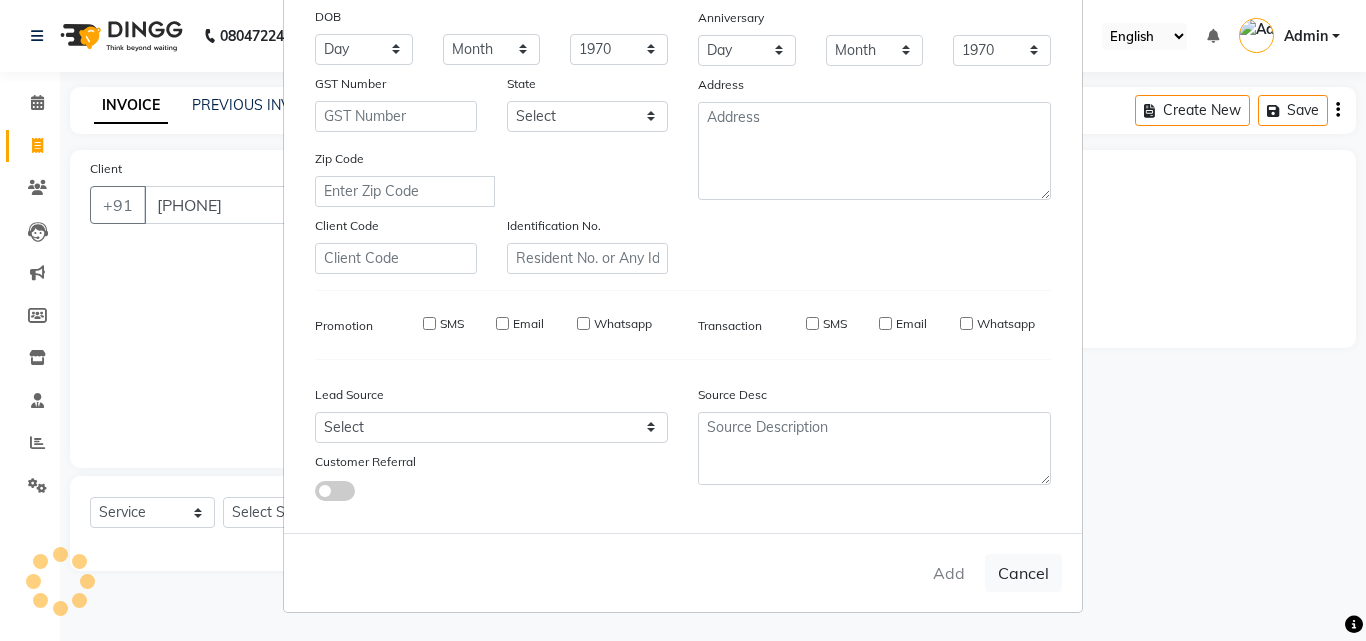 type 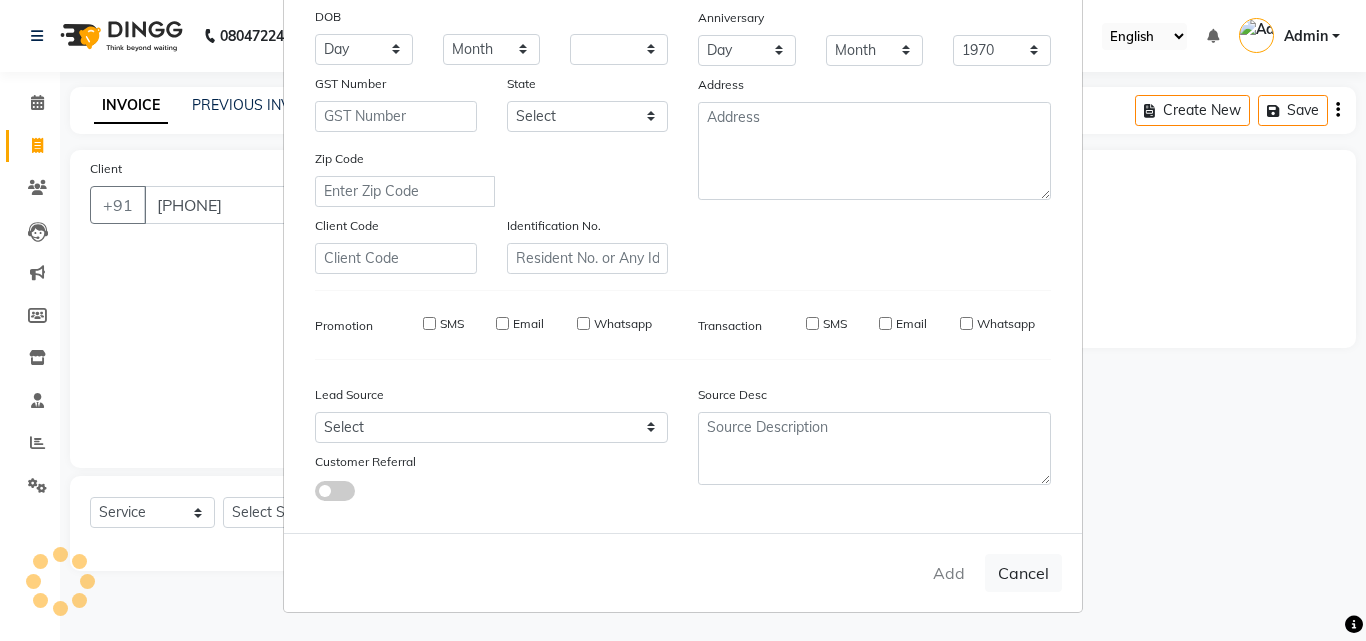 select 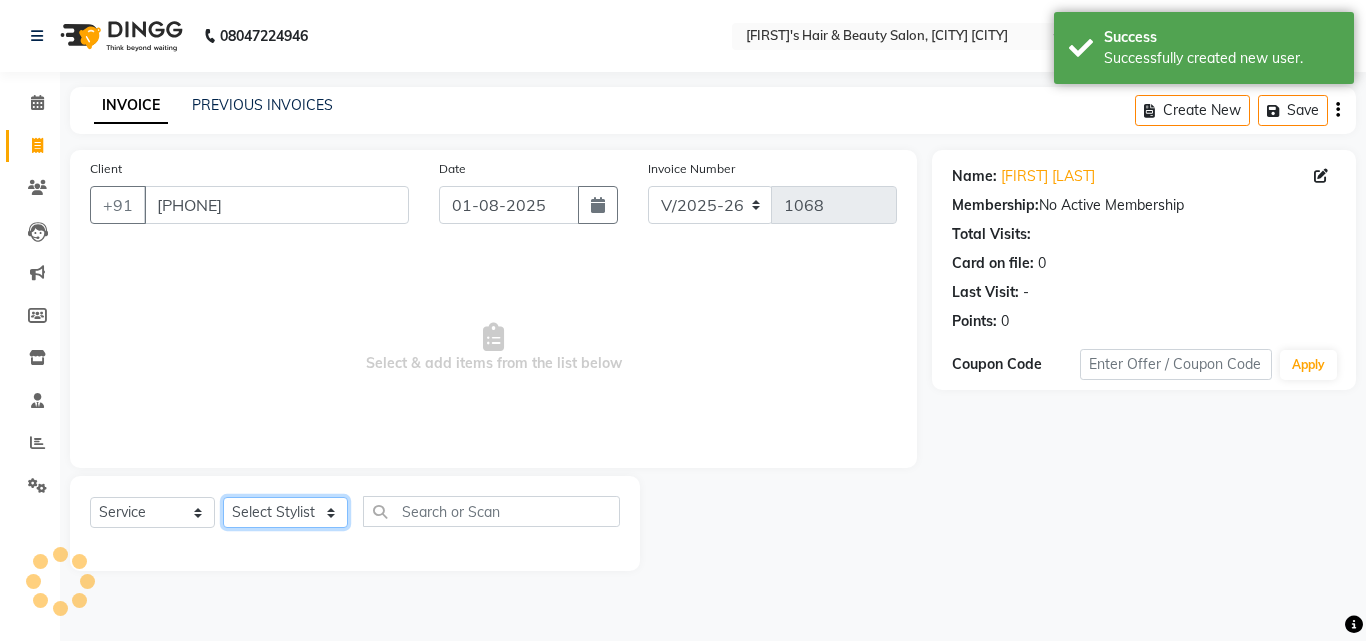 click on "Select Stylist [FIRST] [LAST] [FIRST] [LAST] [FIRST] [LAST] [FIRST] [FIRST] [LAST] [FIRST] [FIRST] [LAST] [FIRST] [FIRST] [LAST] [FIRST] [FIRST] [LAST]" 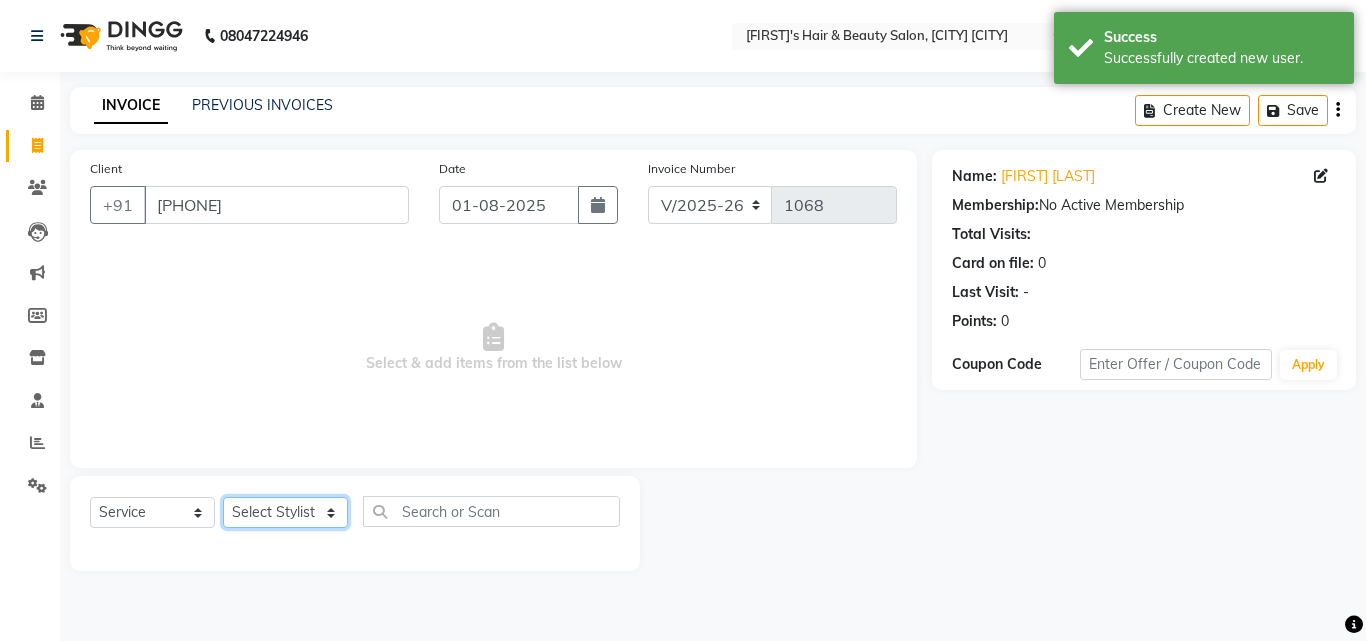 select on "[PHONE]" 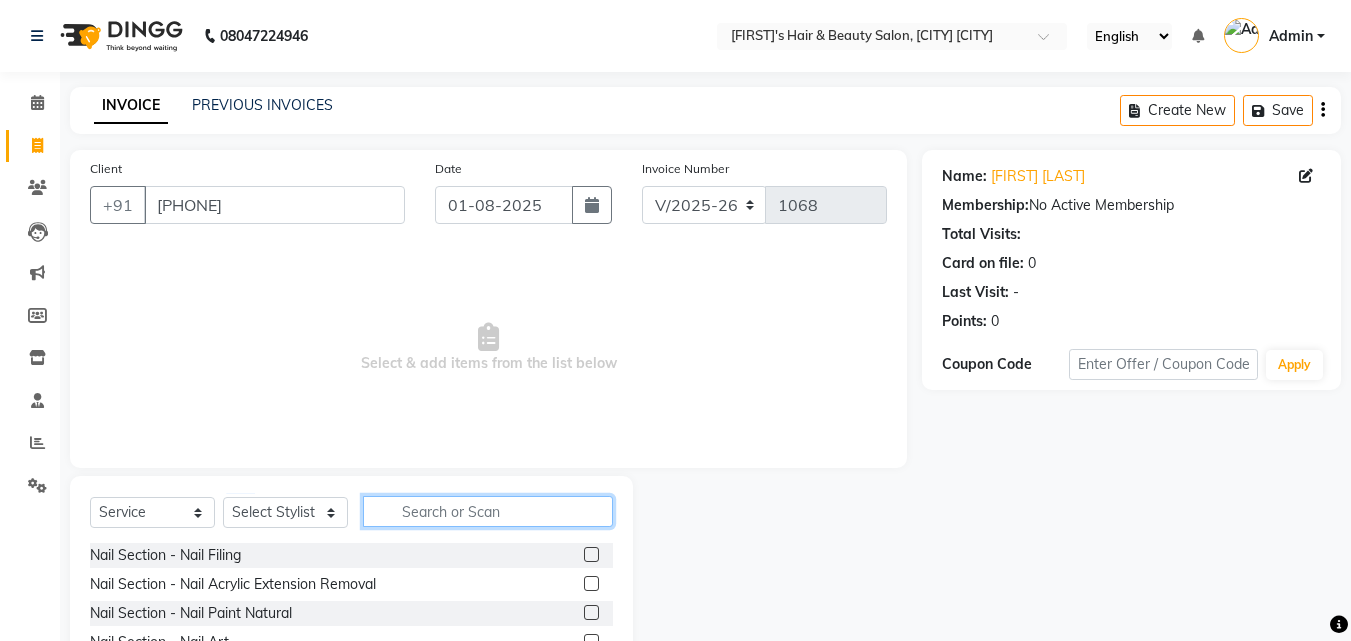 click 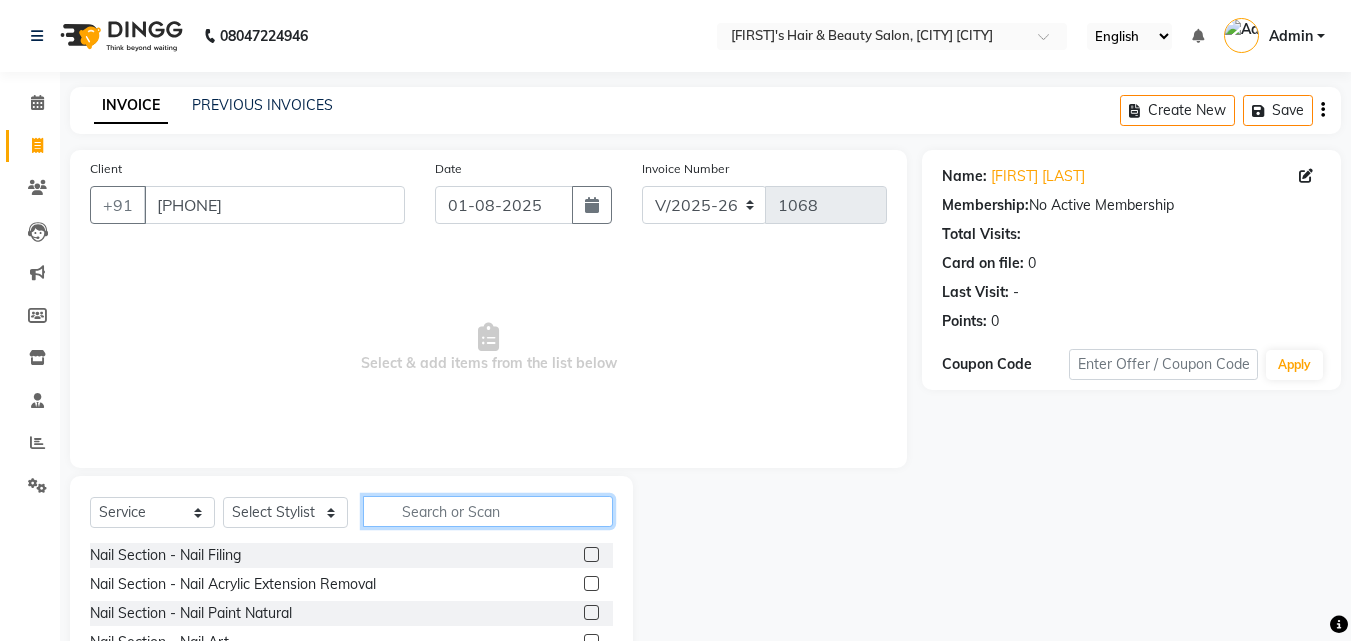 type on "h" 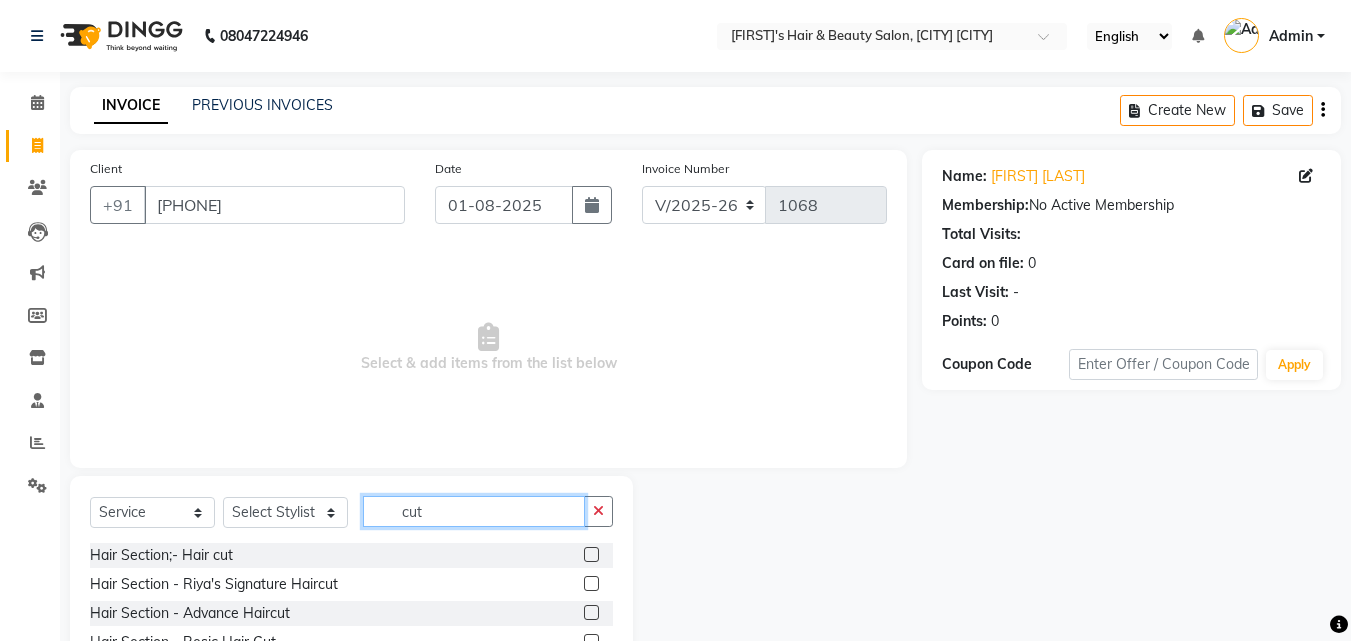 type on "cut" 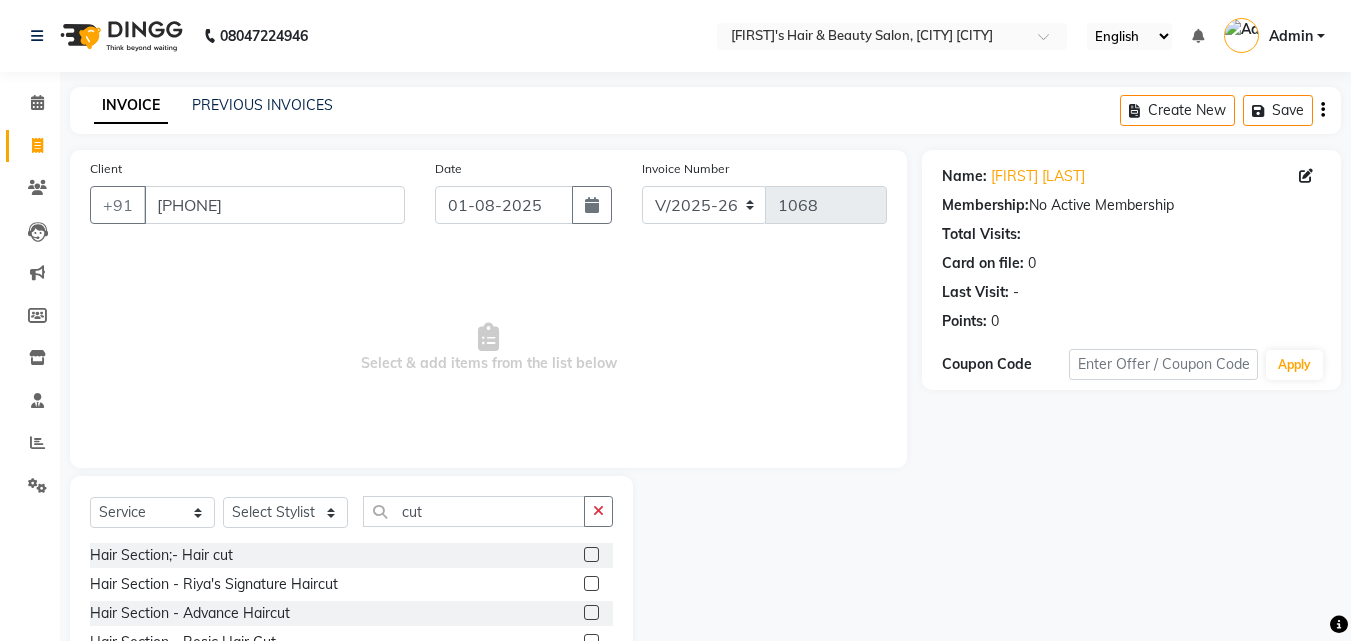 click 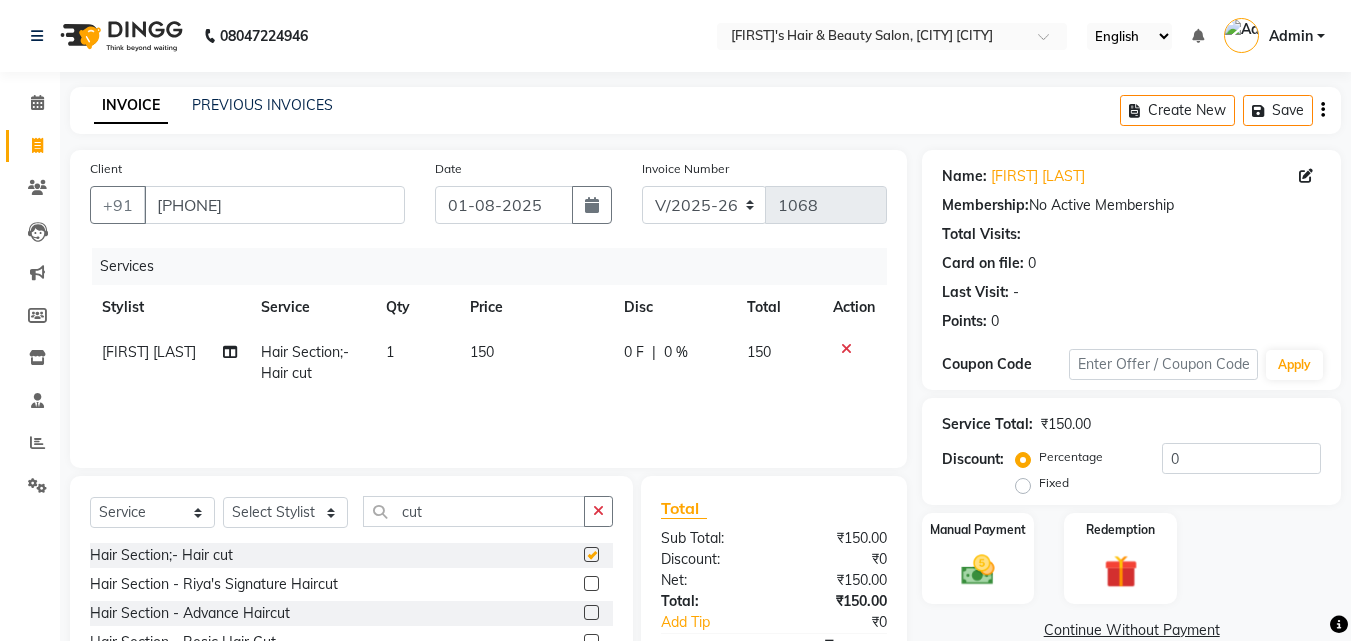 checkbox on "false" 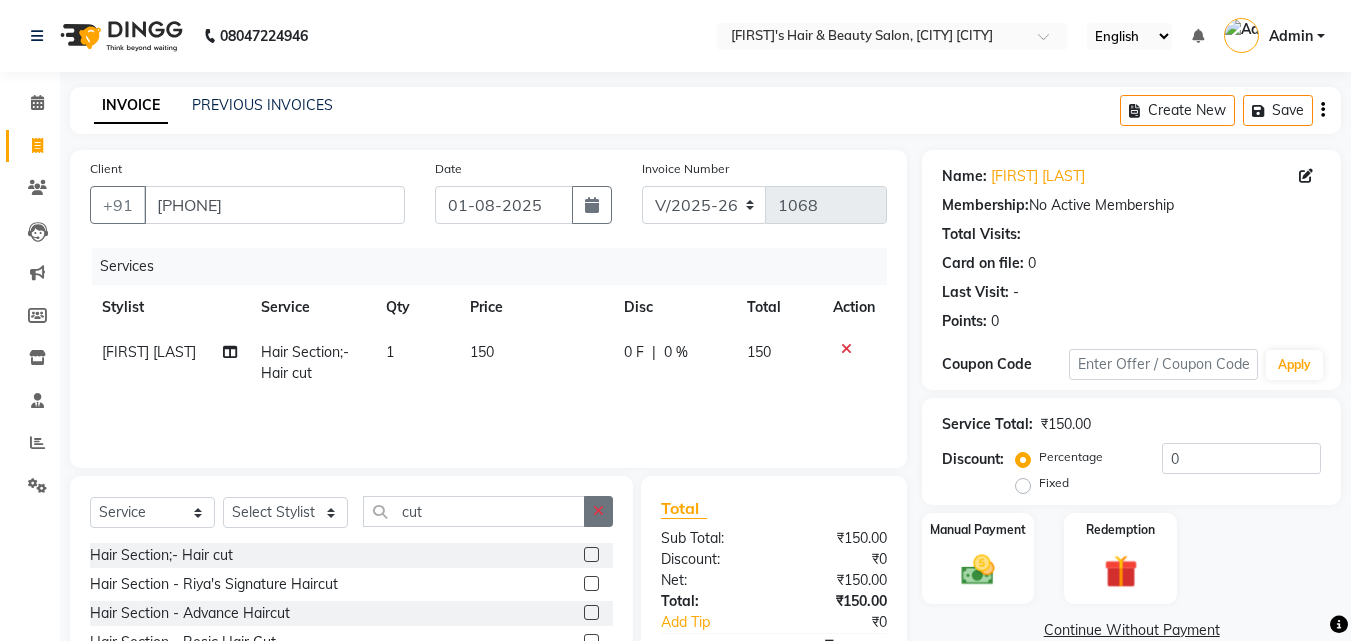 click 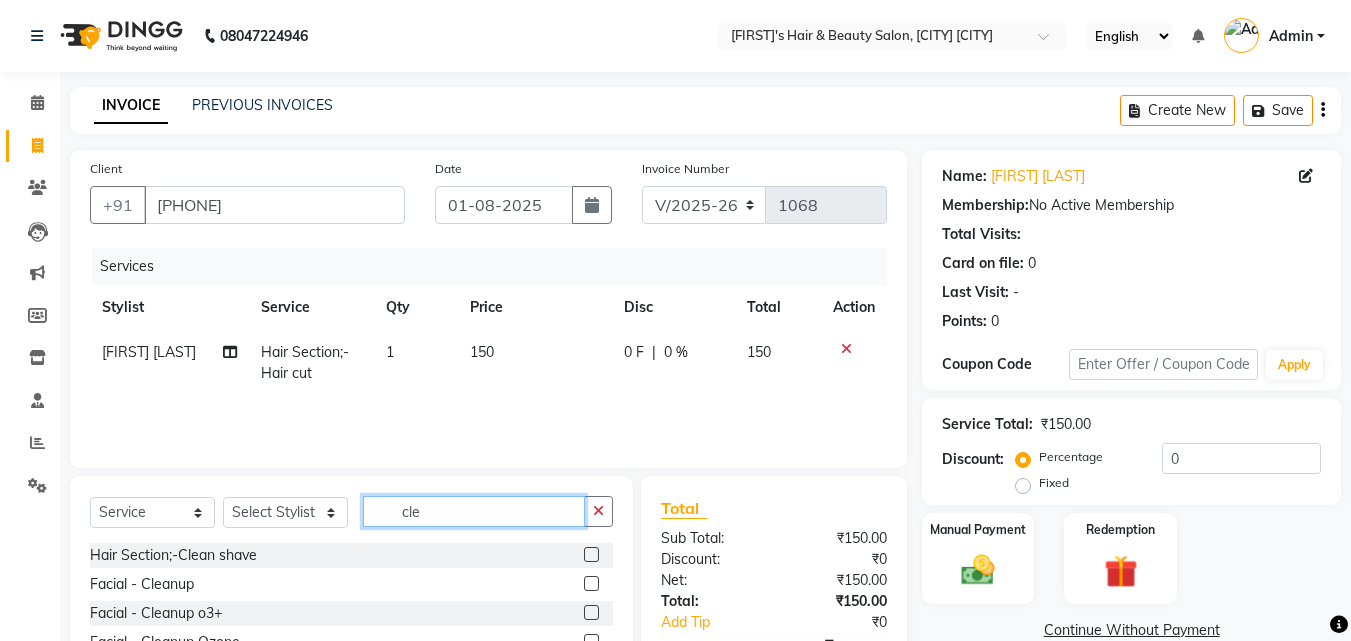 type on "cle" 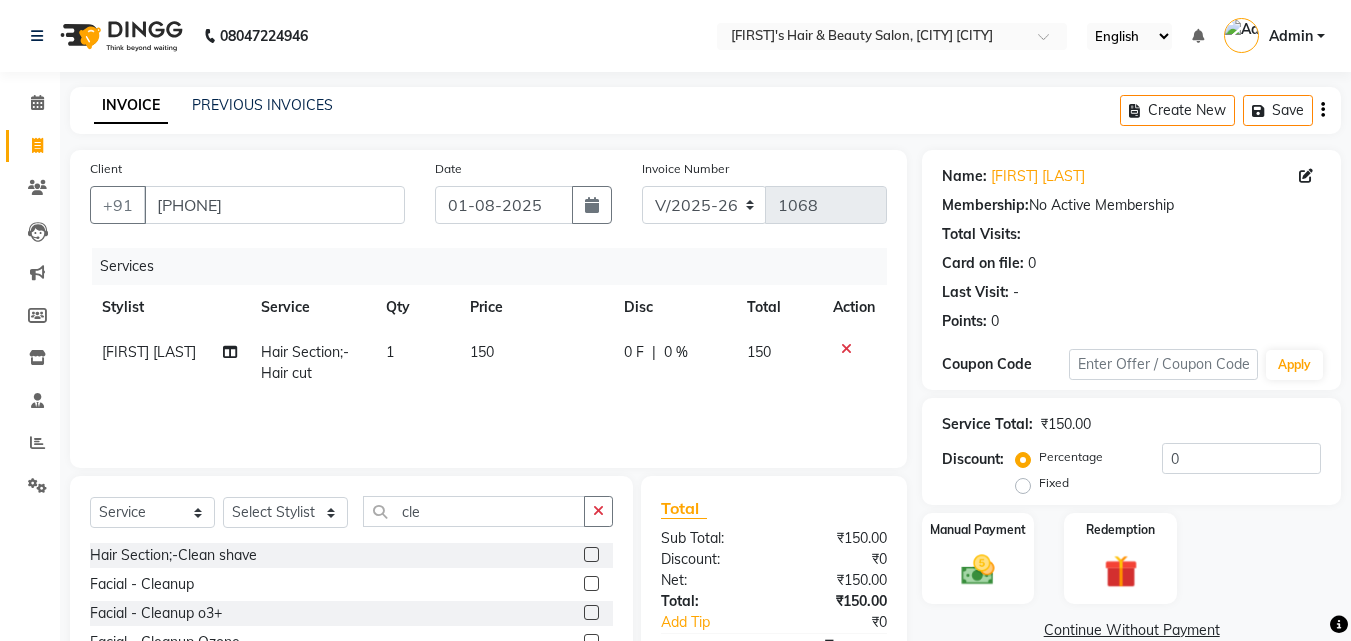 click 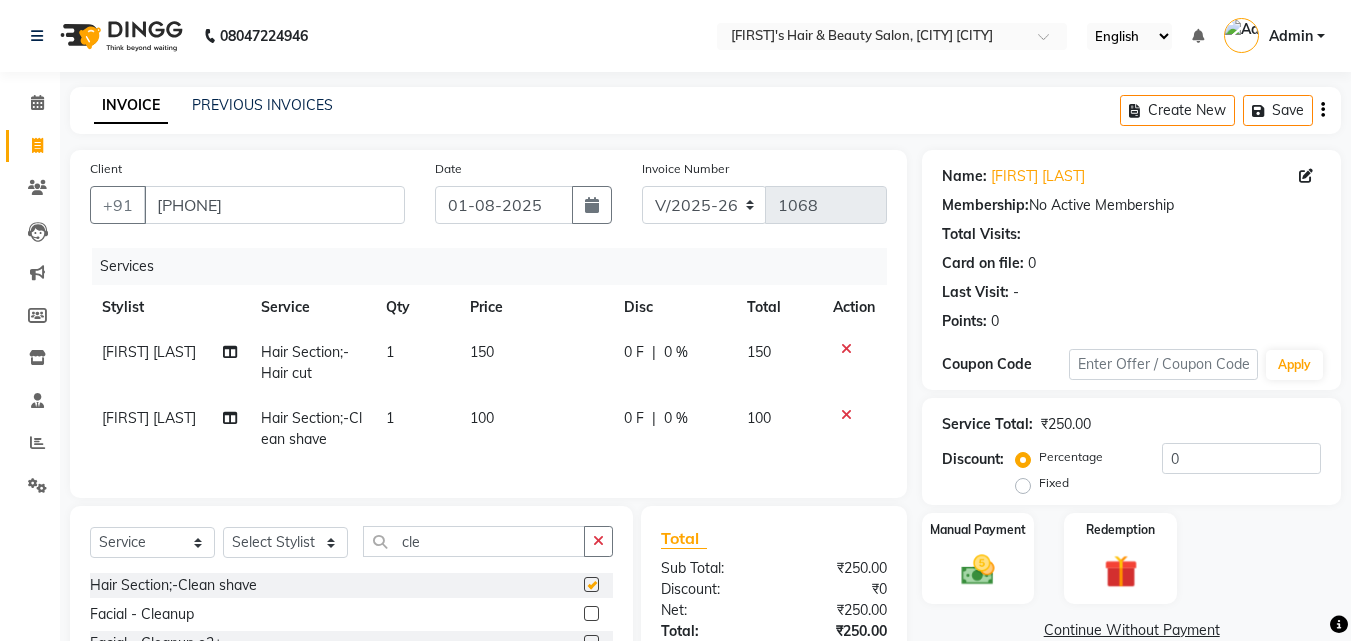 checkbox on "false" 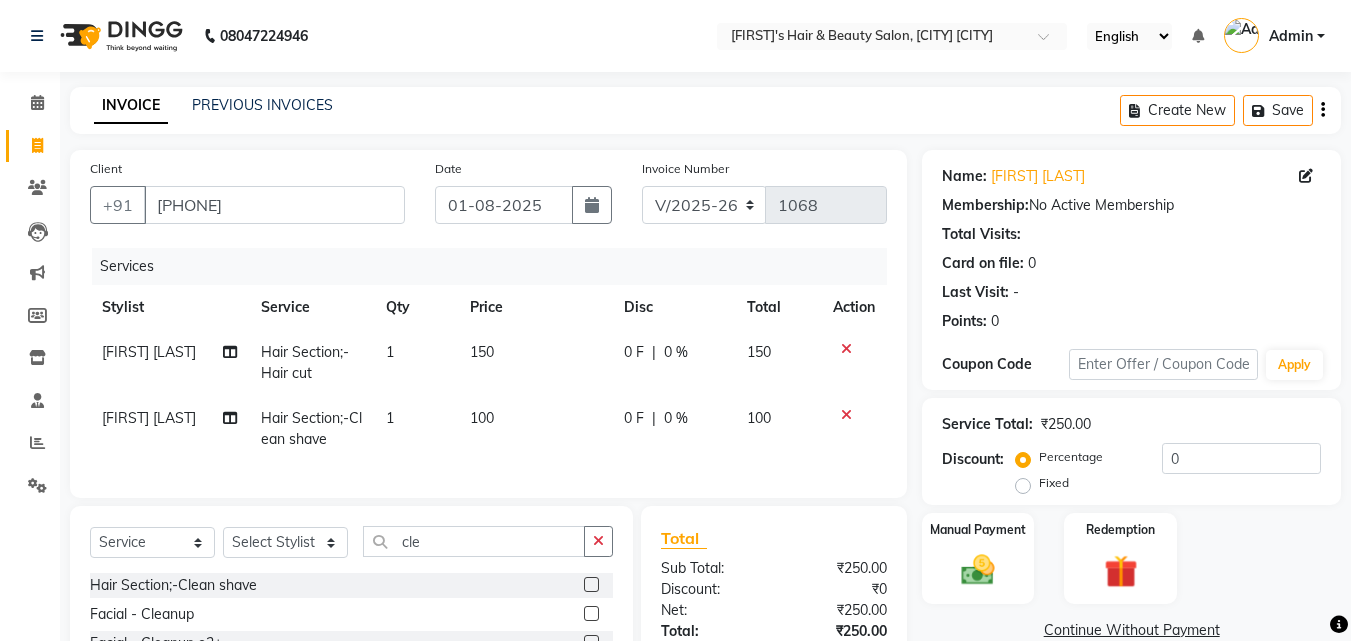 click 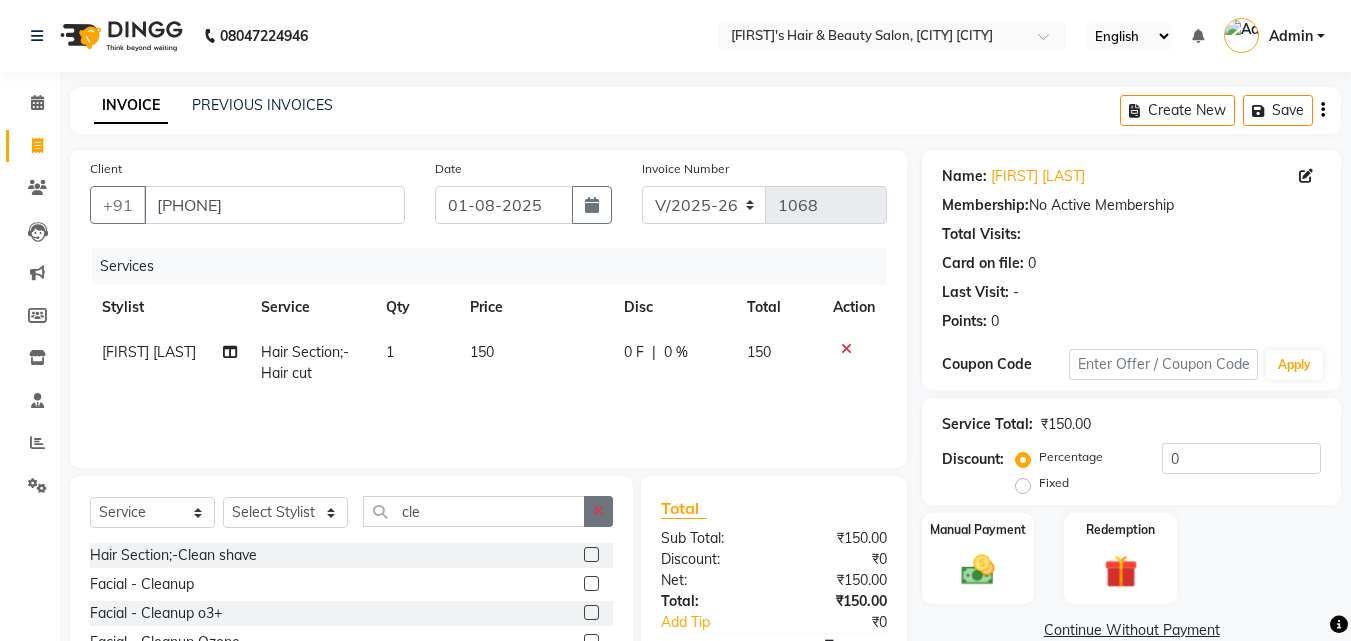 click 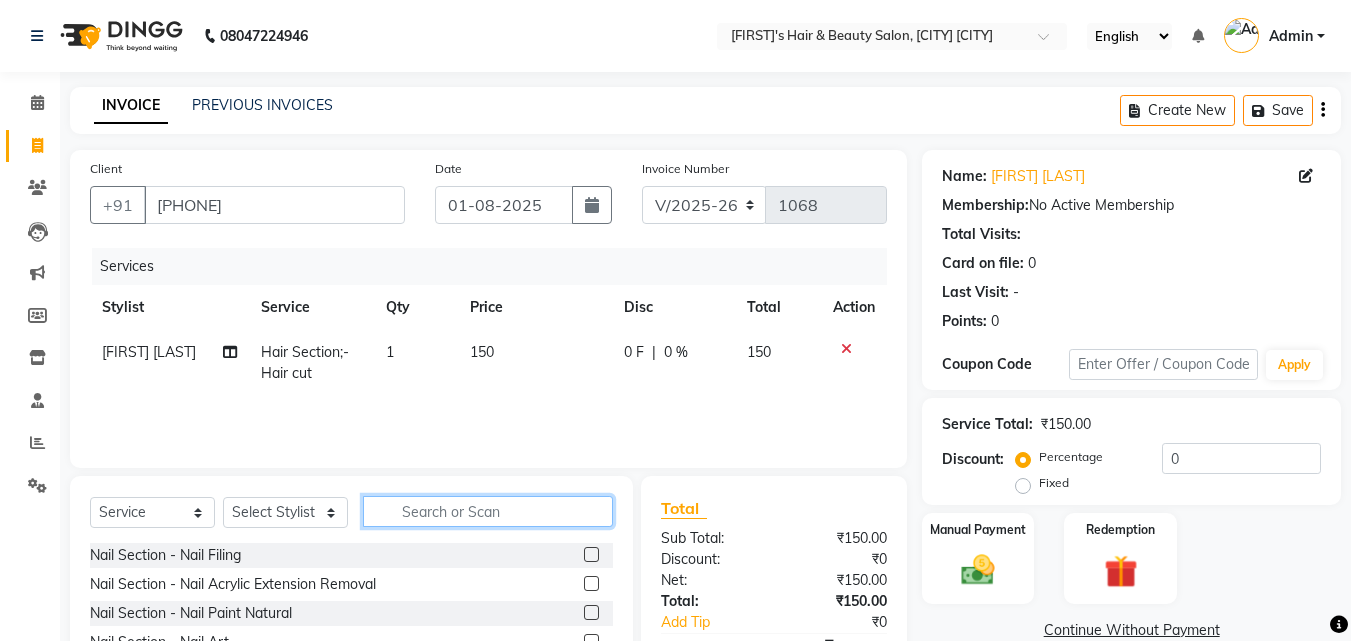 click 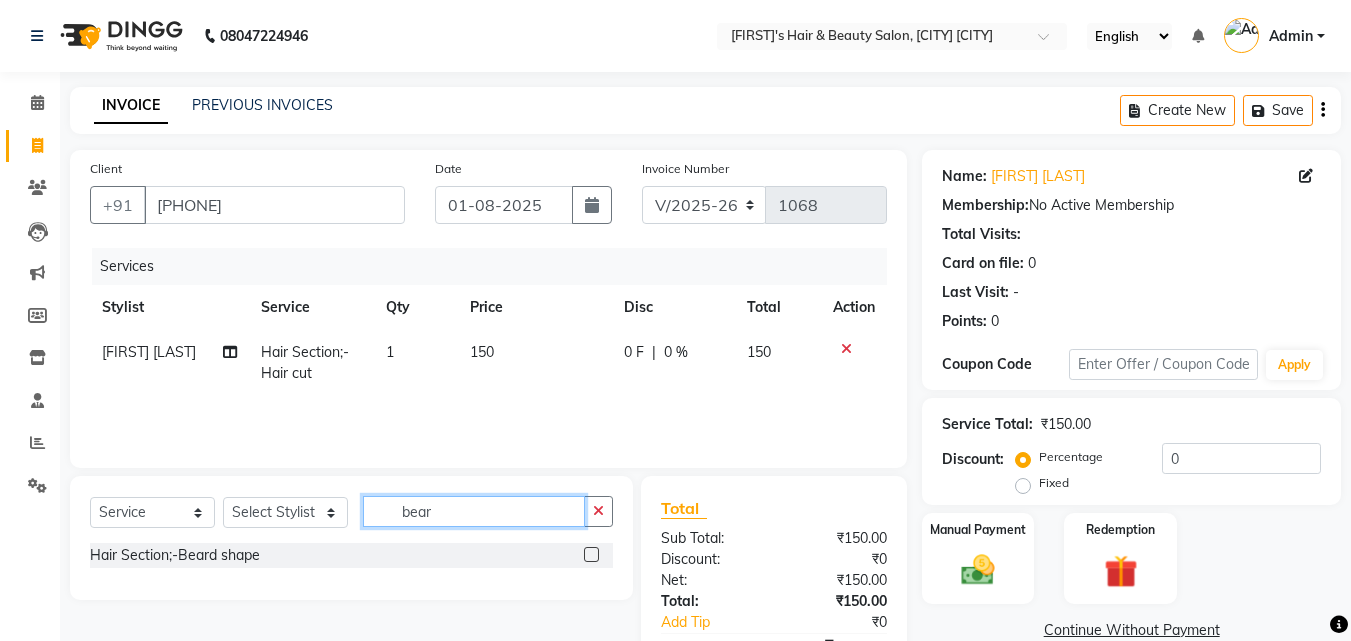 type on "bear" 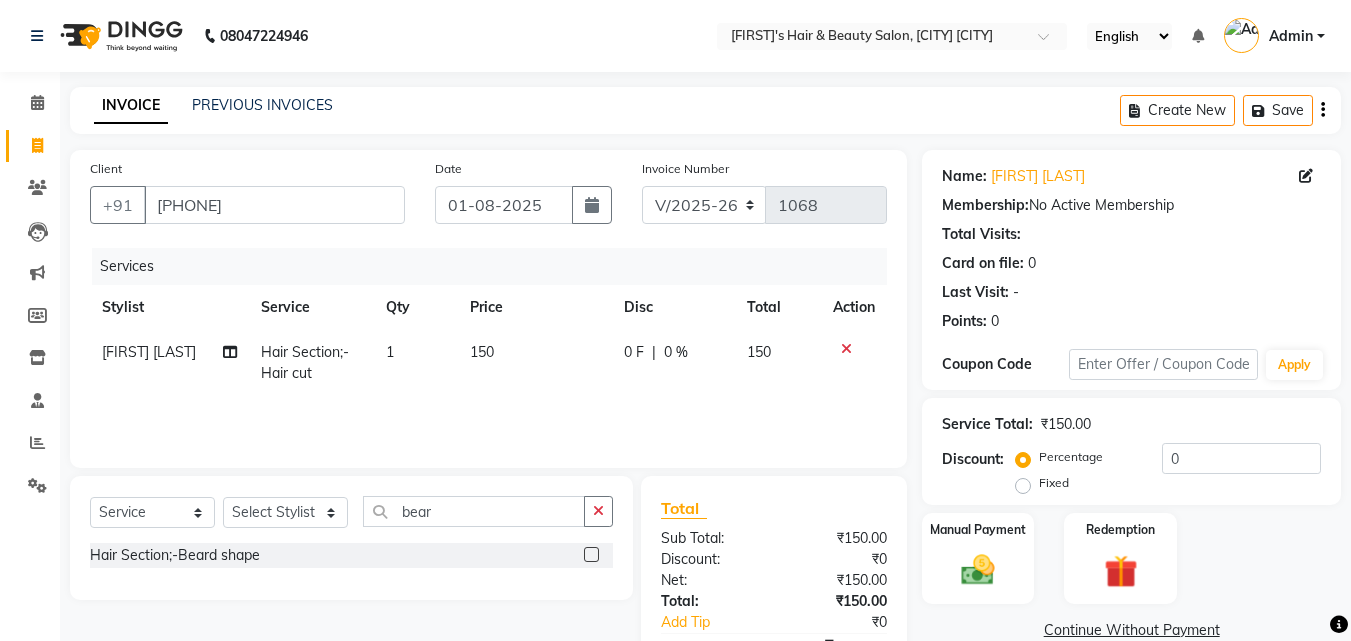 click 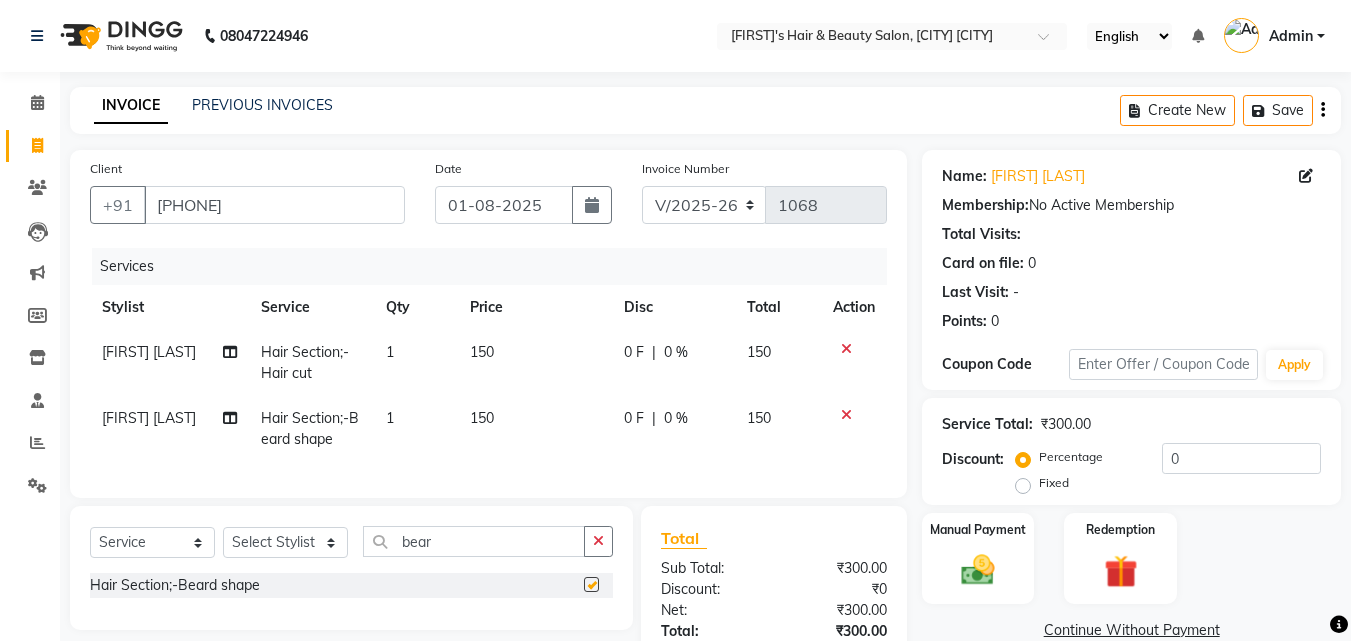 checkbox on "false" 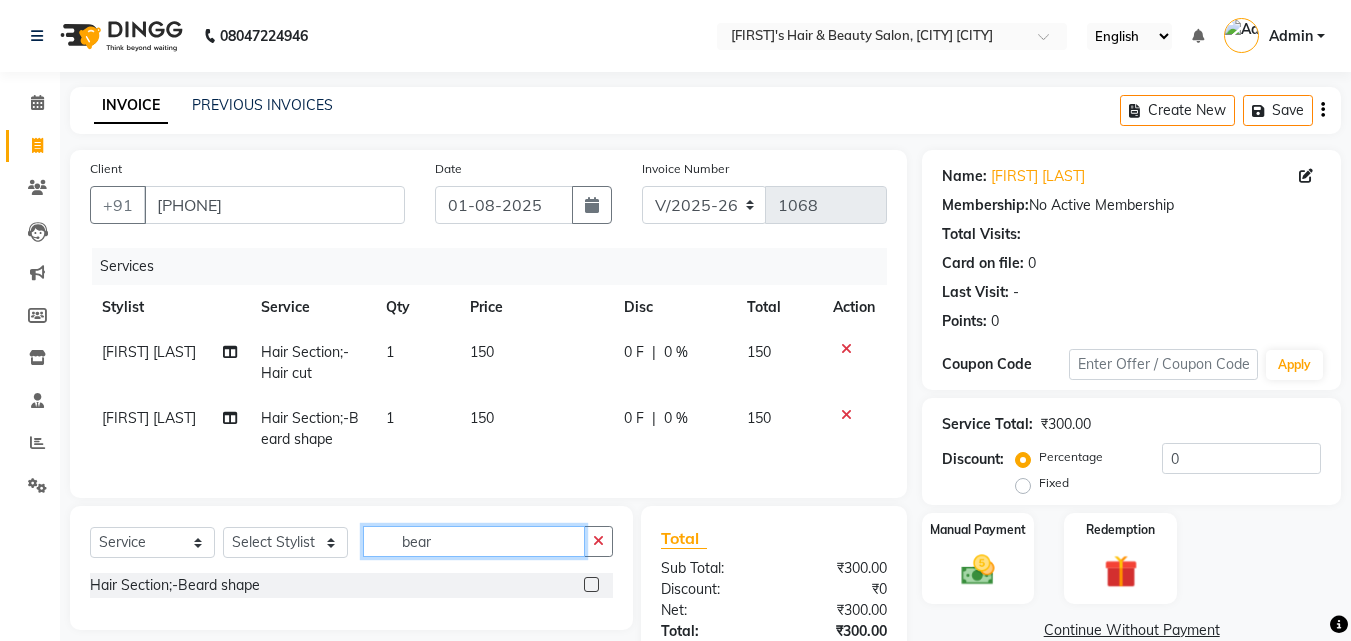 click on "bear" 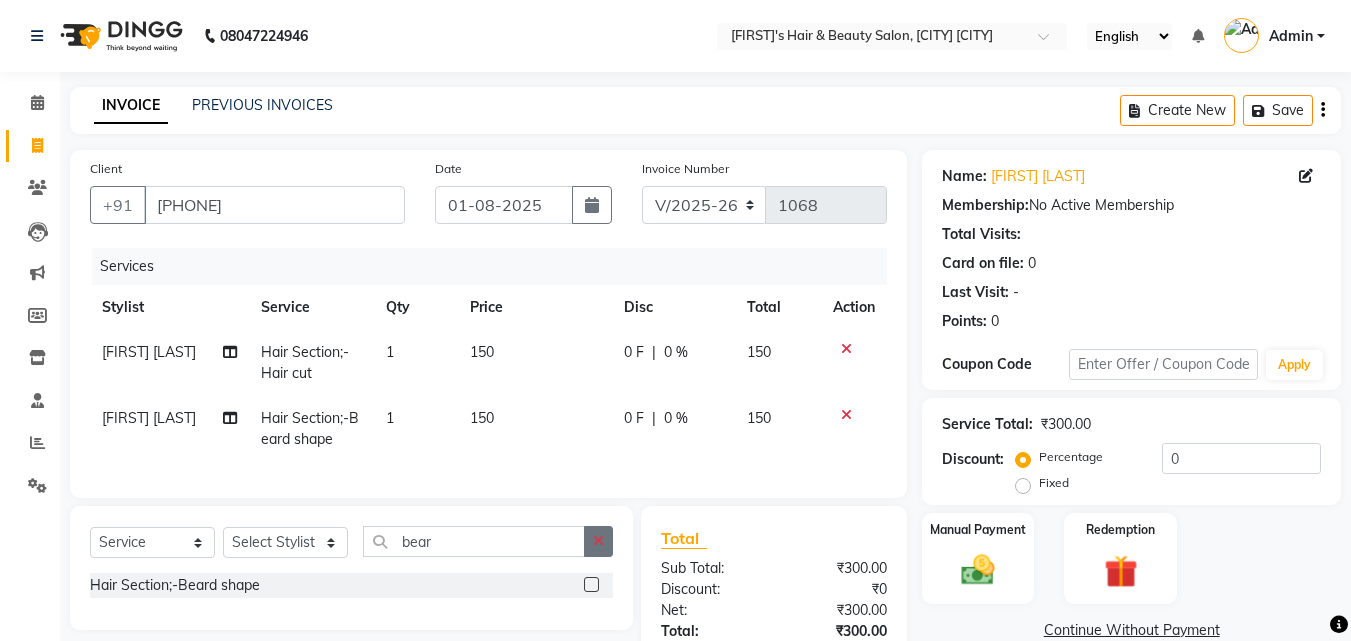 click 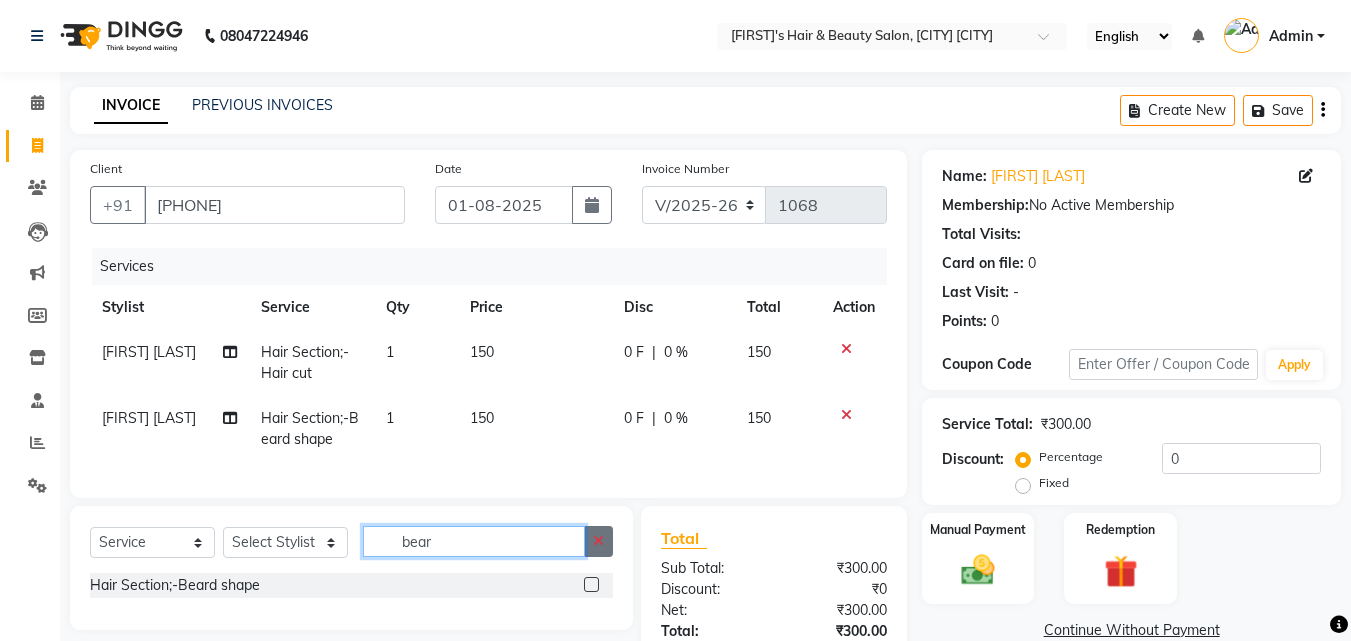 type 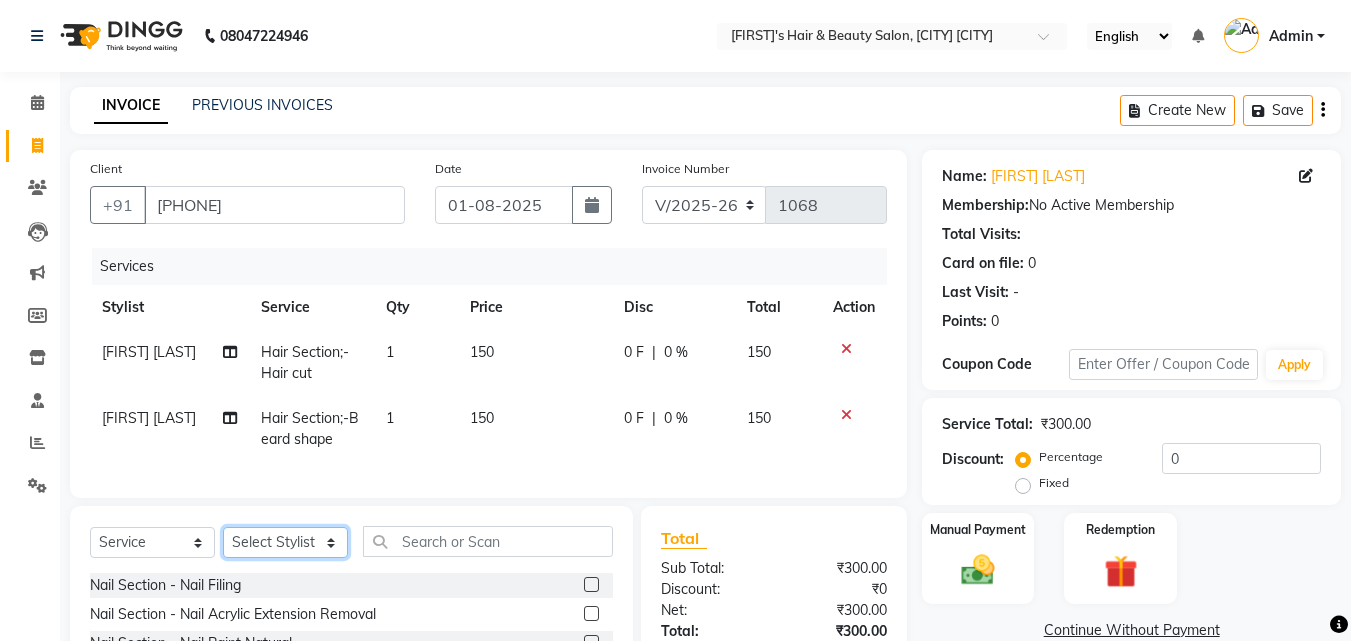 click on "Select Stylist [FIRST] [LAST] [FIRST] [LAST] [FIRST] [LAST] [FIRST] [FIRST] [LAST] [FIRST] [FIRST] [LAST] [FIRST] [FIRST] [LAST] [FIRST] [FIRST] [LAST]" 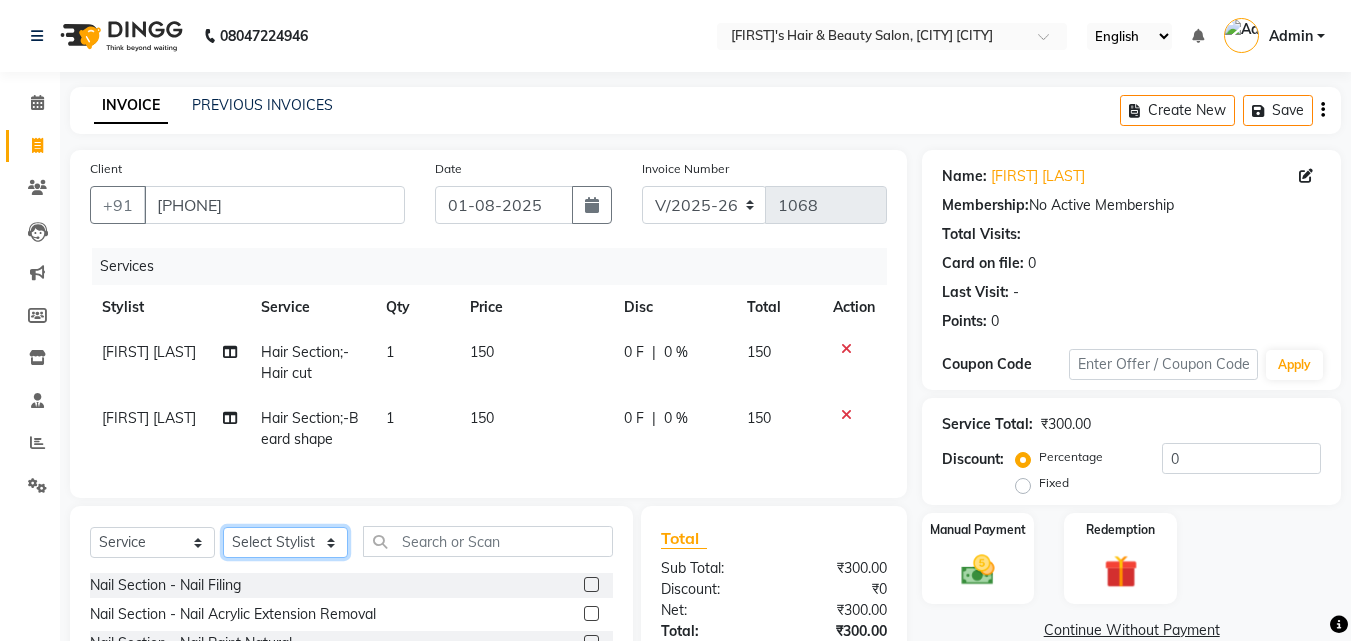 select on "67904" 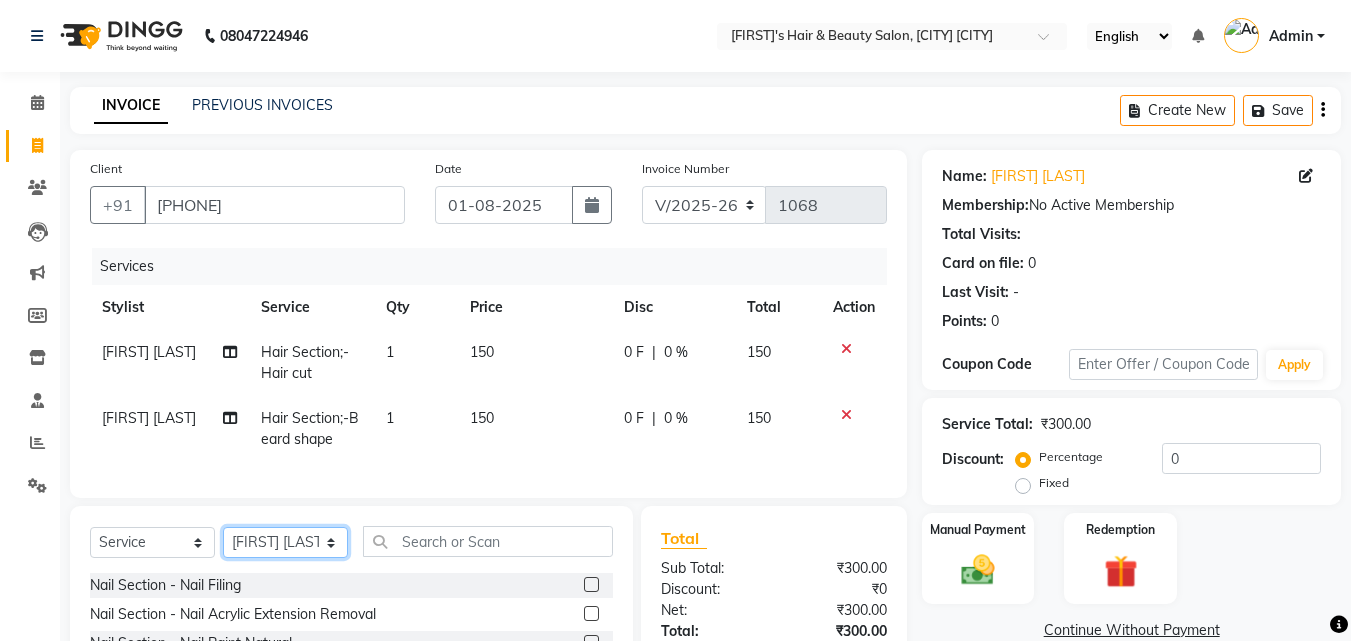 click on "Select Stylist [FIRST] [LAST] [FIRST] [LAST] [FIRST] [LAST] [FIRST] [FIRST] [LAST] [FIRST] [FIRST] [LAST] [FIRST] [FIRST] [LAST] [FIRST] [FIRST] [LAST]" 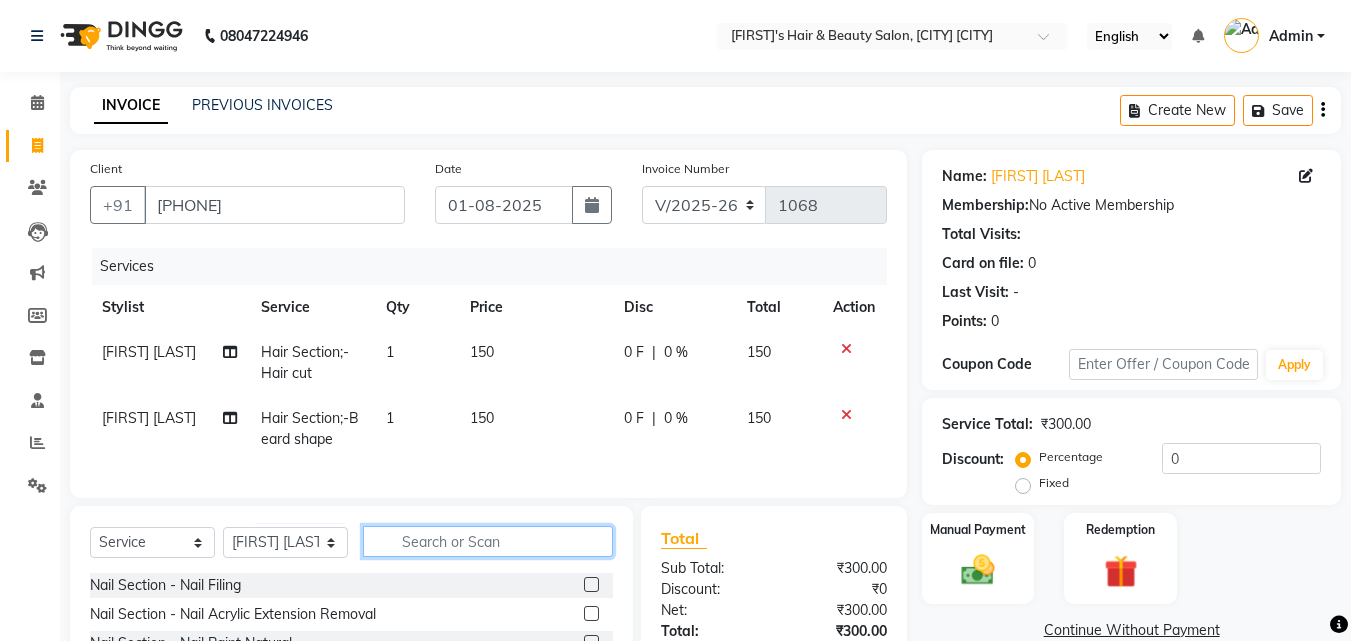 click 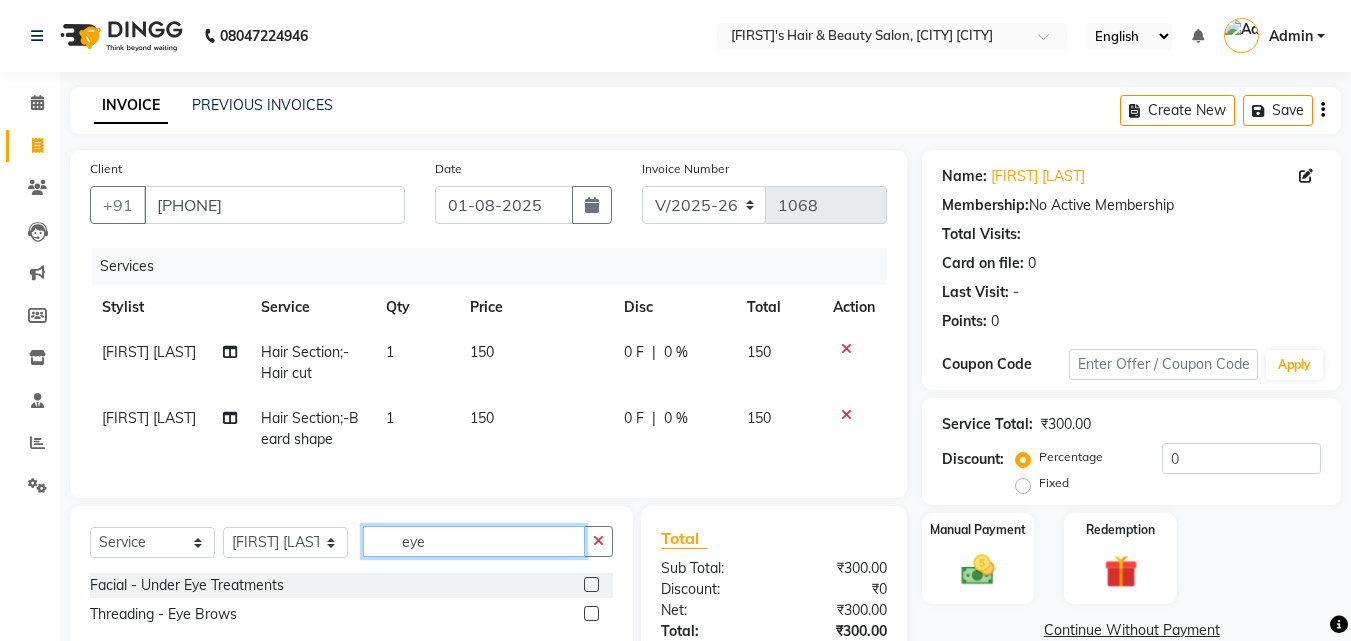 type on "eye" 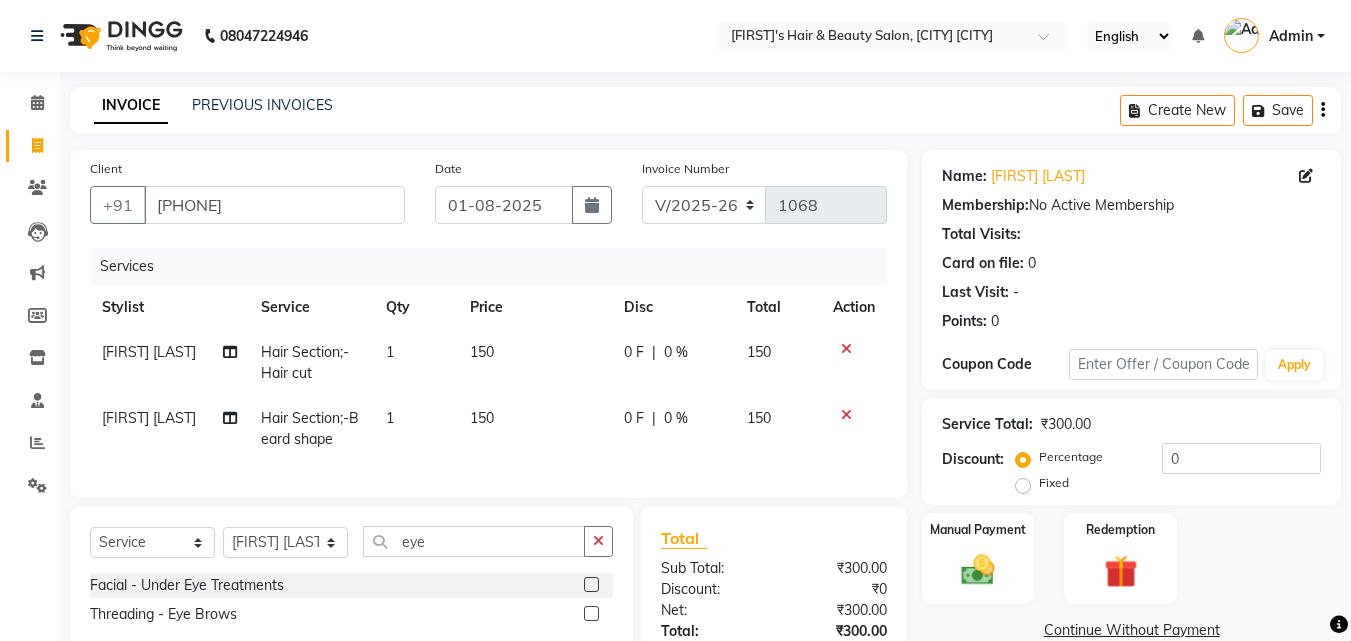 click 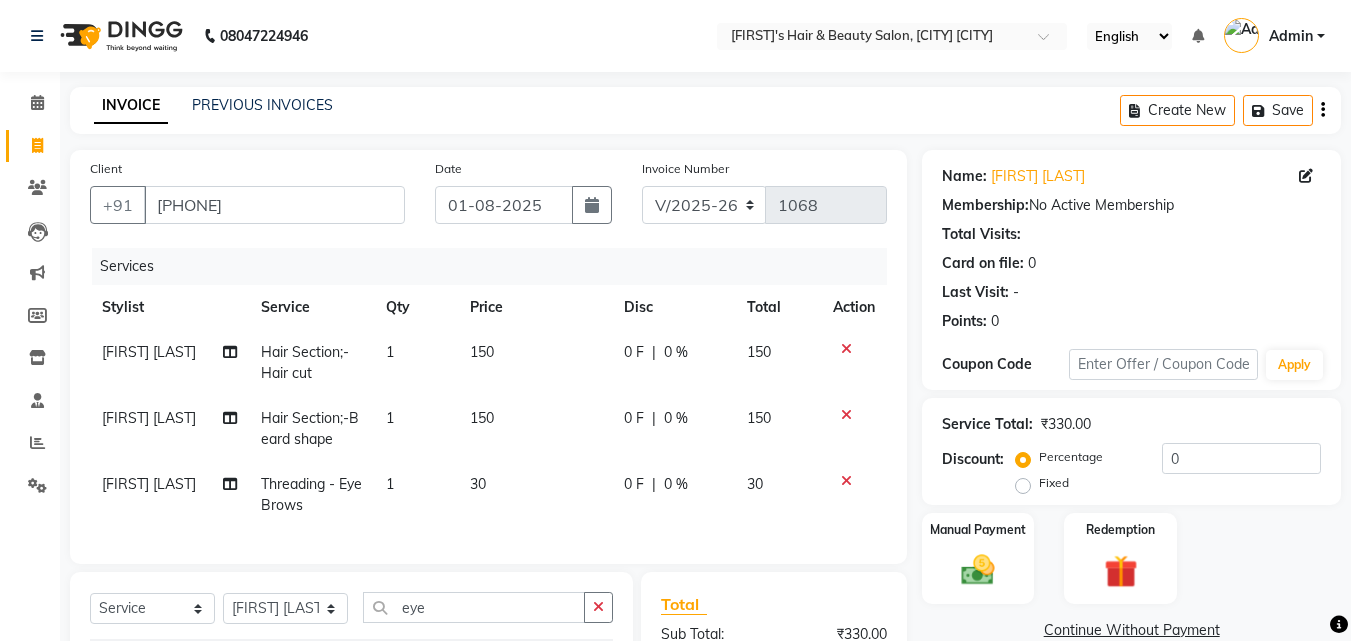 checkbox on "false" 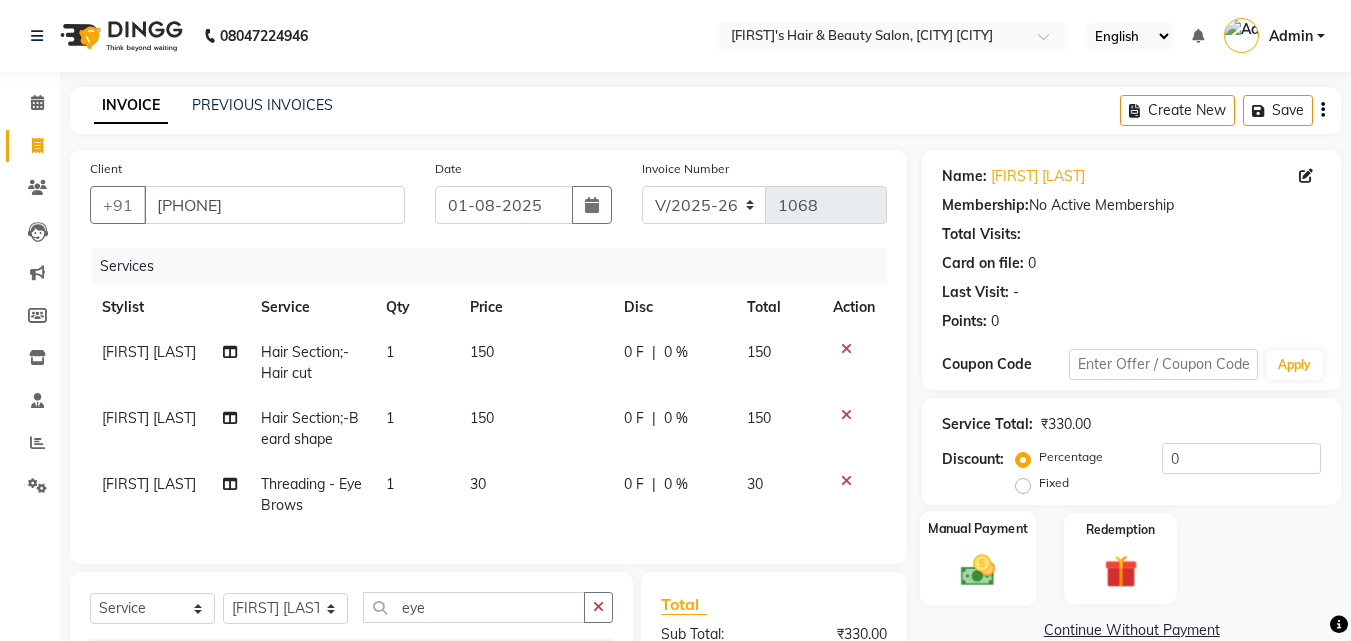 click 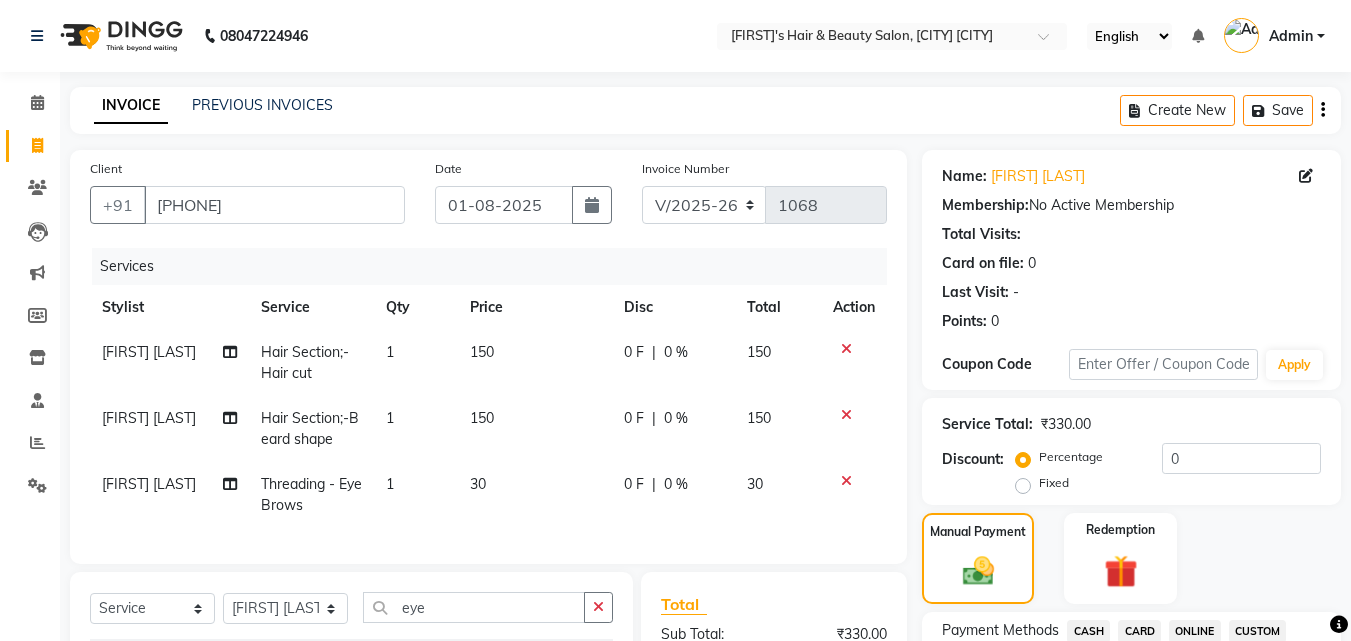 scroll, scrollTop: 560, scrollLeft: 0, axis: vertical 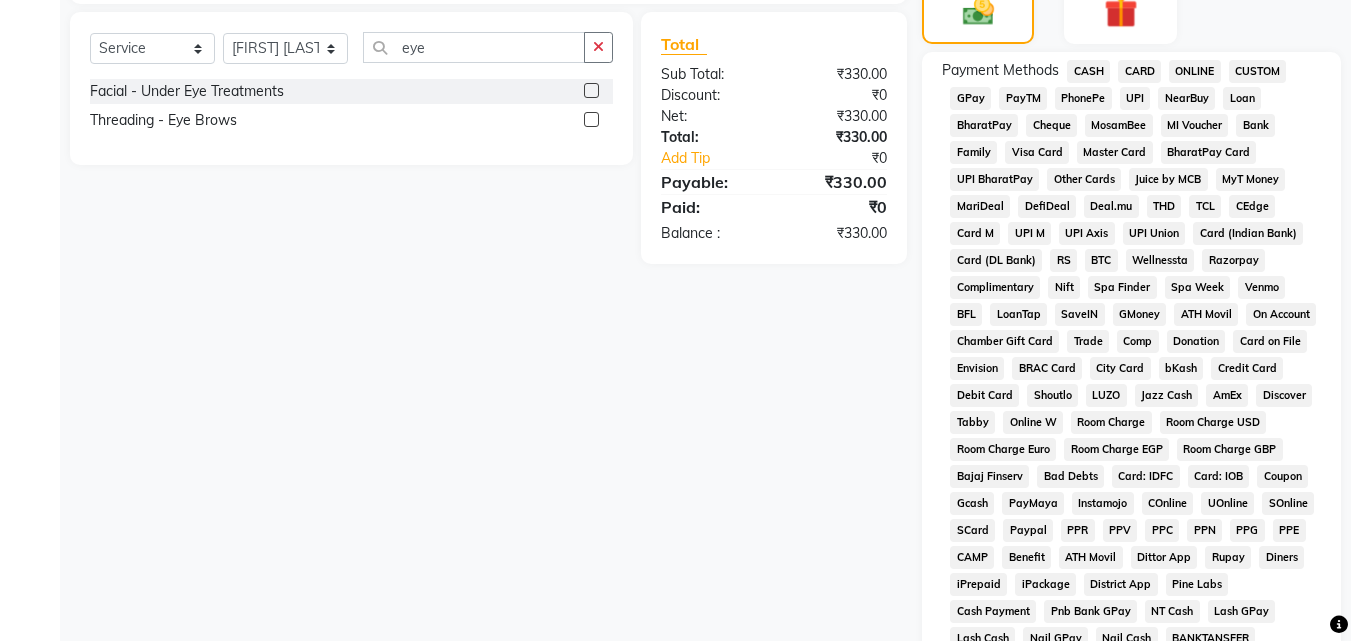 click on "GPay" 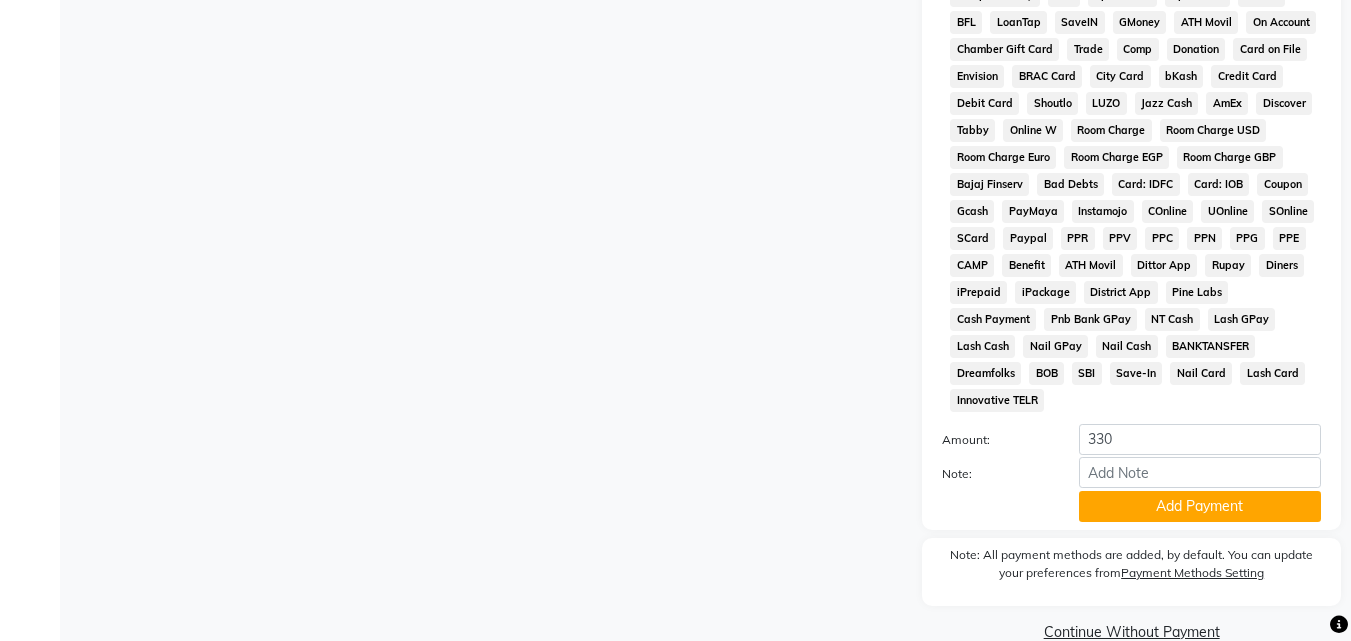 scroll, scrollTop: 861, scrollLeft: 0, axis: vertical 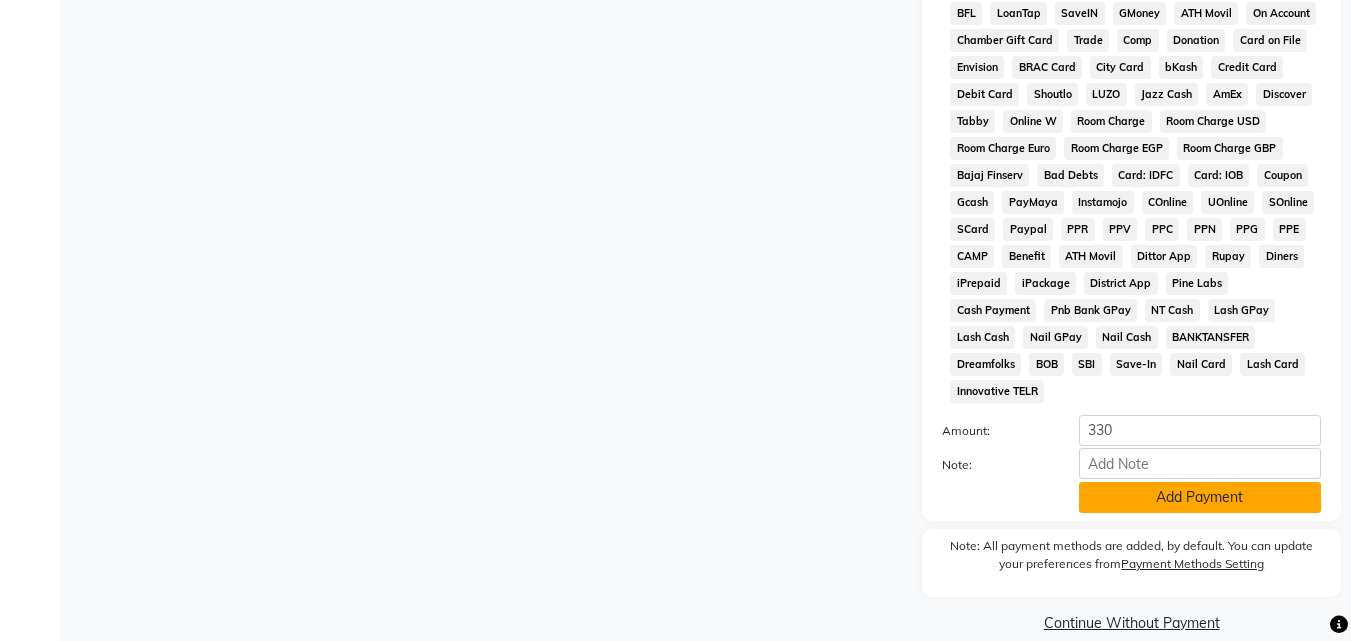 click on "Add Payment" 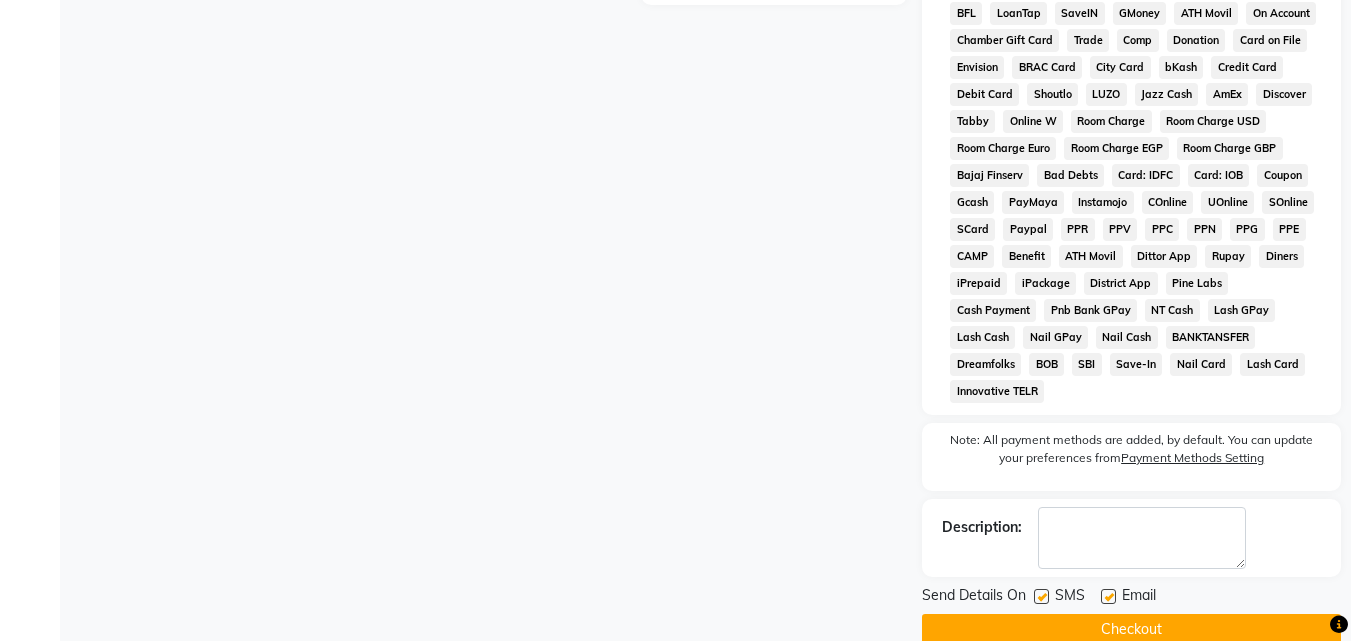 click on "Checkout" 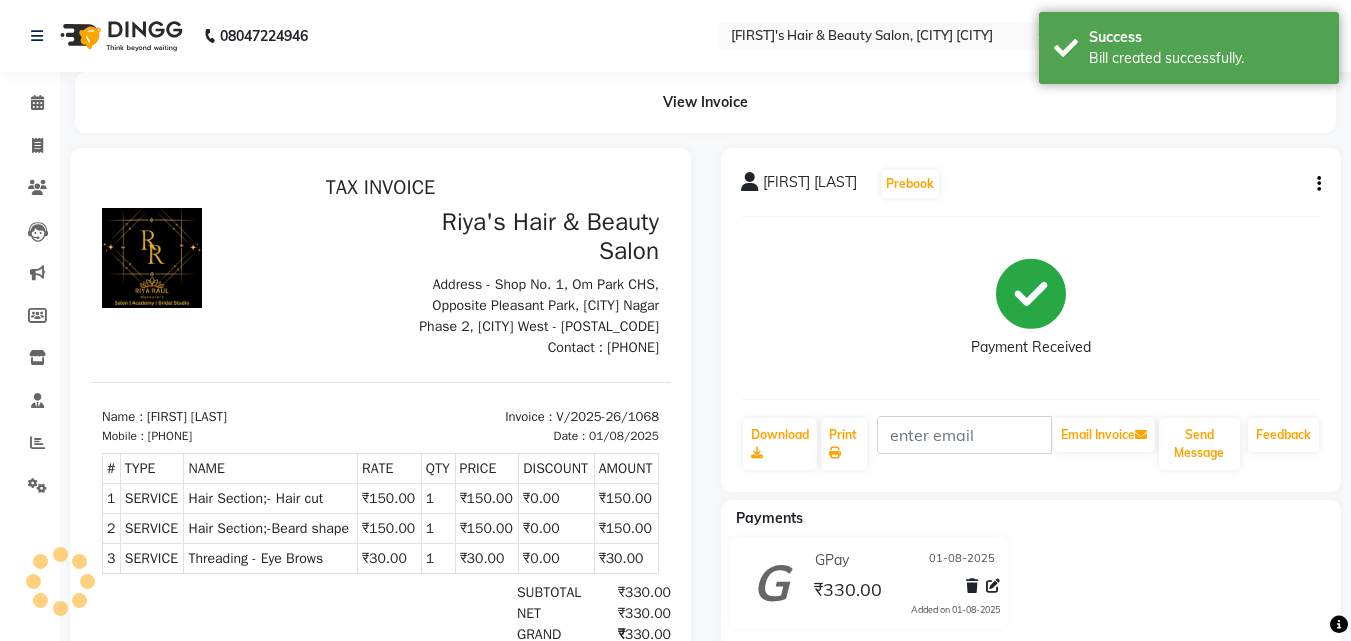 scroll, scrollTop: 0, scrollLeft: 0, axis: both 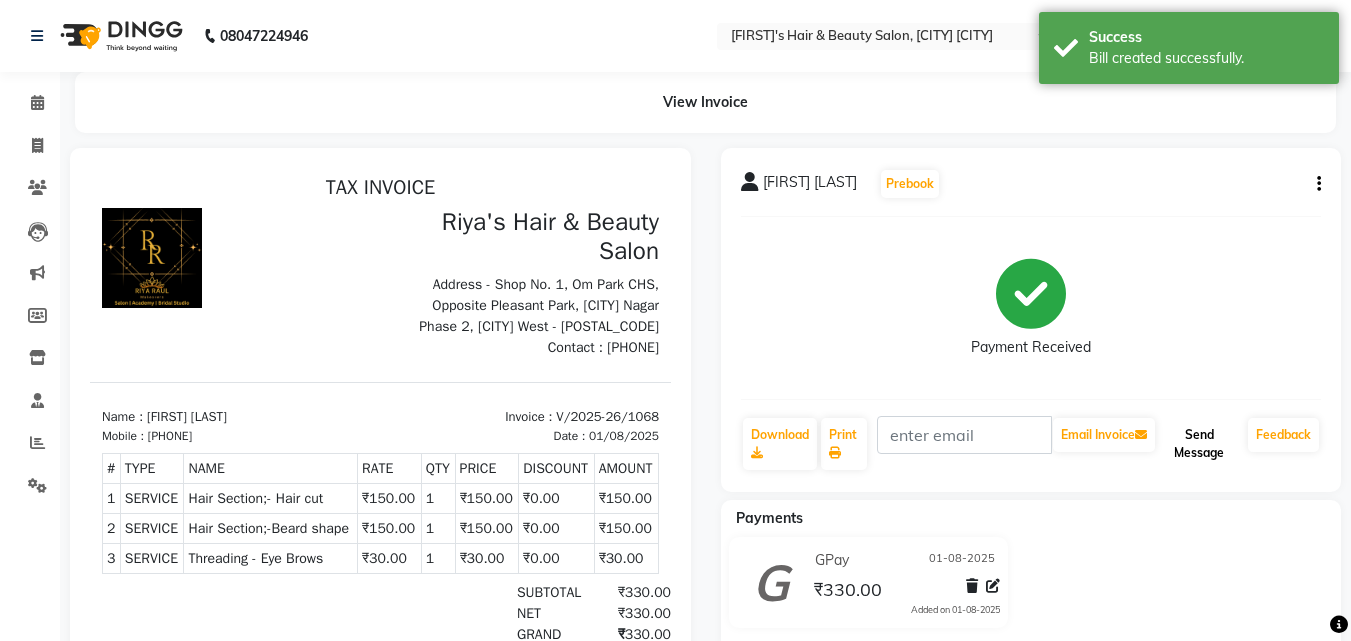 click on "Send Message" 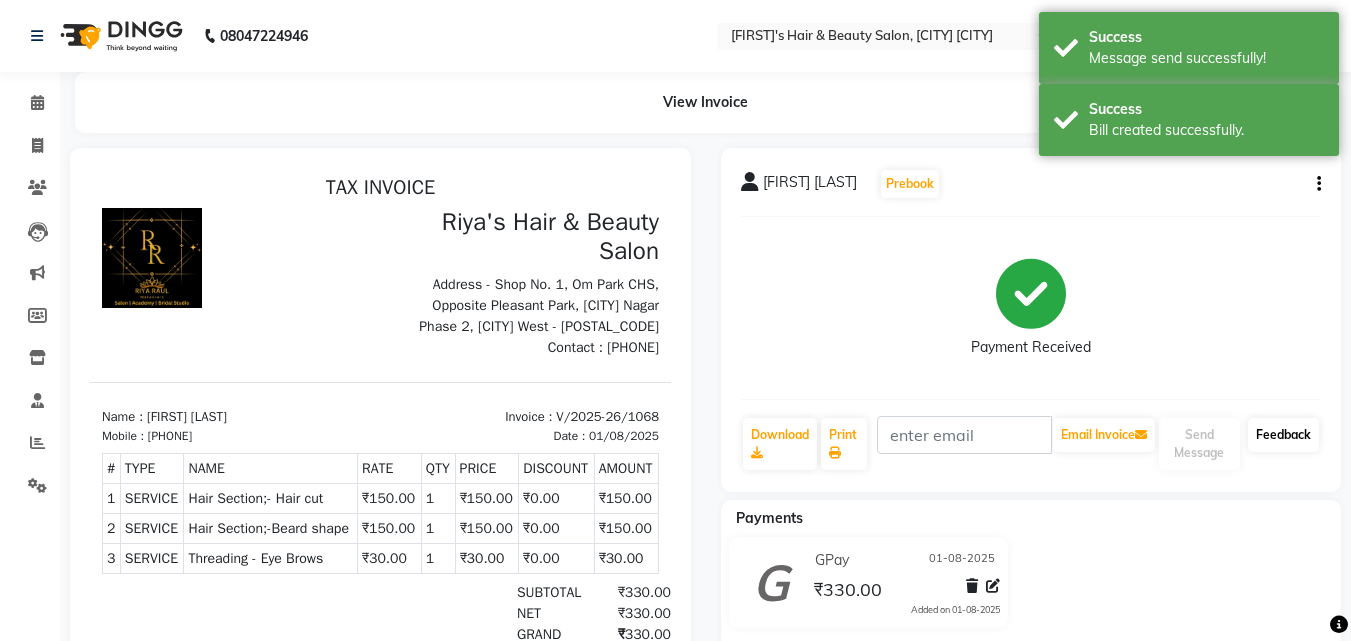 click on "Feedback" 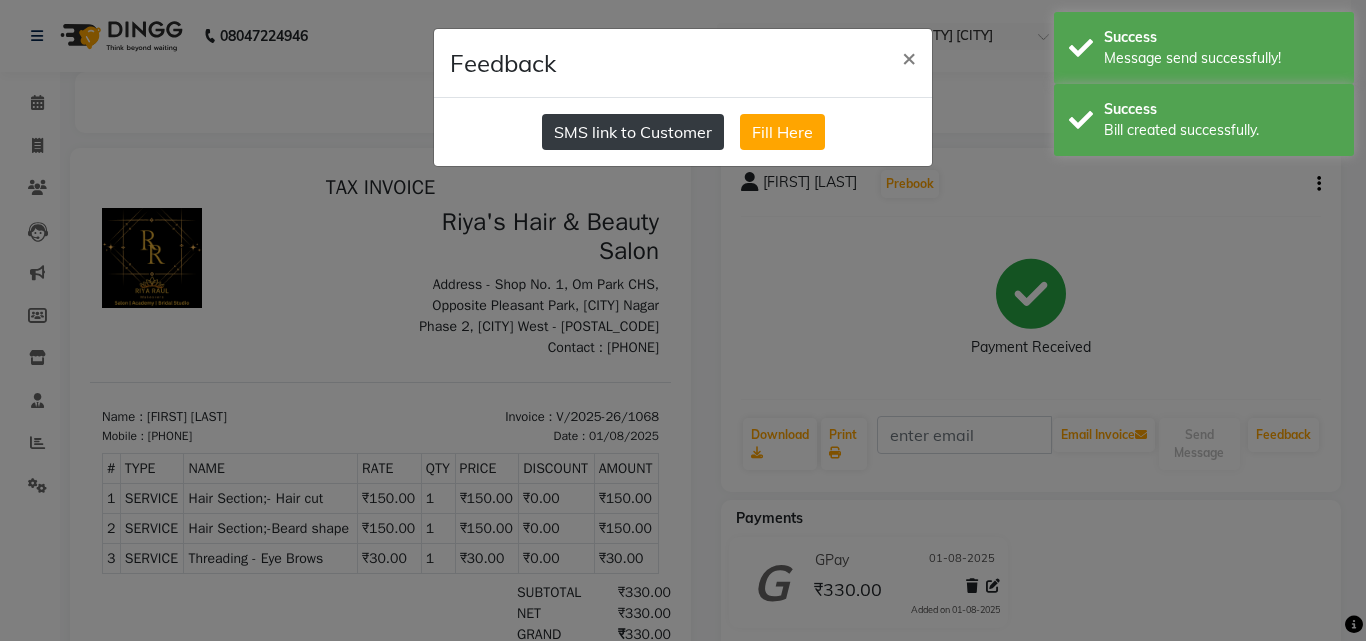 click on "SMS link to Customer" 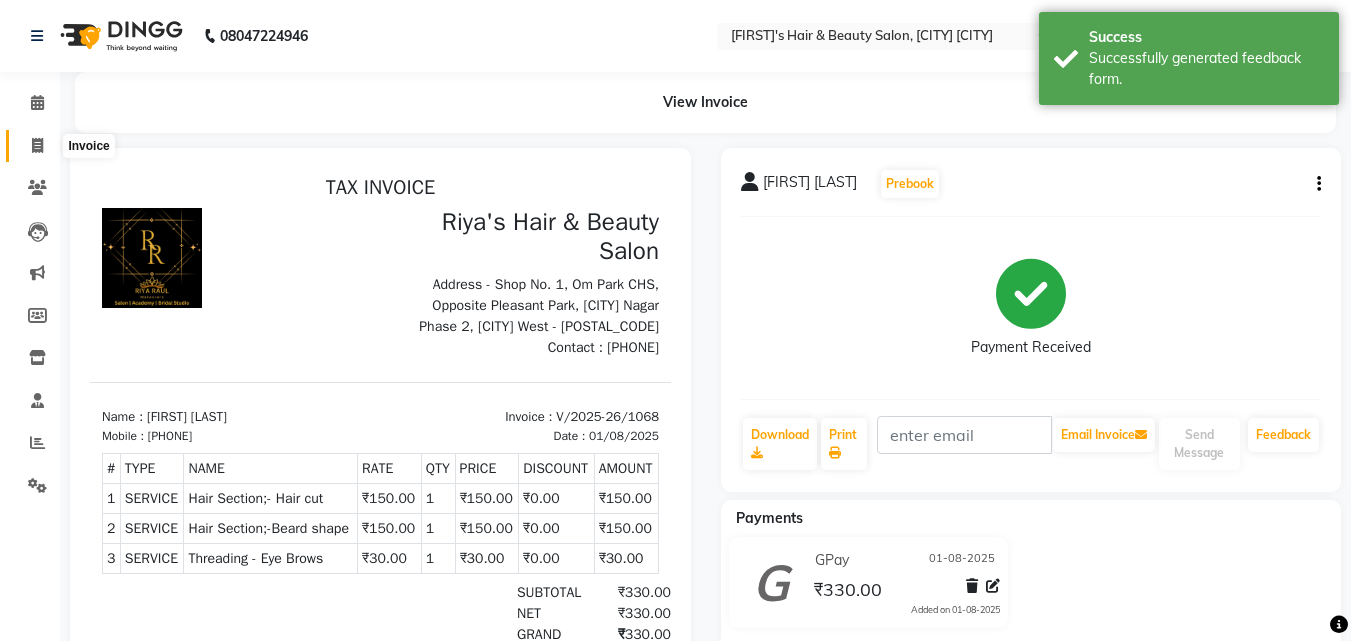 click 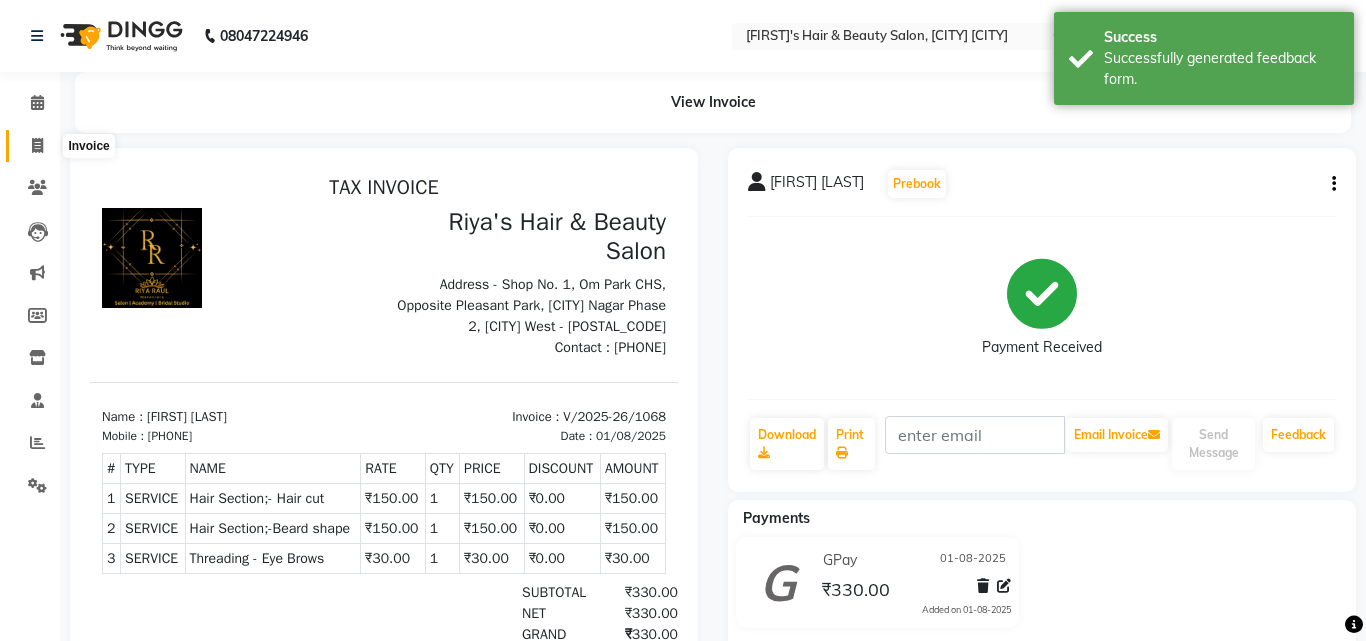 select on "service" 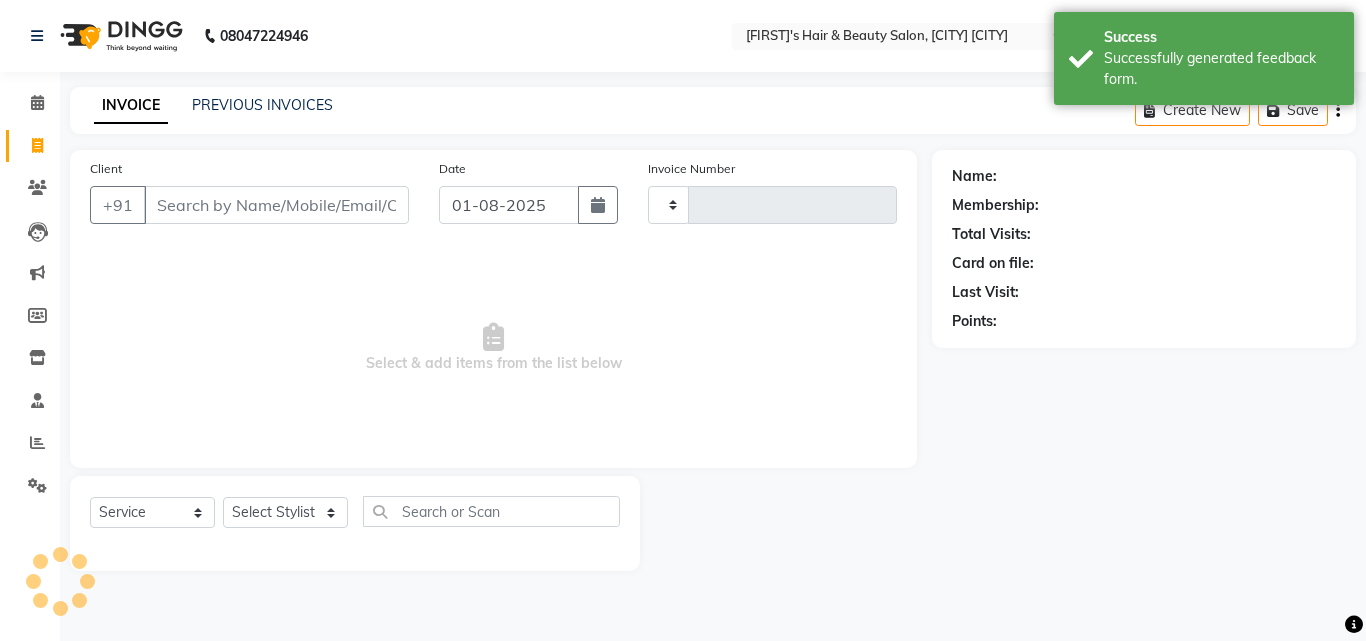type on "1069" 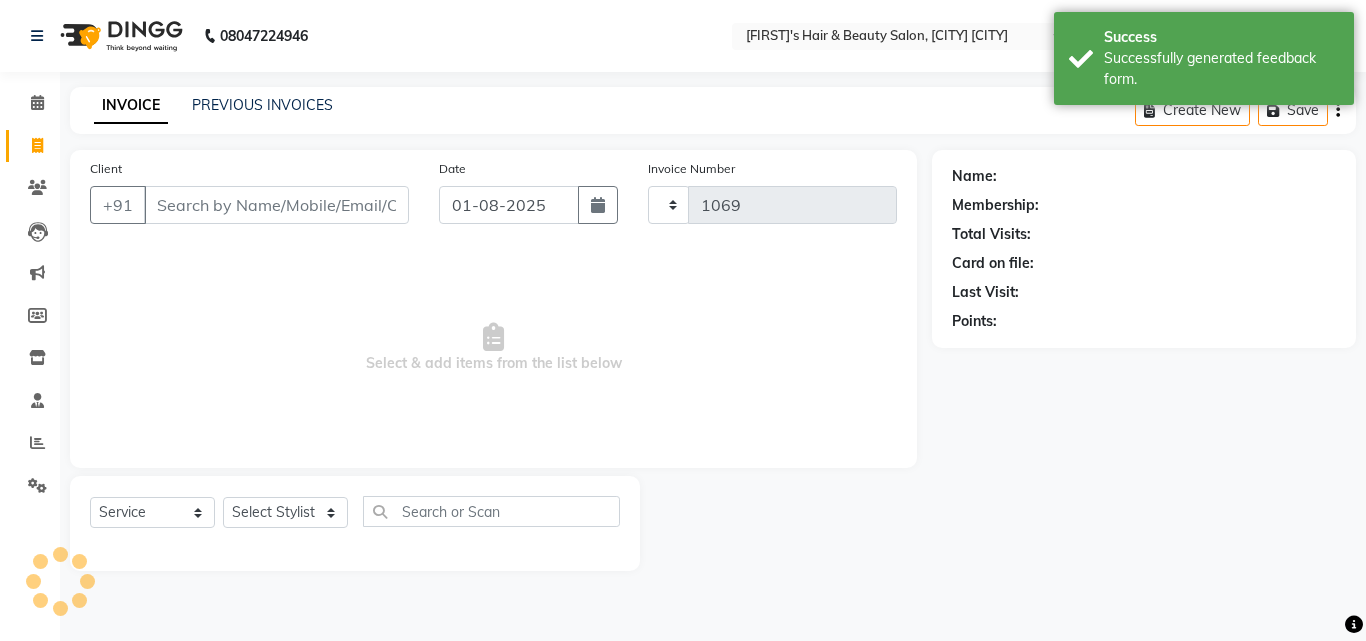 select on "5401" 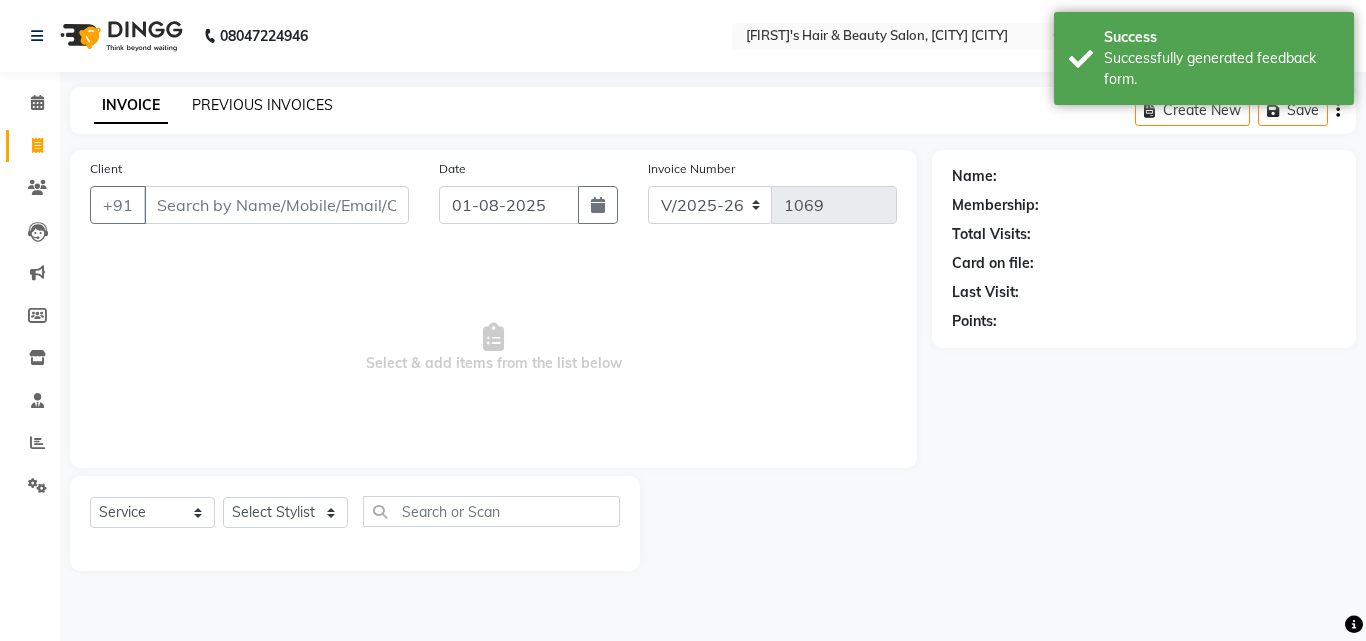 click on "PREVIOUS INVOICES" 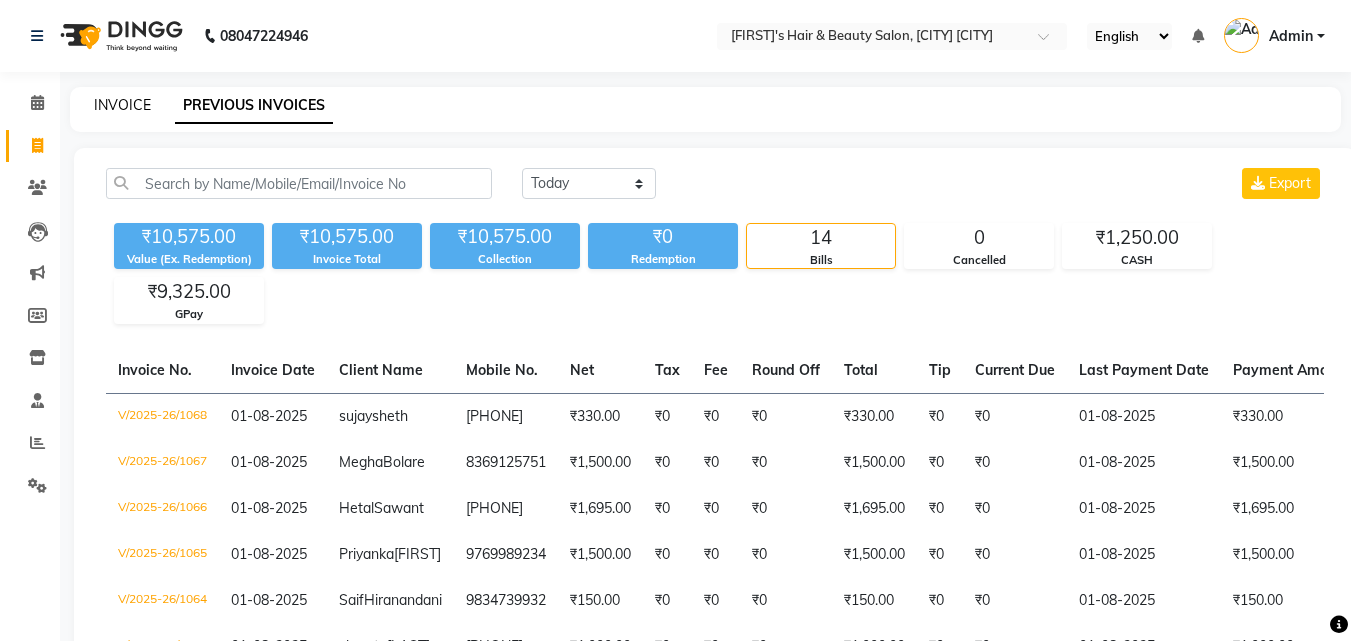 click on "INVOICE" 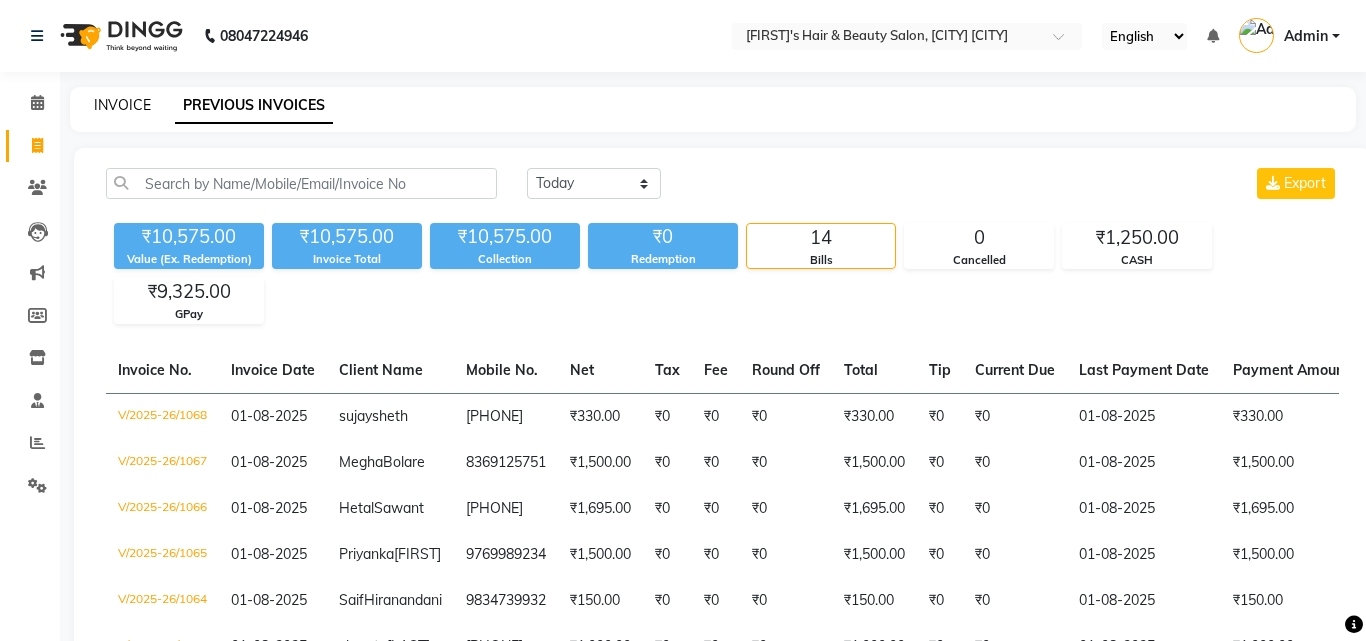 select on "5401" 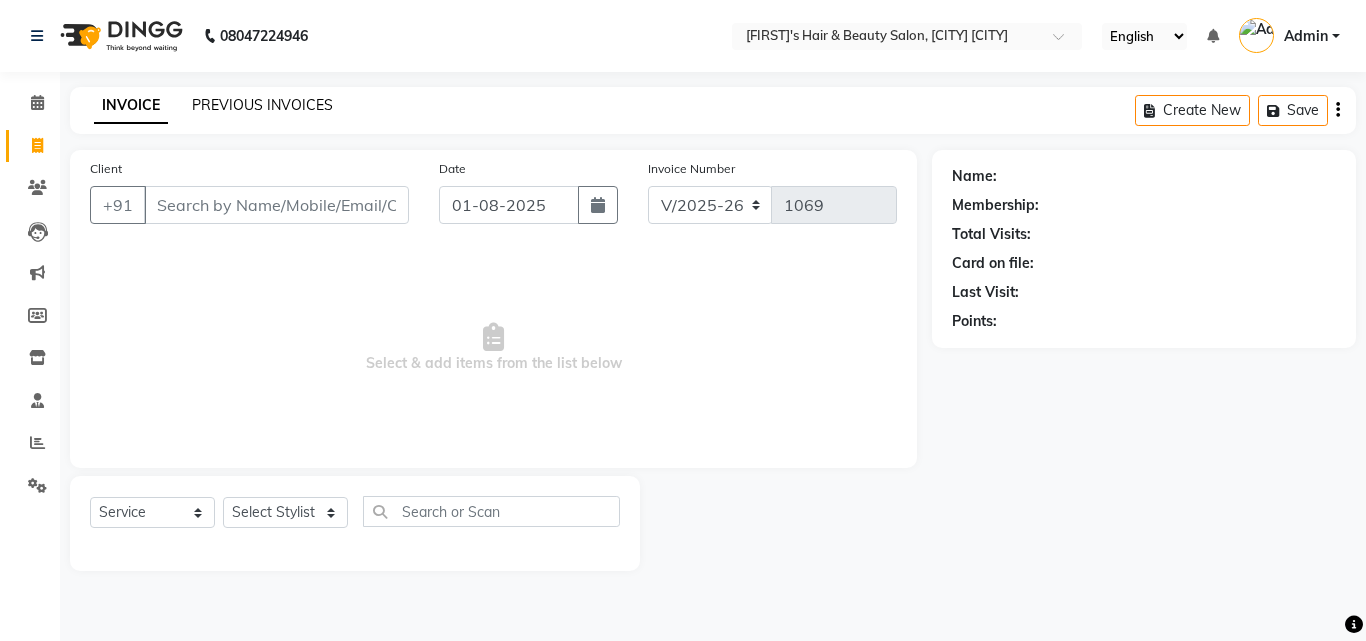 click on "PREVIOUS INVOICES" 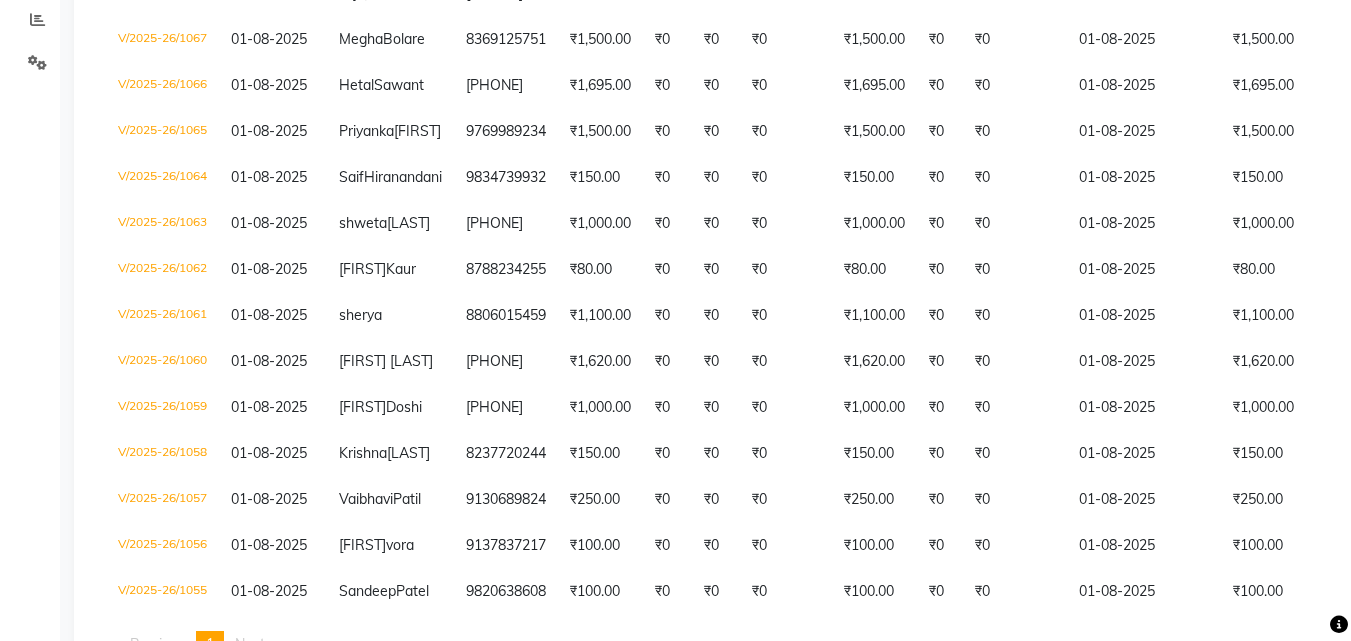 scroll, scrollTop: 425, scrollLeft: 0, axis: vertical 